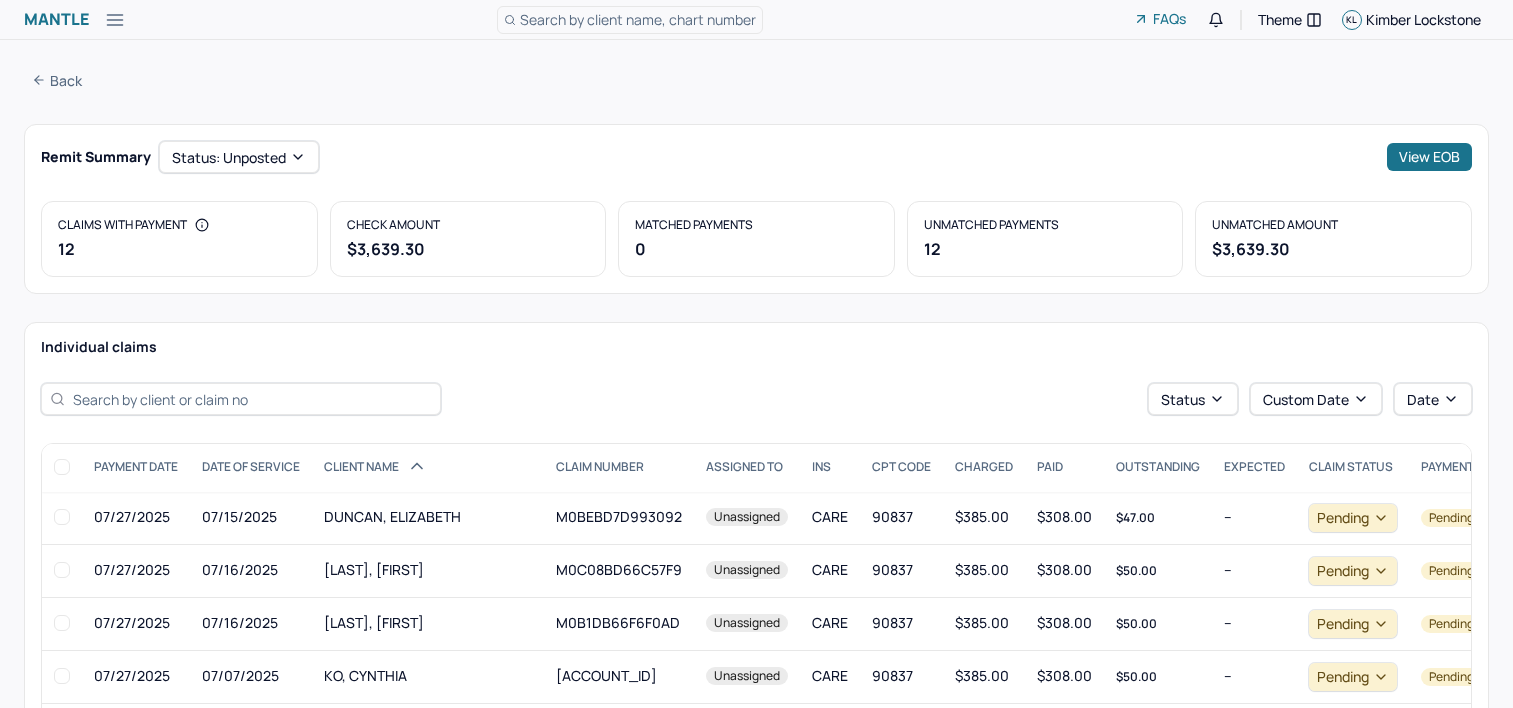 scroll, scrollTop: 0, scrollLeft: 0, axis: both 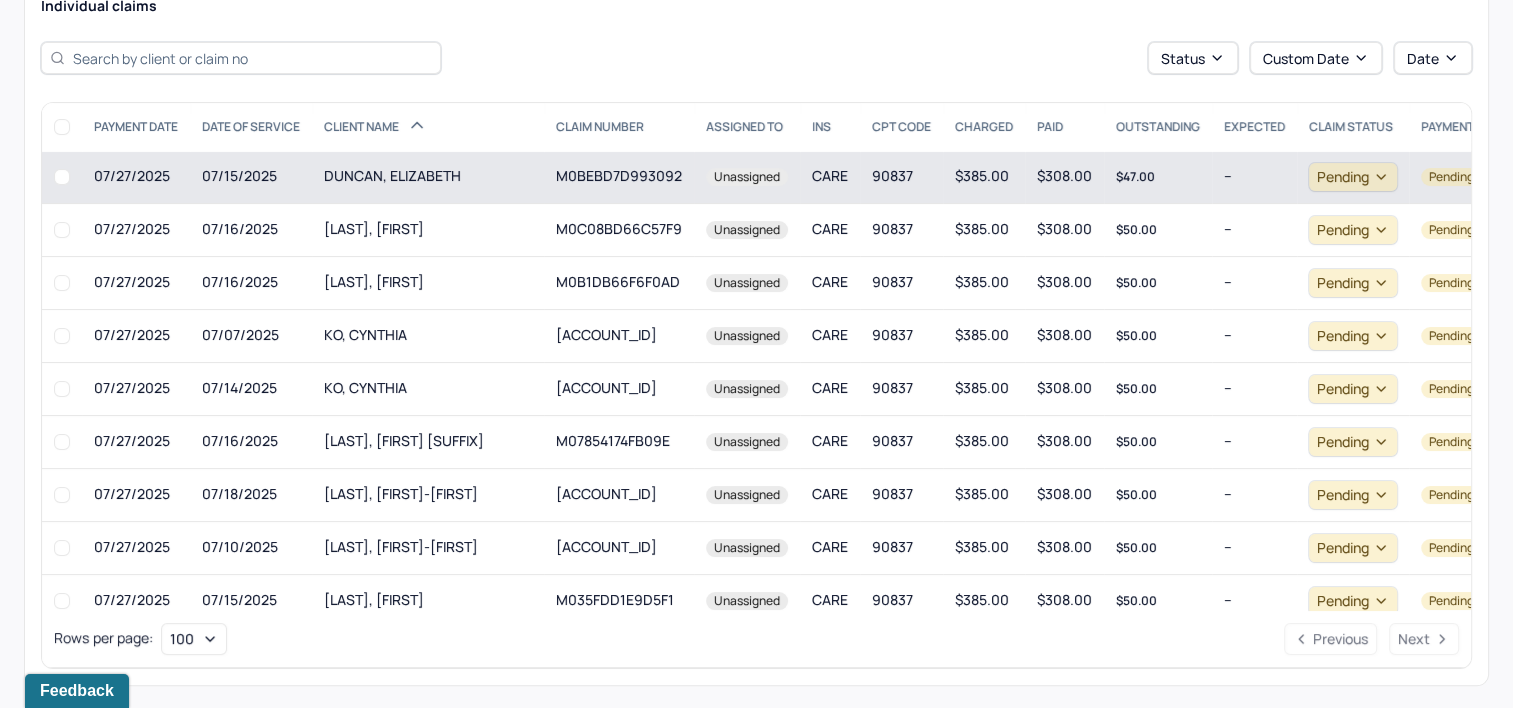 click on "M0BEBD7D993092" at bounding box center [619, 177] 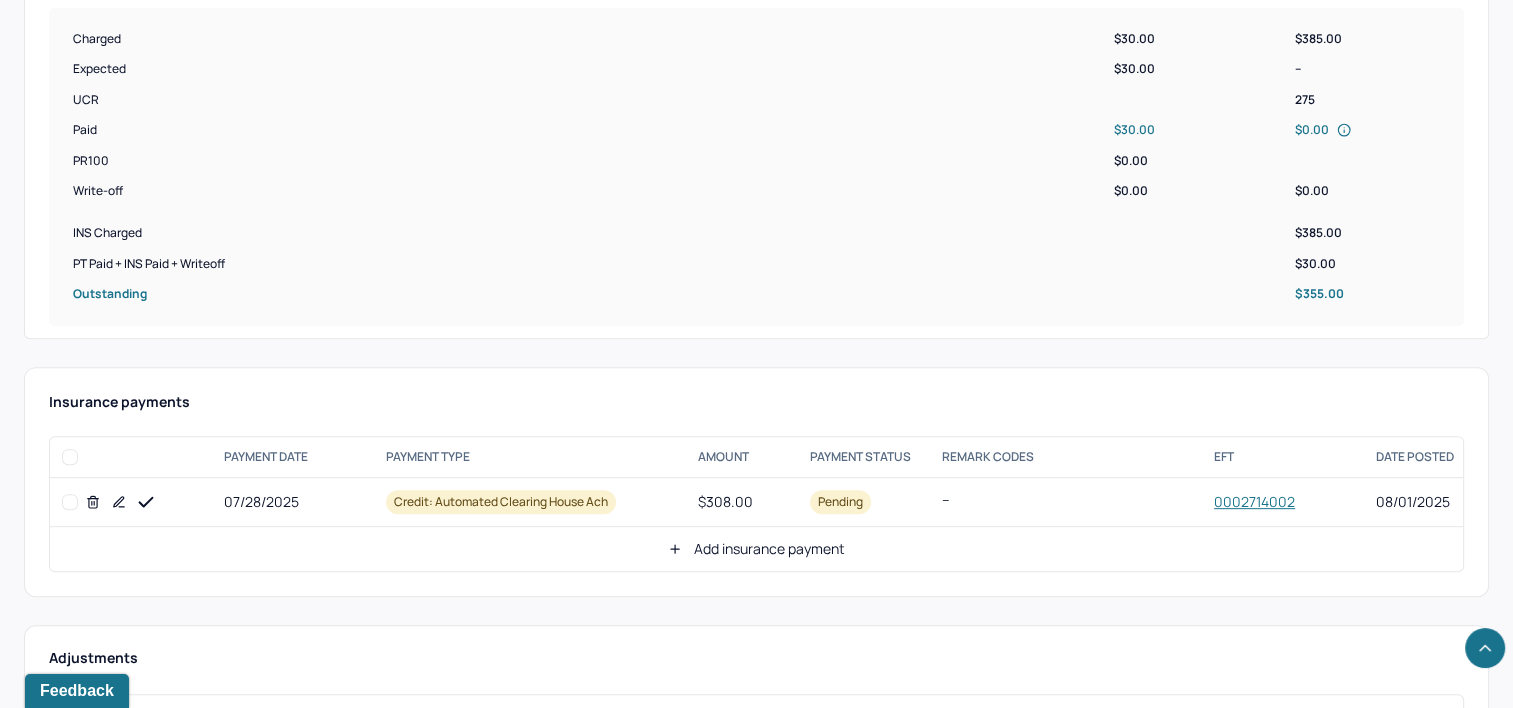 scroll, scrollTop: 800, scrollLeft: 0, axis: vertical 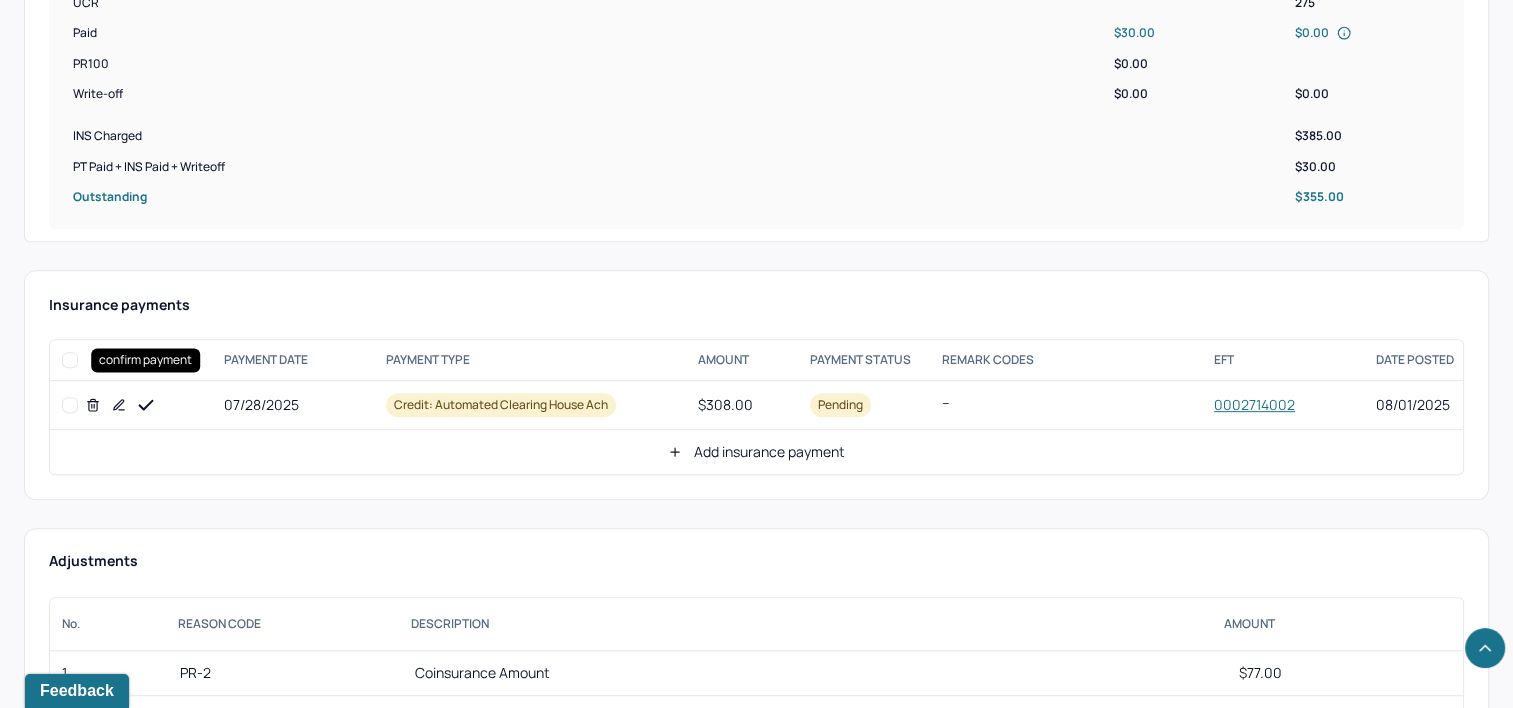 click 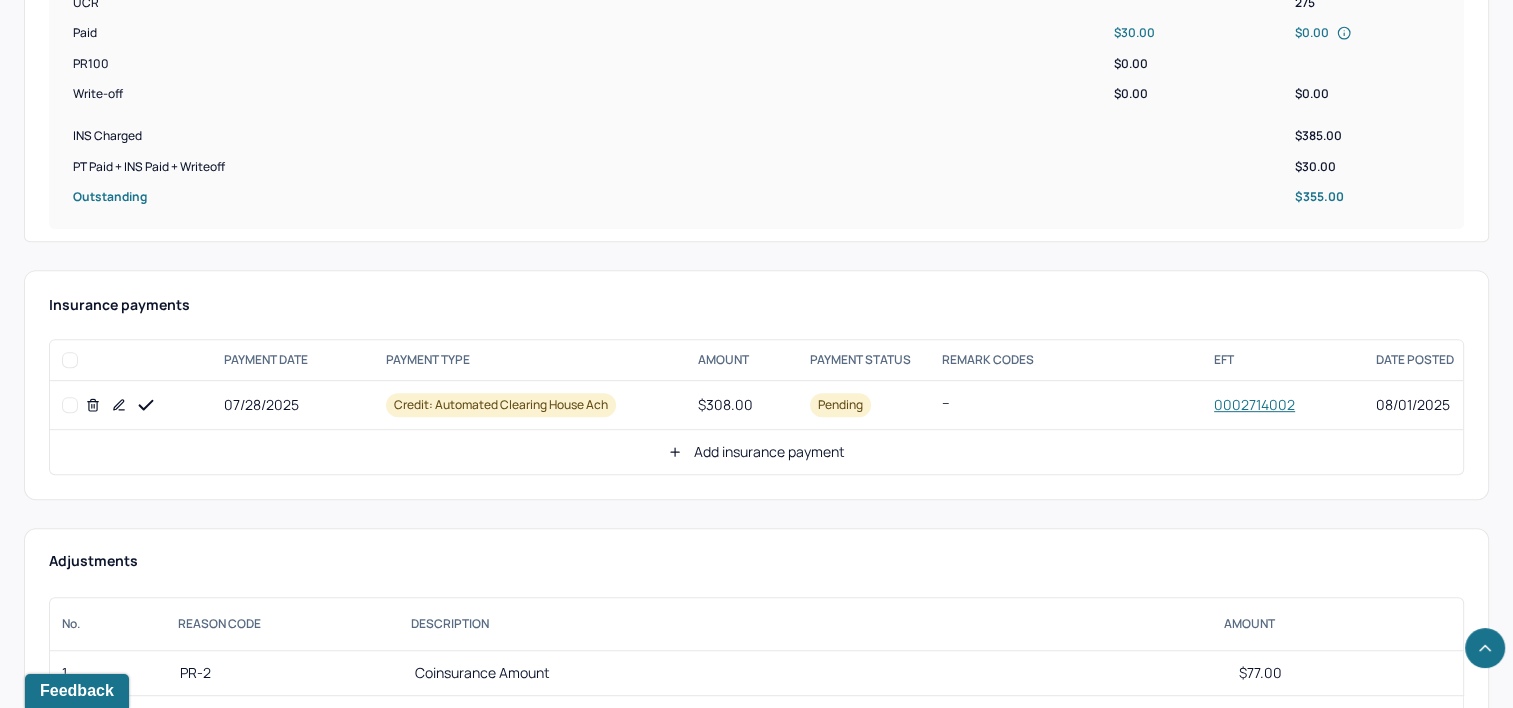 click on "Add insurance payment" at bounding box center (756, 452) 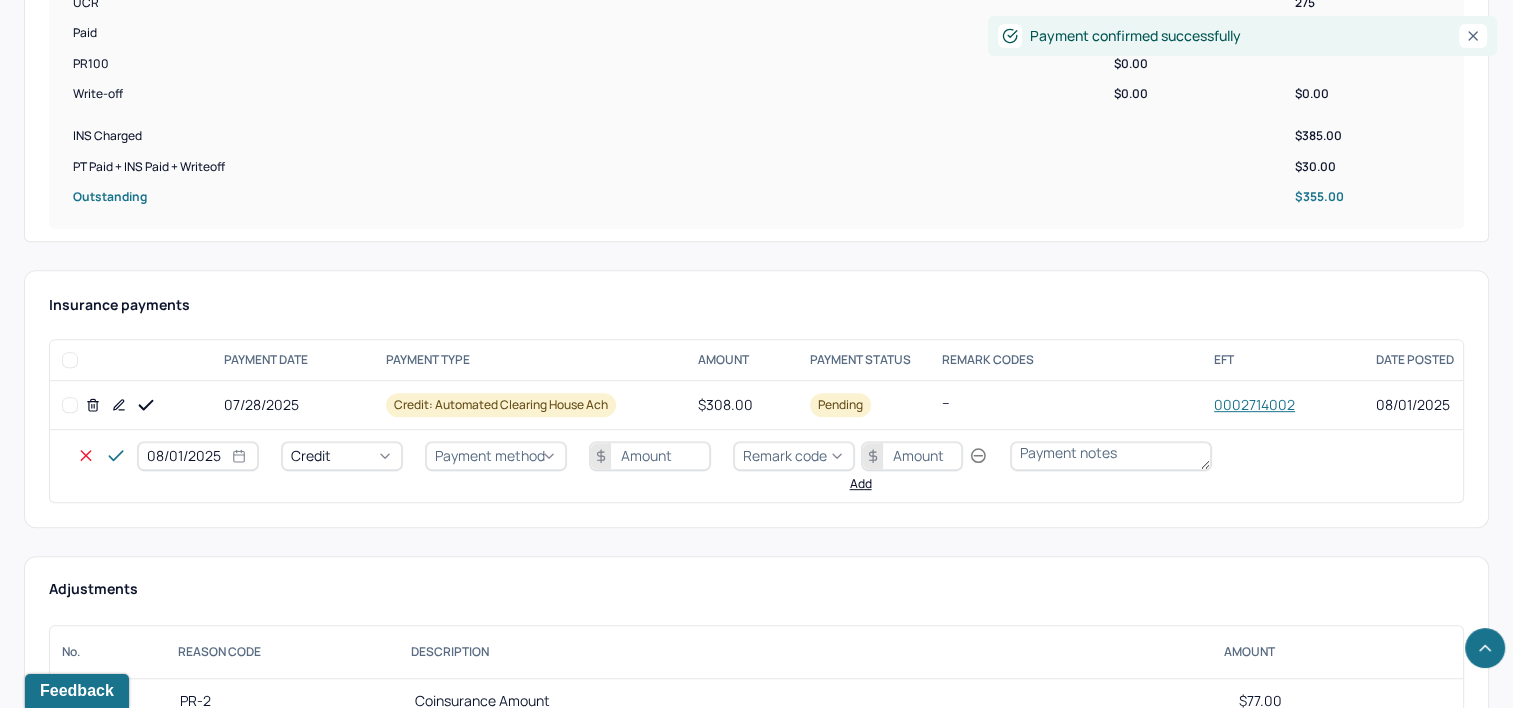 click on "08/01/2025" at bounding box center [198, 456] 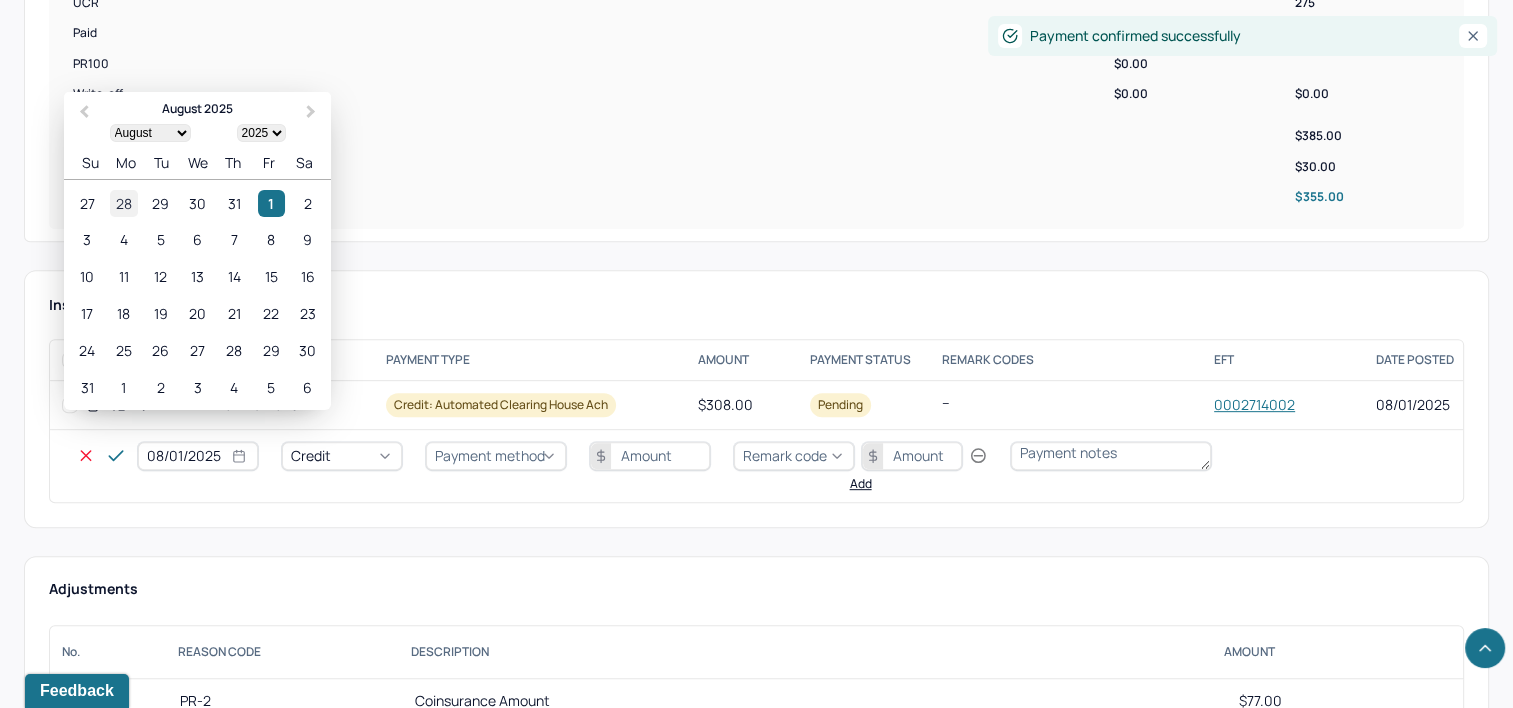 select on "7" 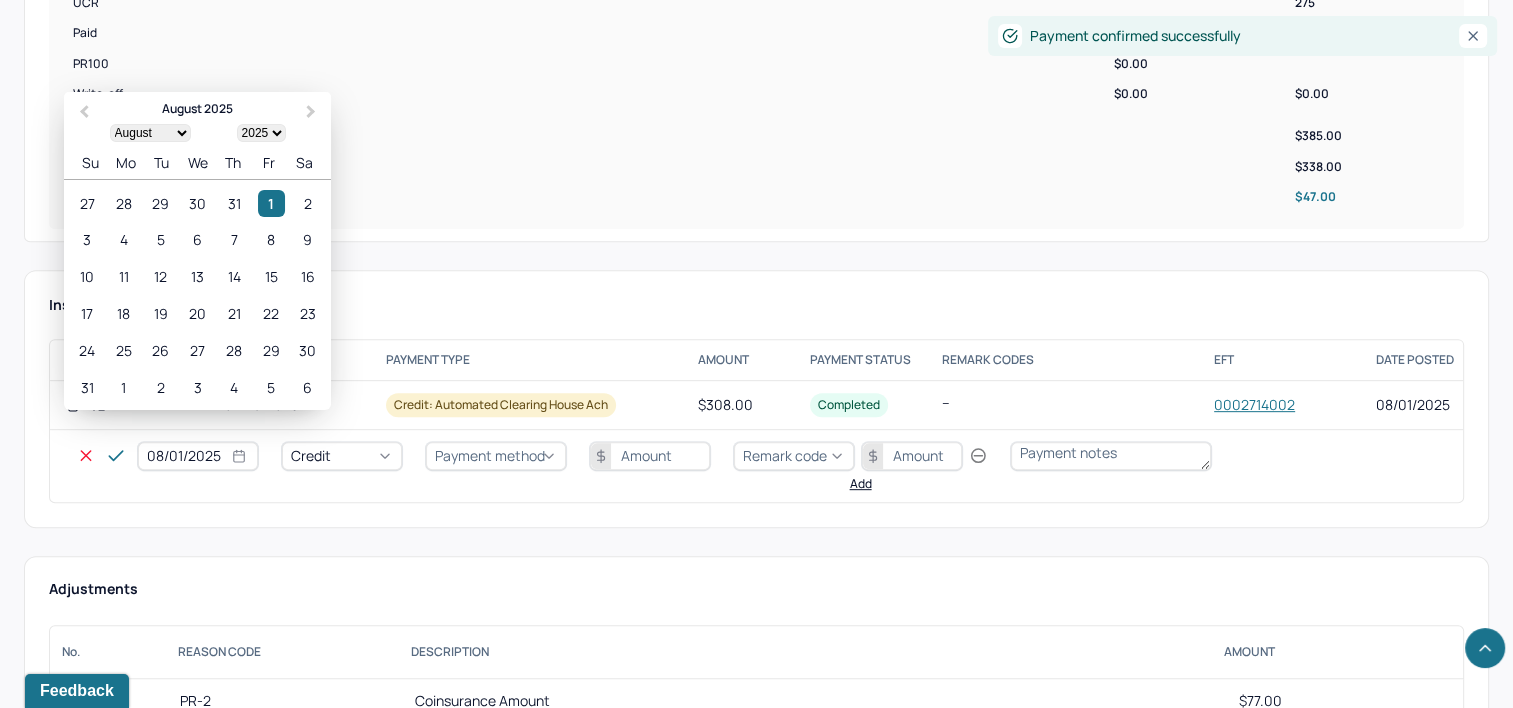 click on "28" at bounding box center (123, 203) 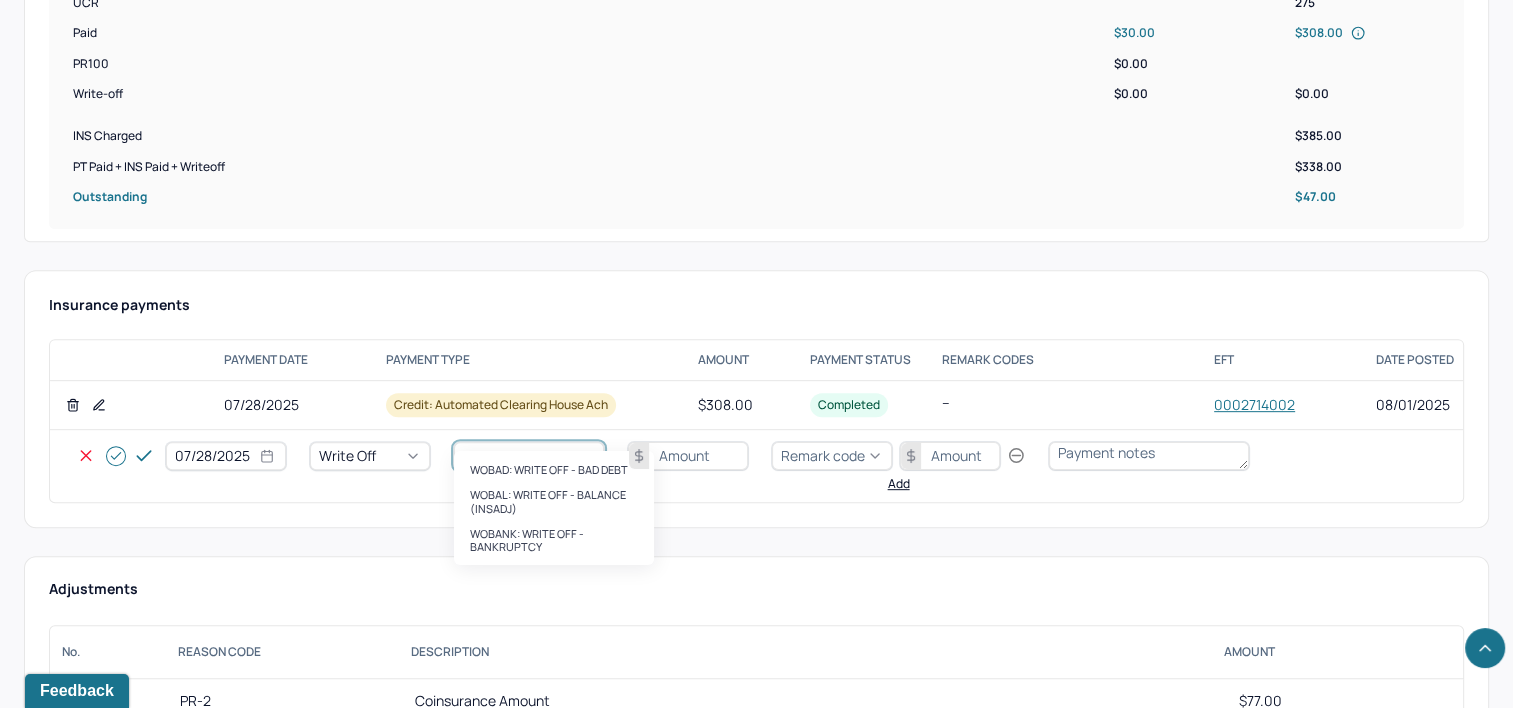 type on "wobal" 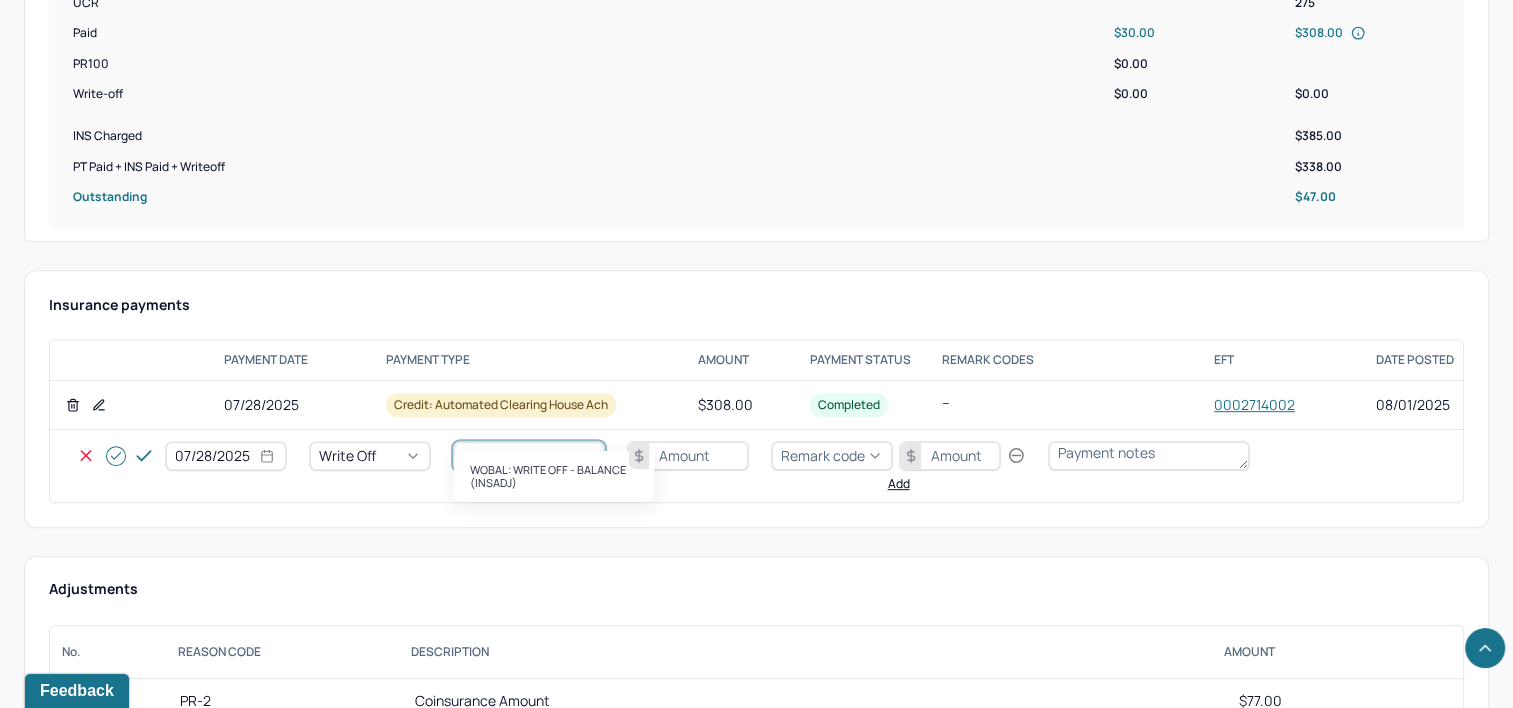 type 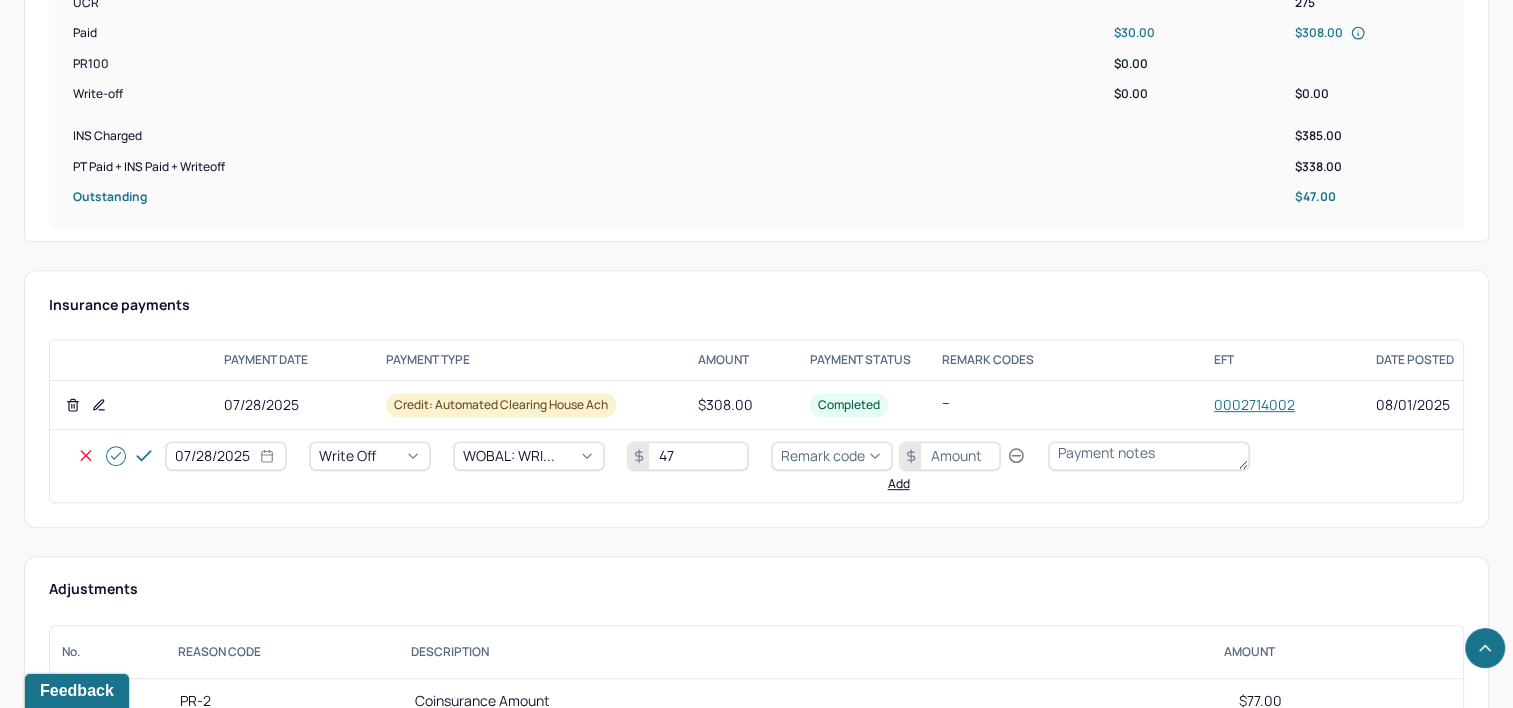 type on "47" 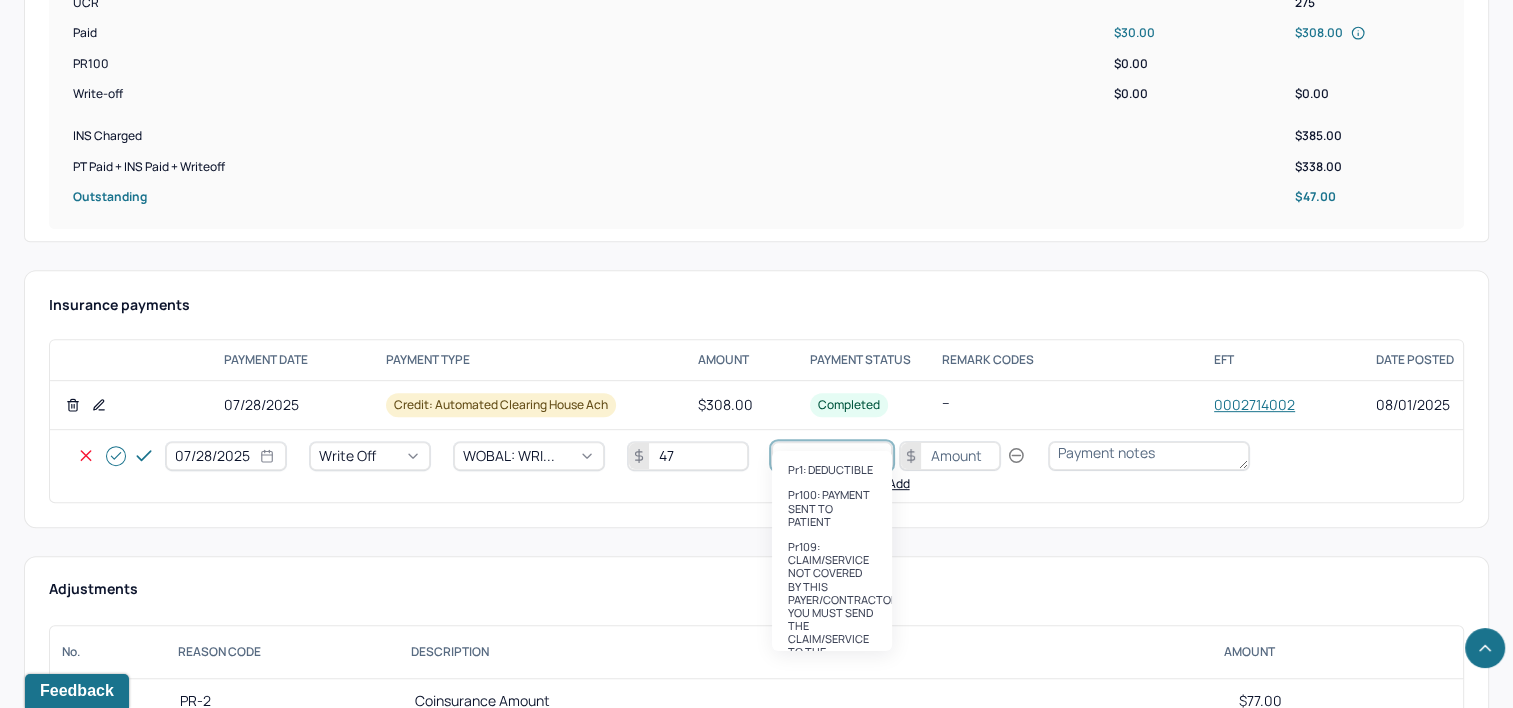 type on "pr2" 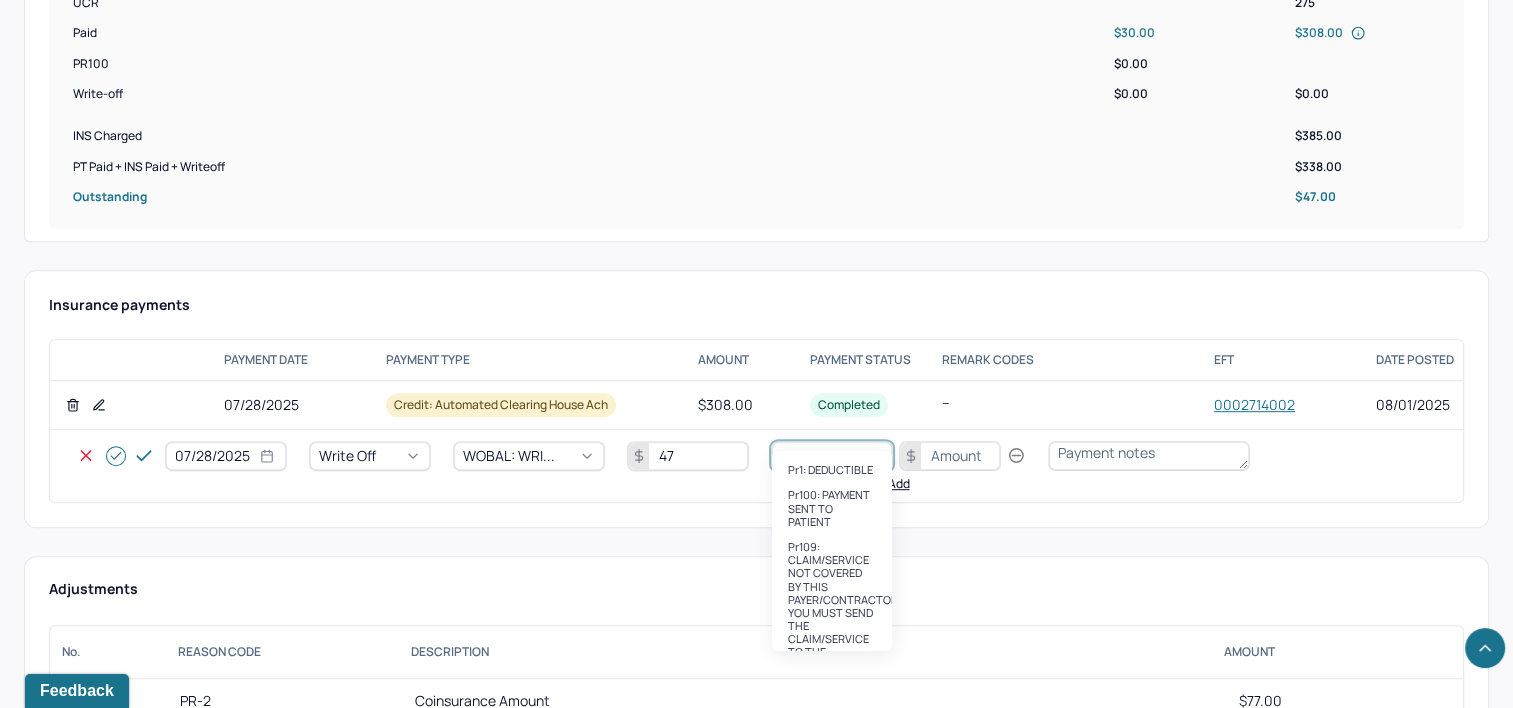type 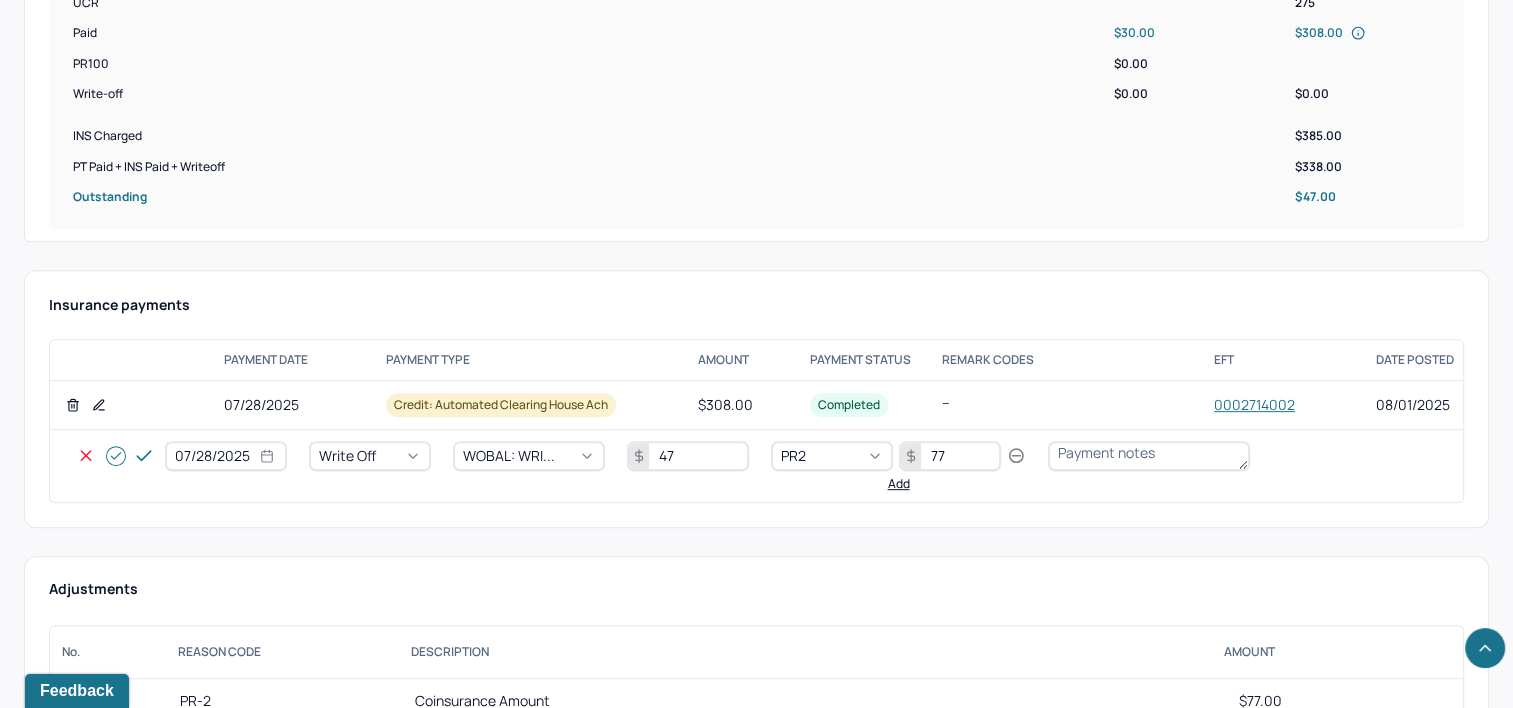 type on "77" 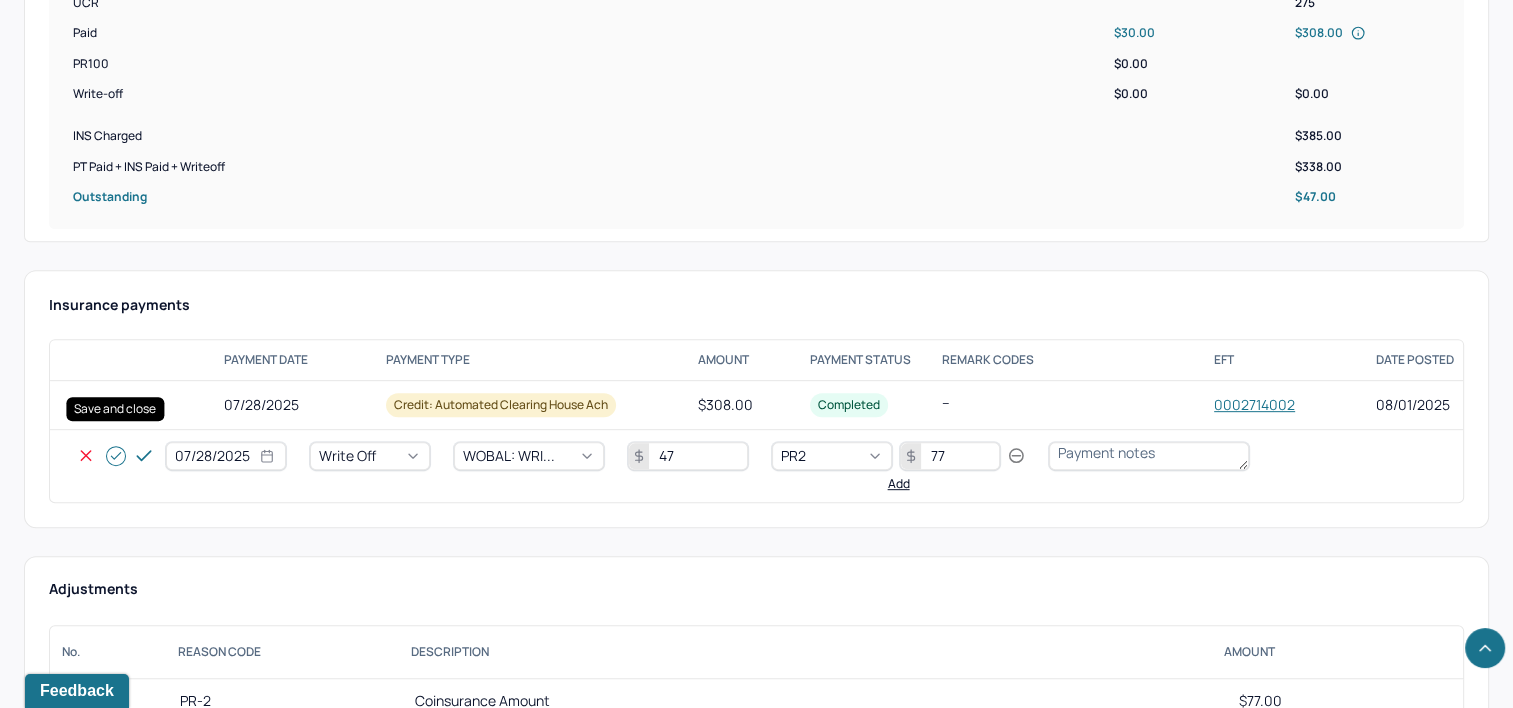 click 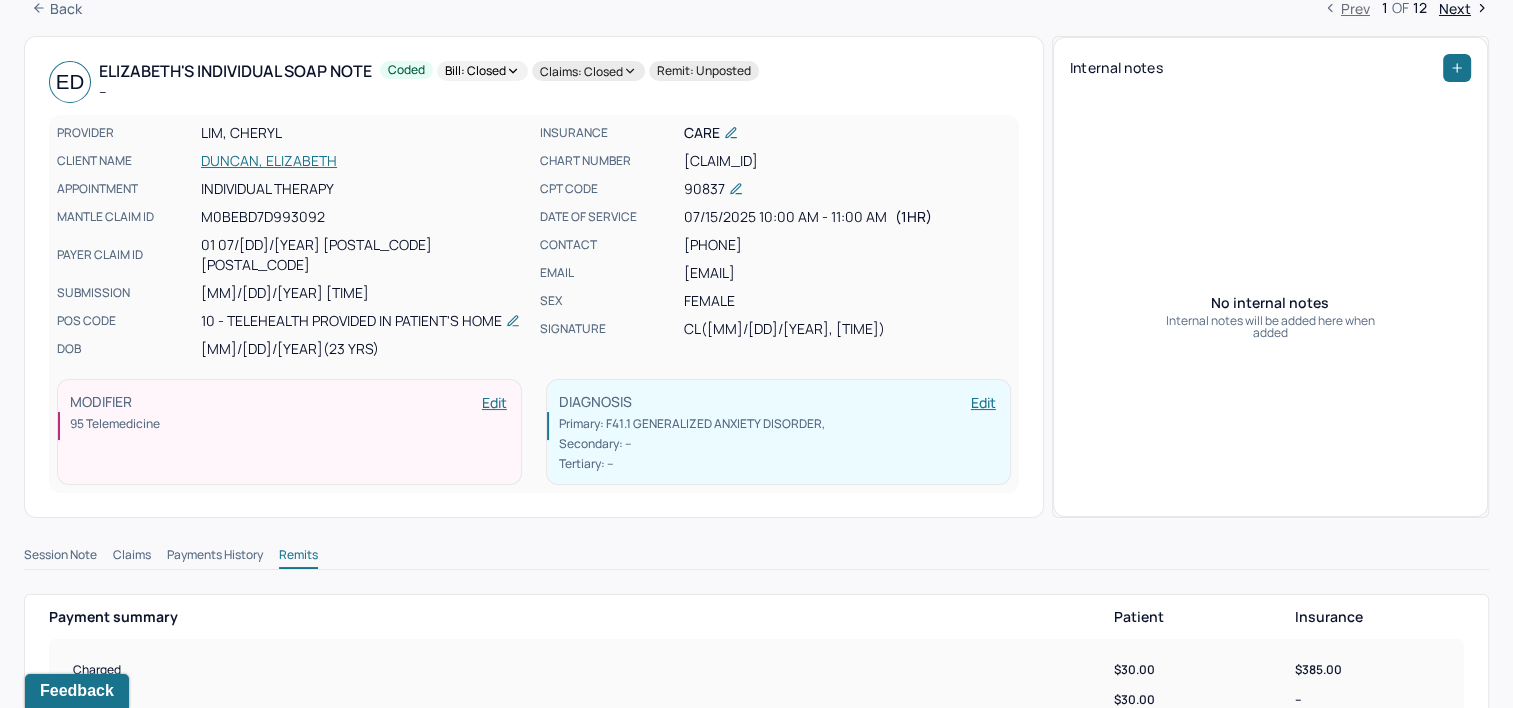 scroll, scrollTop: 0, scrollLeft: 0, axis: both 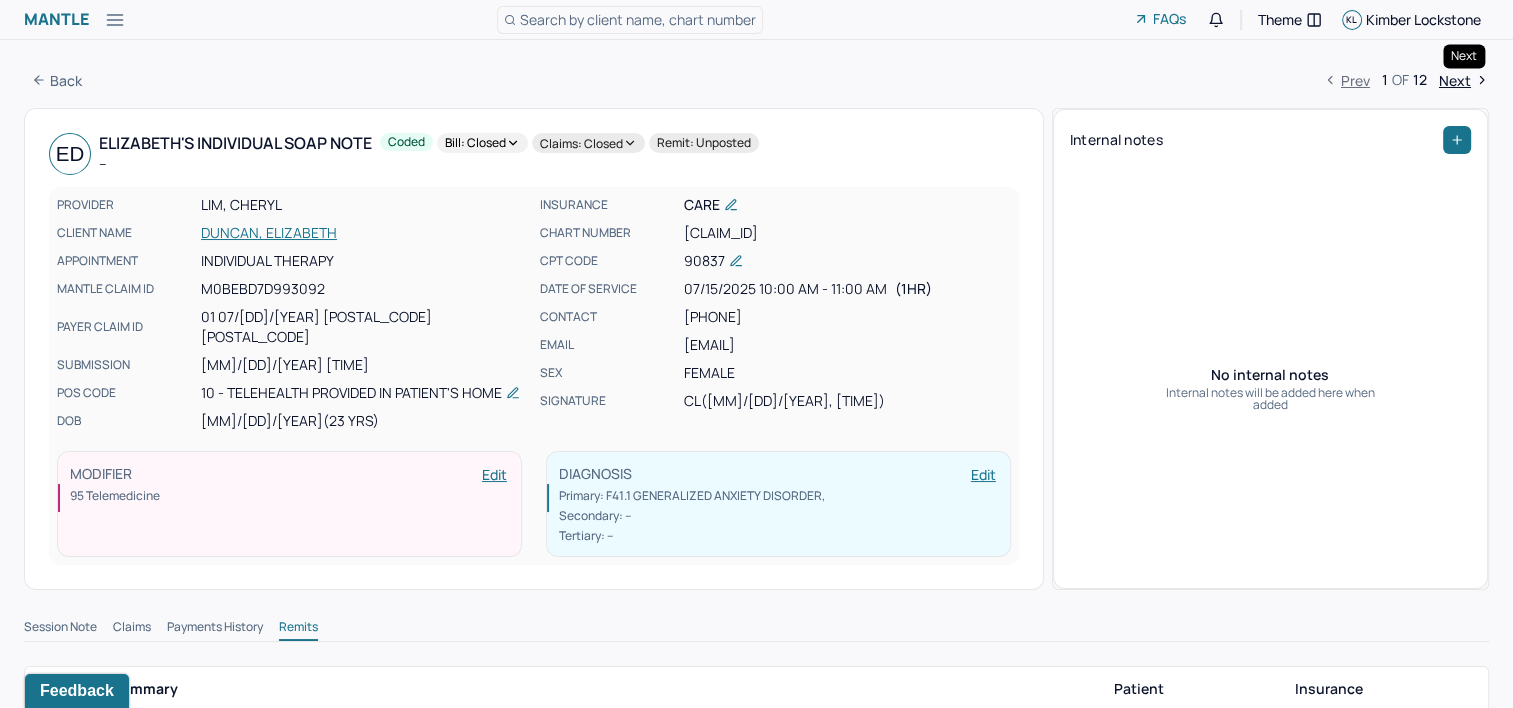 click on "Next" at bounding box center [1464, 80] 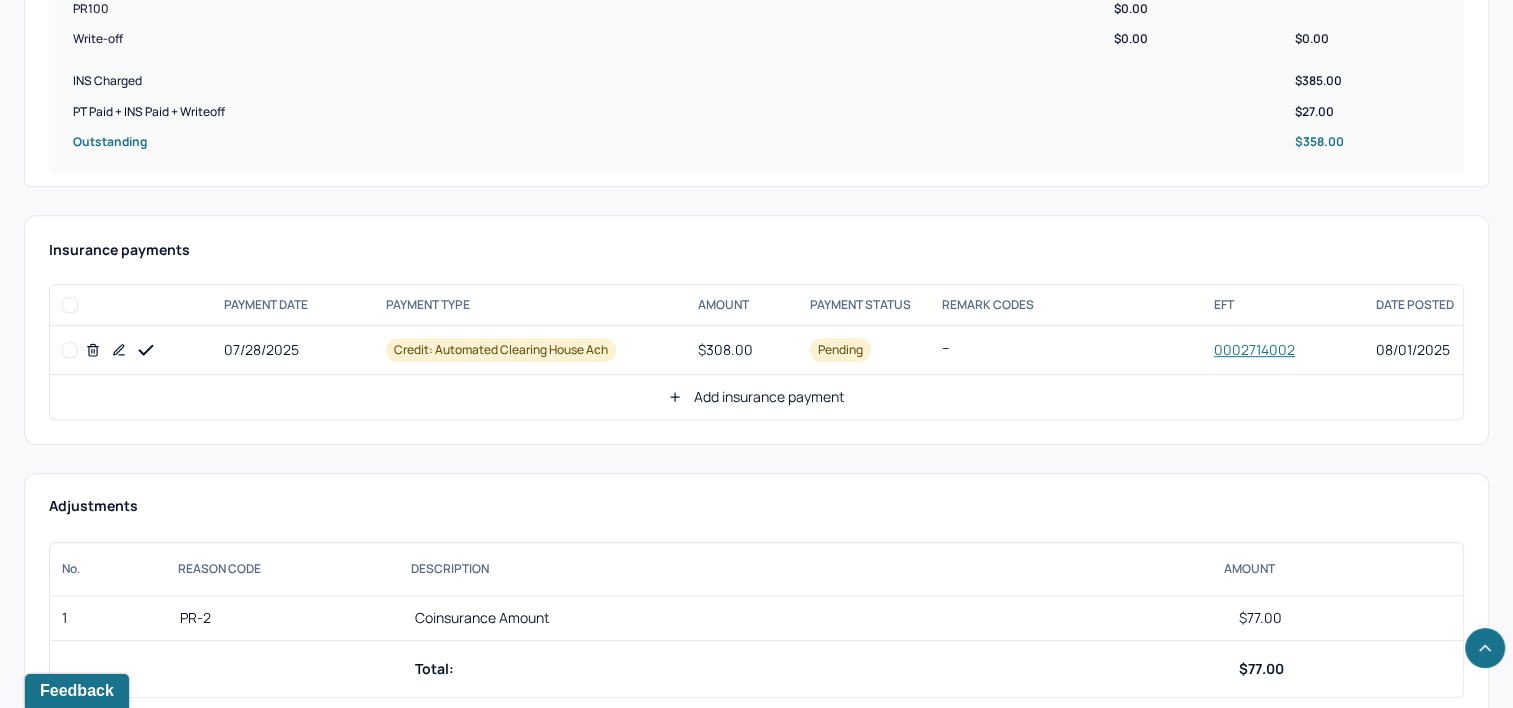 scroll, scrollTop: 860, scrollLeft: 0, axis: vertical 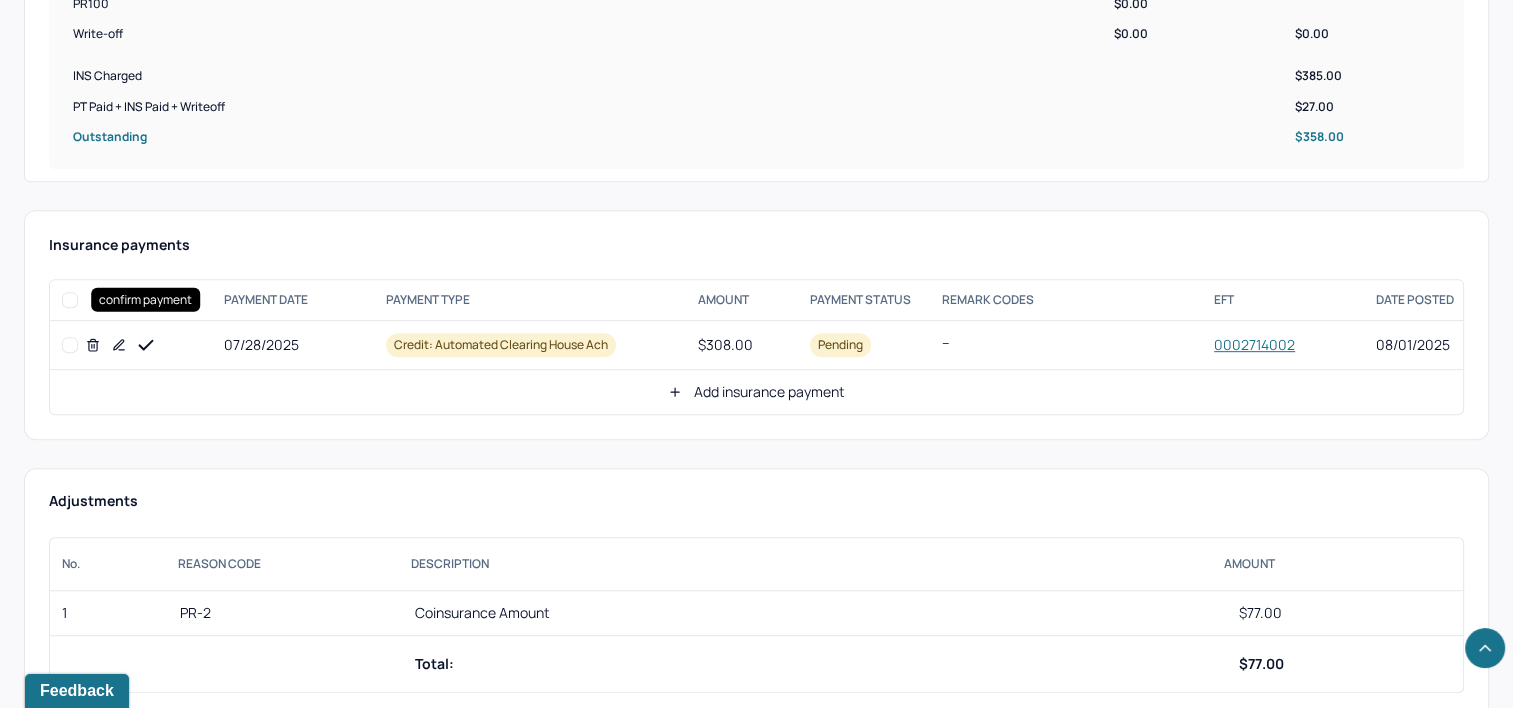 click 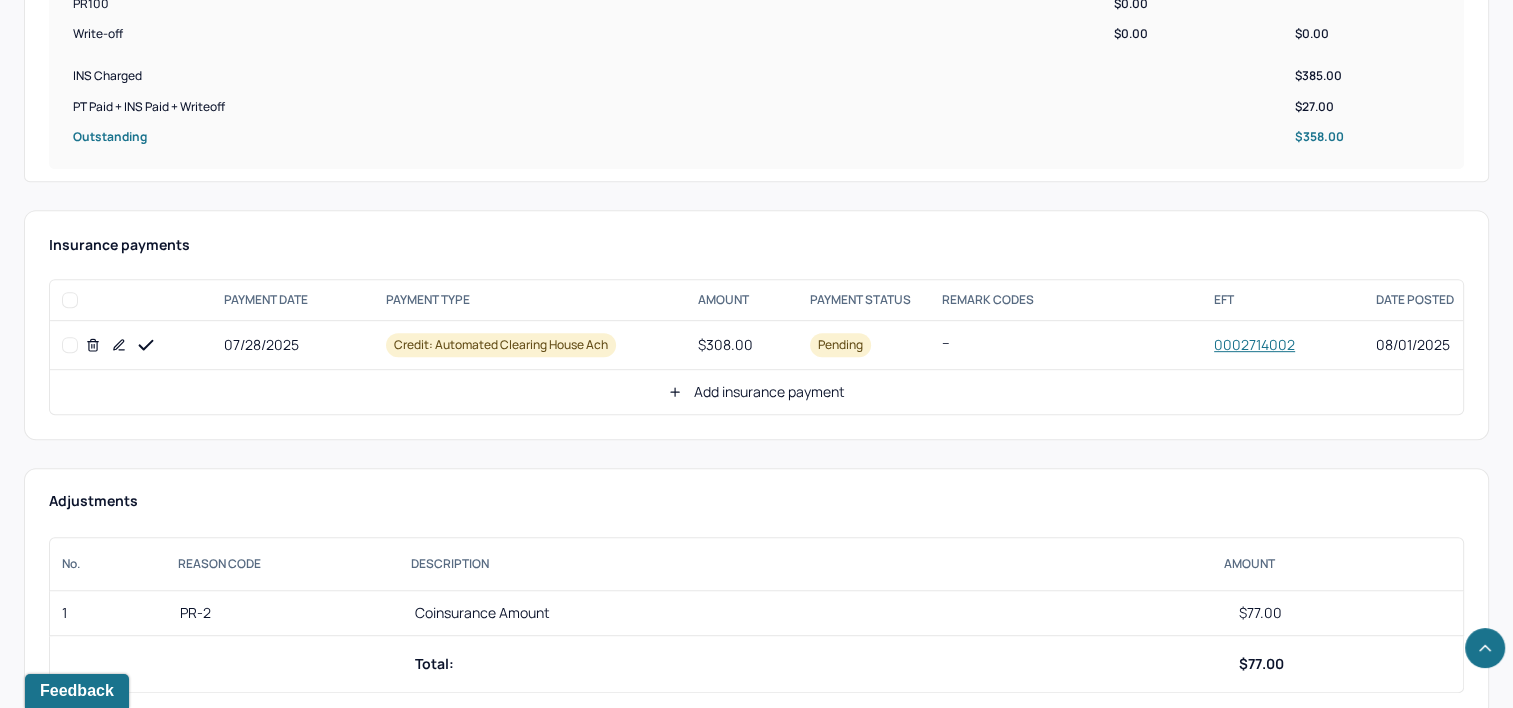click on "Add insurance payment" at bounding box center (756, 392) 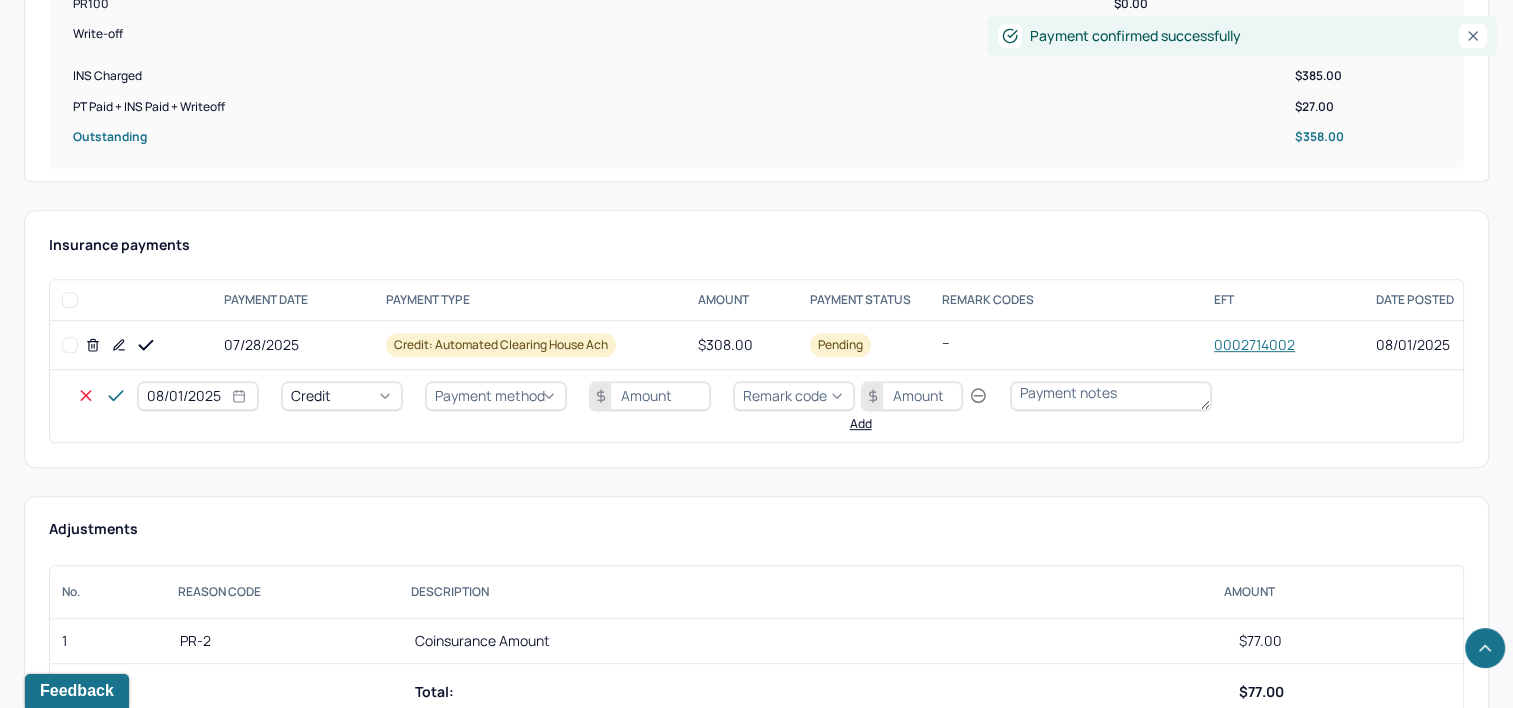 click on "08/01/2025" at bounding box center [198, 396] 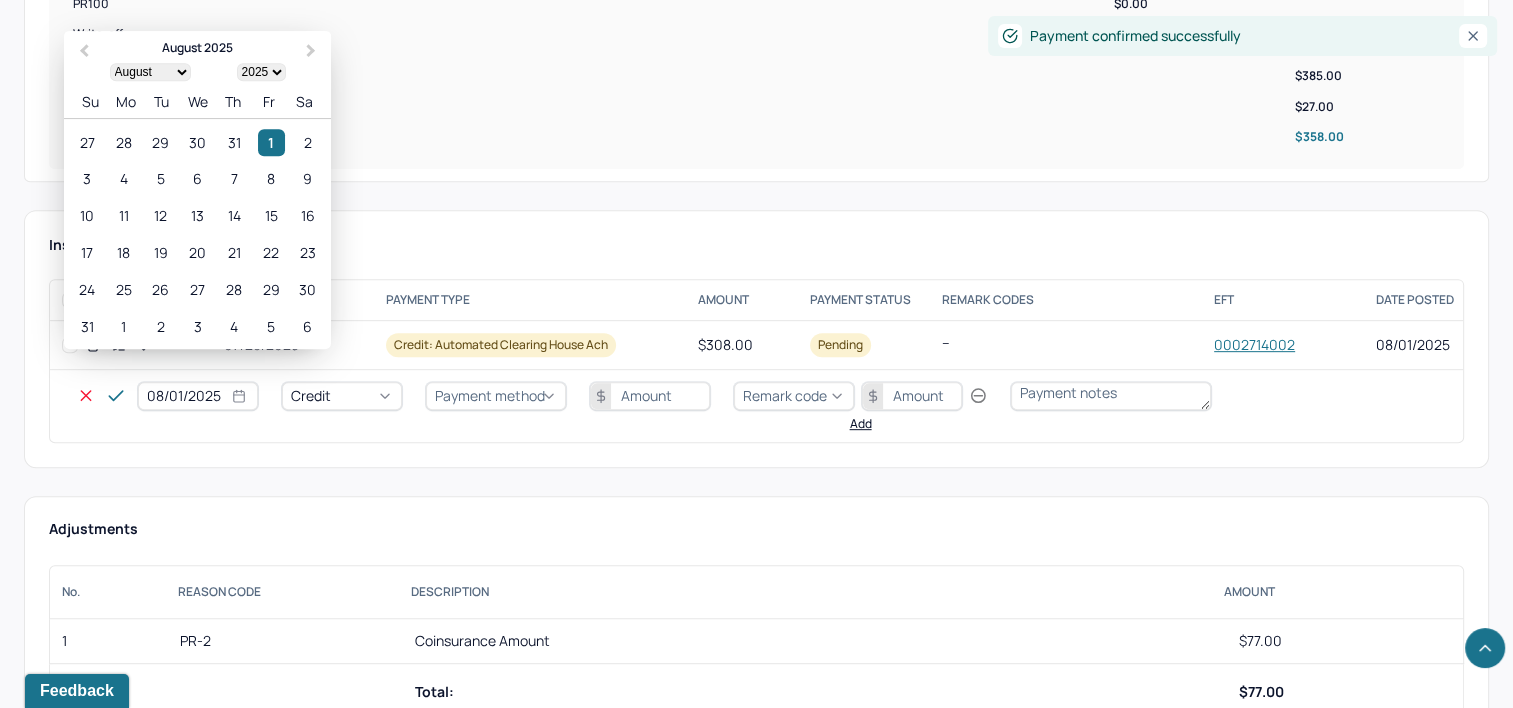 select on "7" 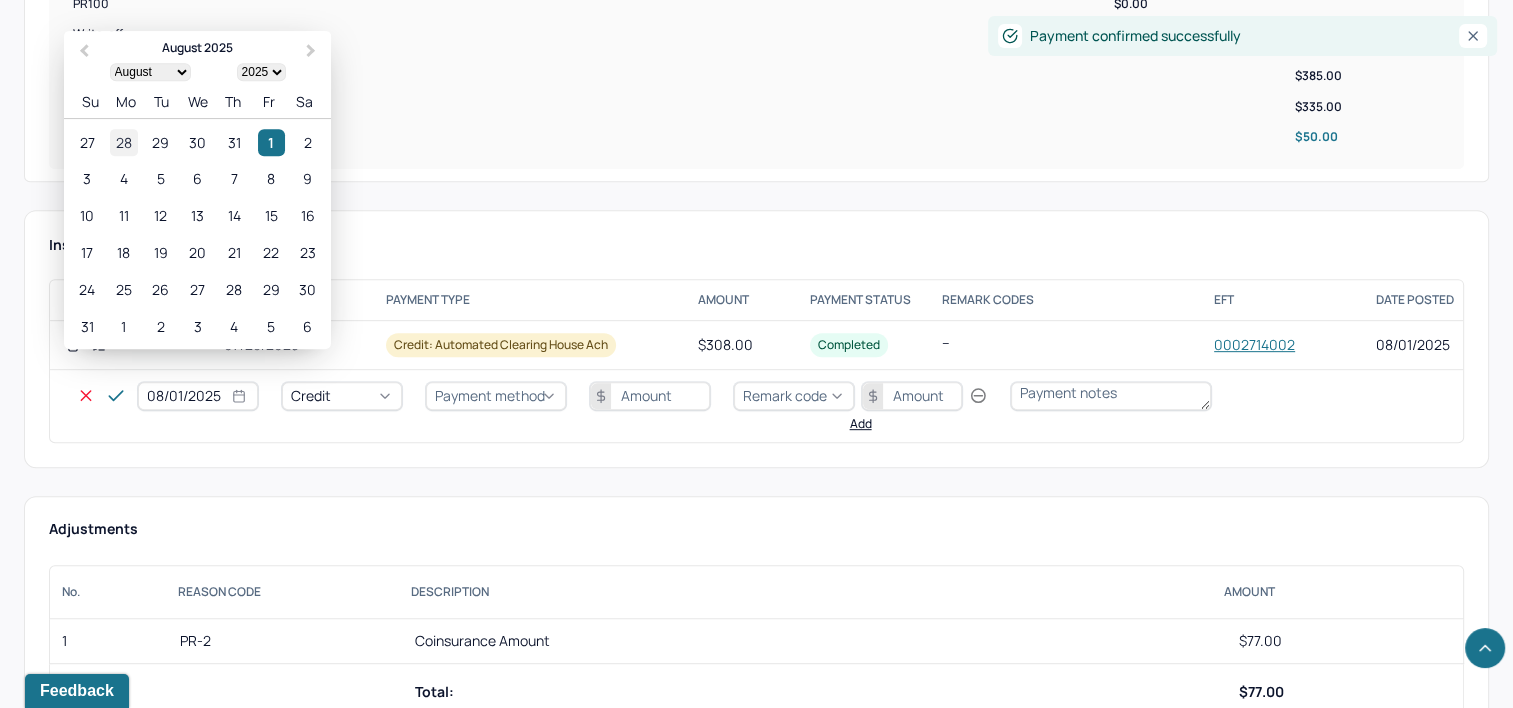 click on "28" at bounding box center [123, 142] 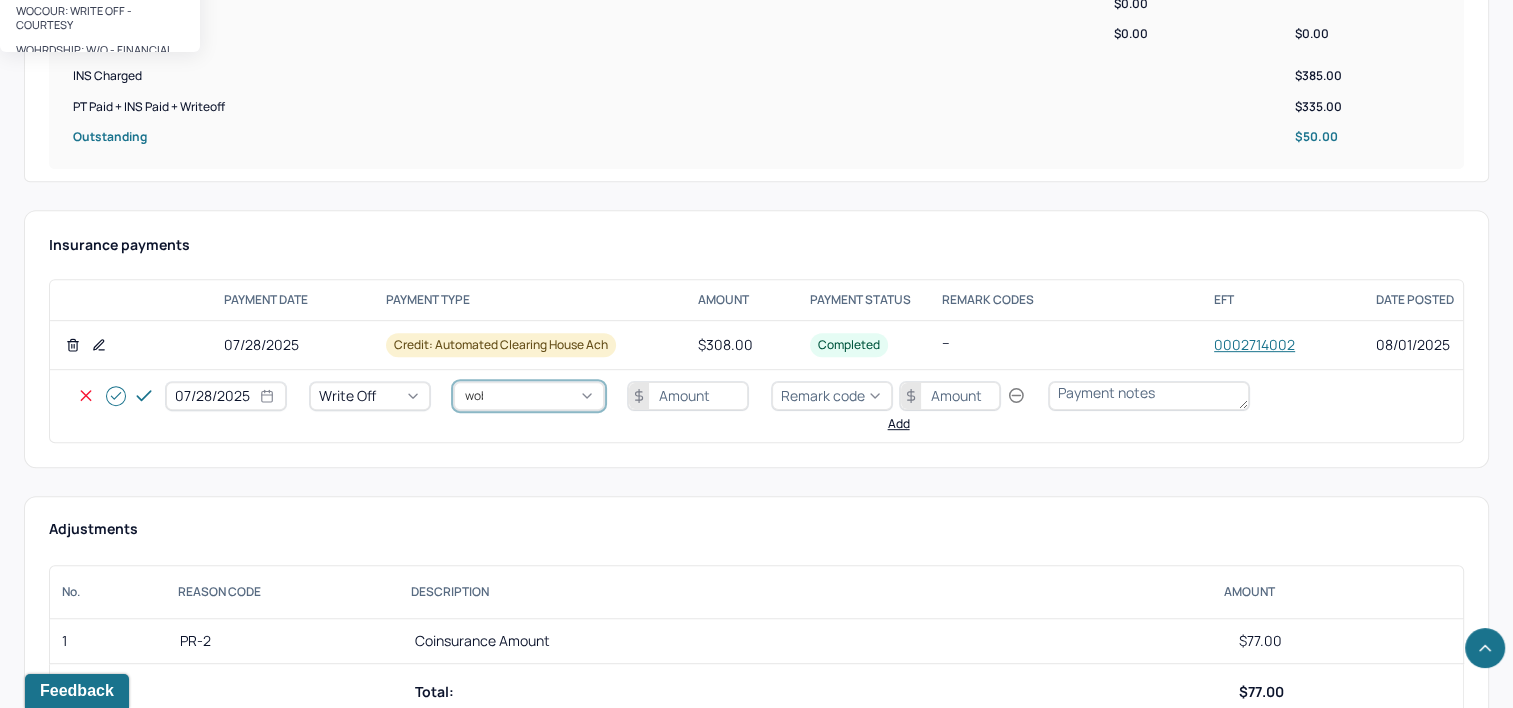 type on "wobal" 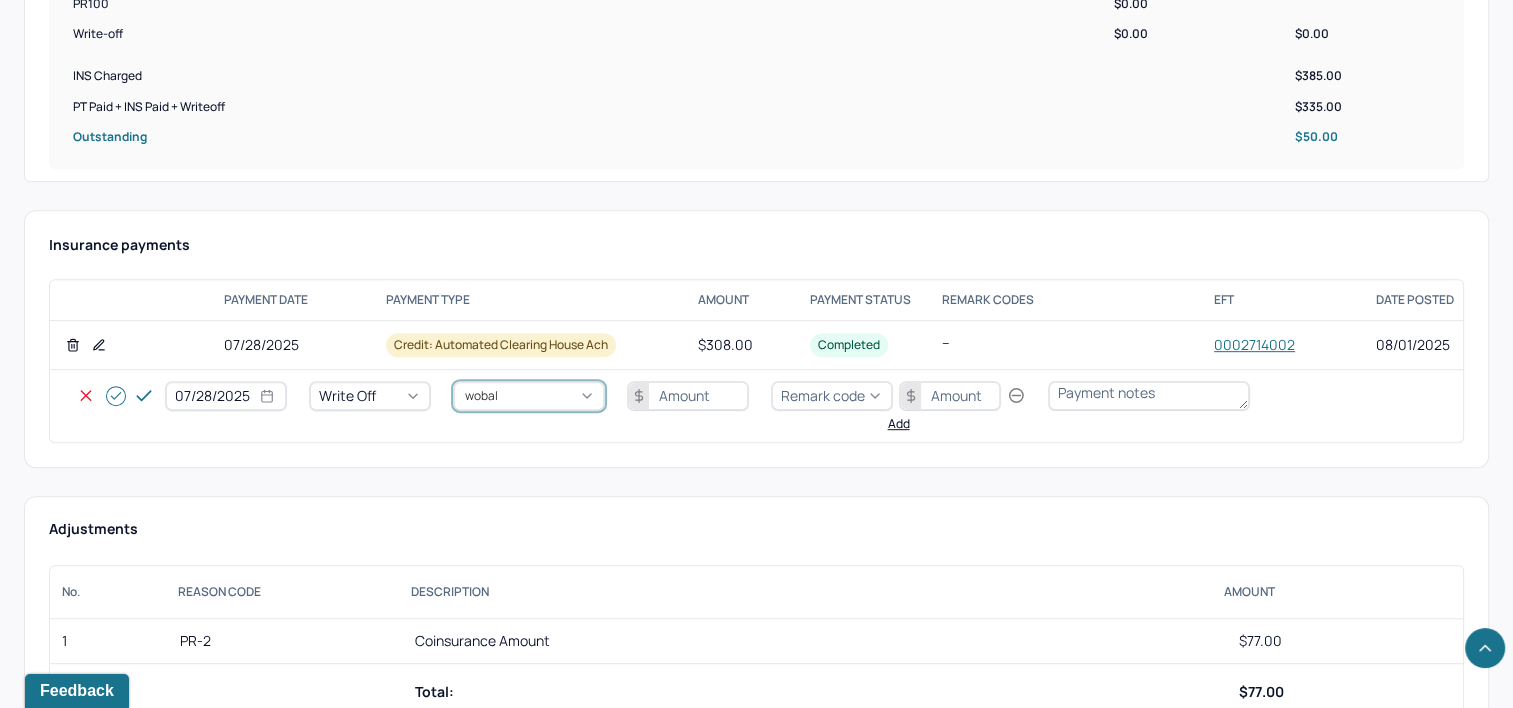 type 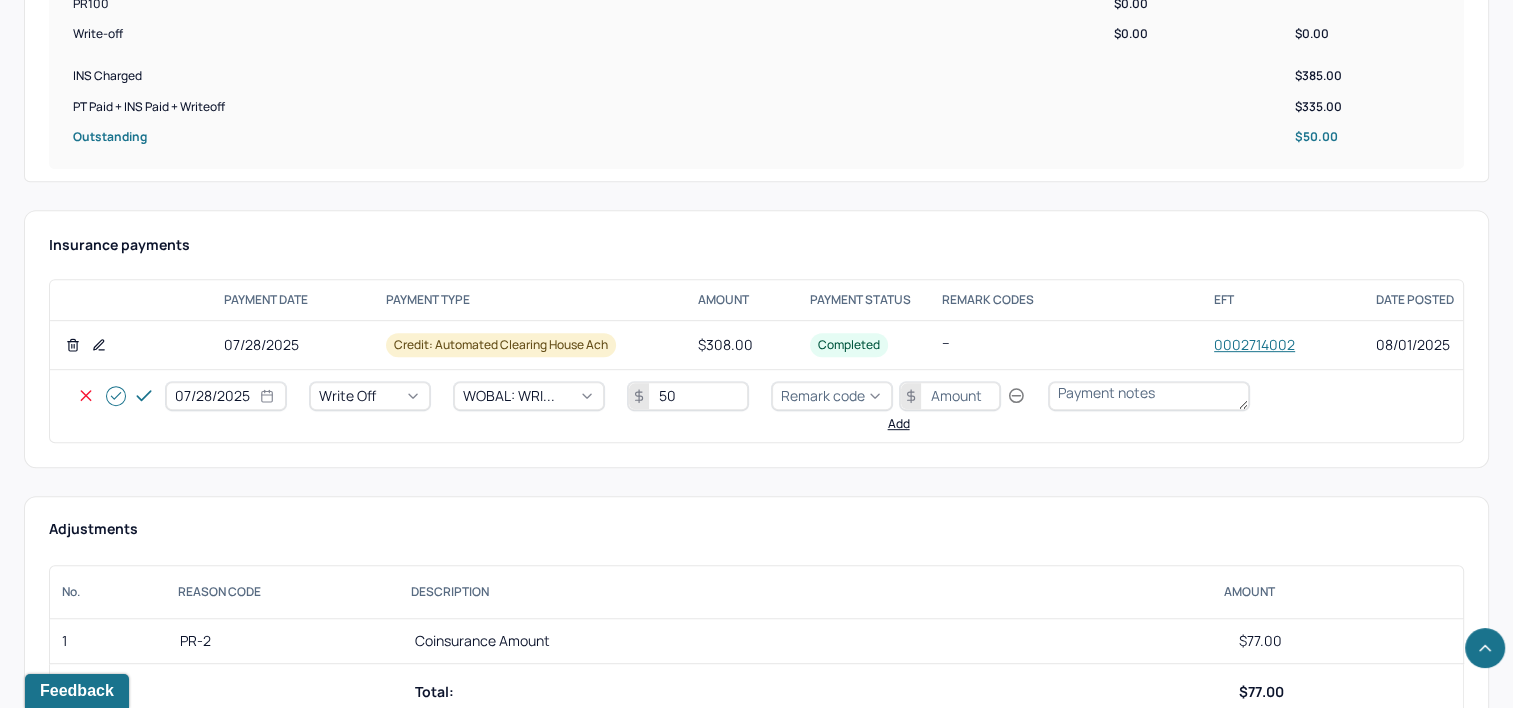 type on "50" 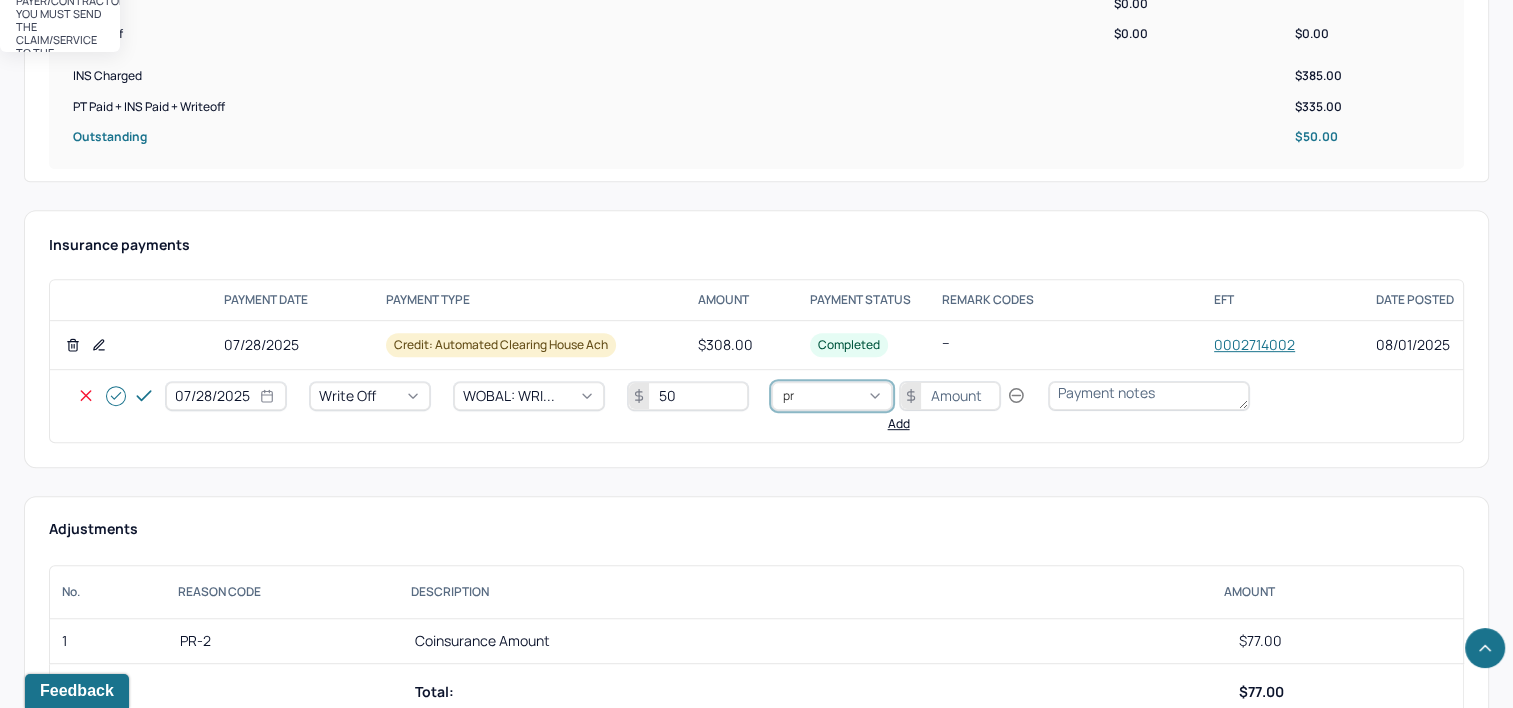 type on "pr2" 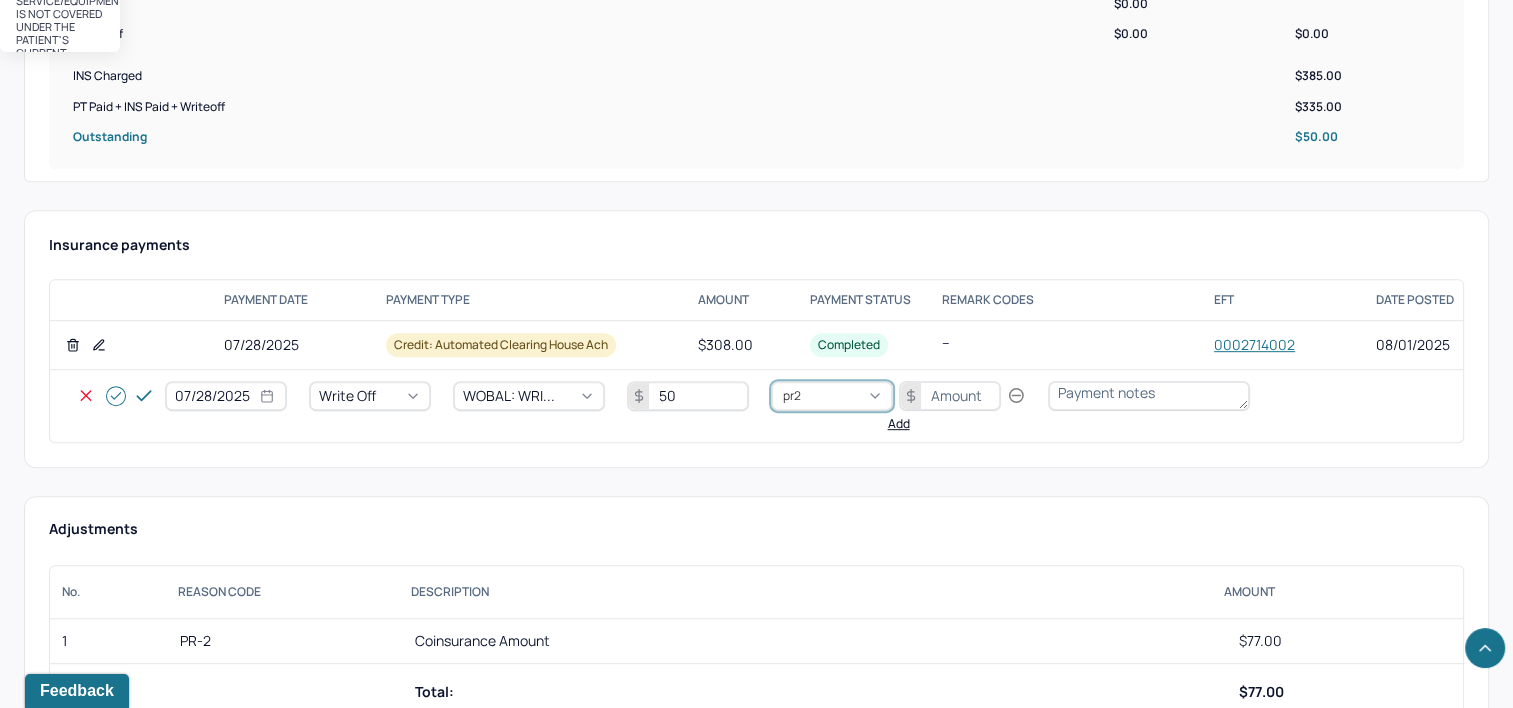 type 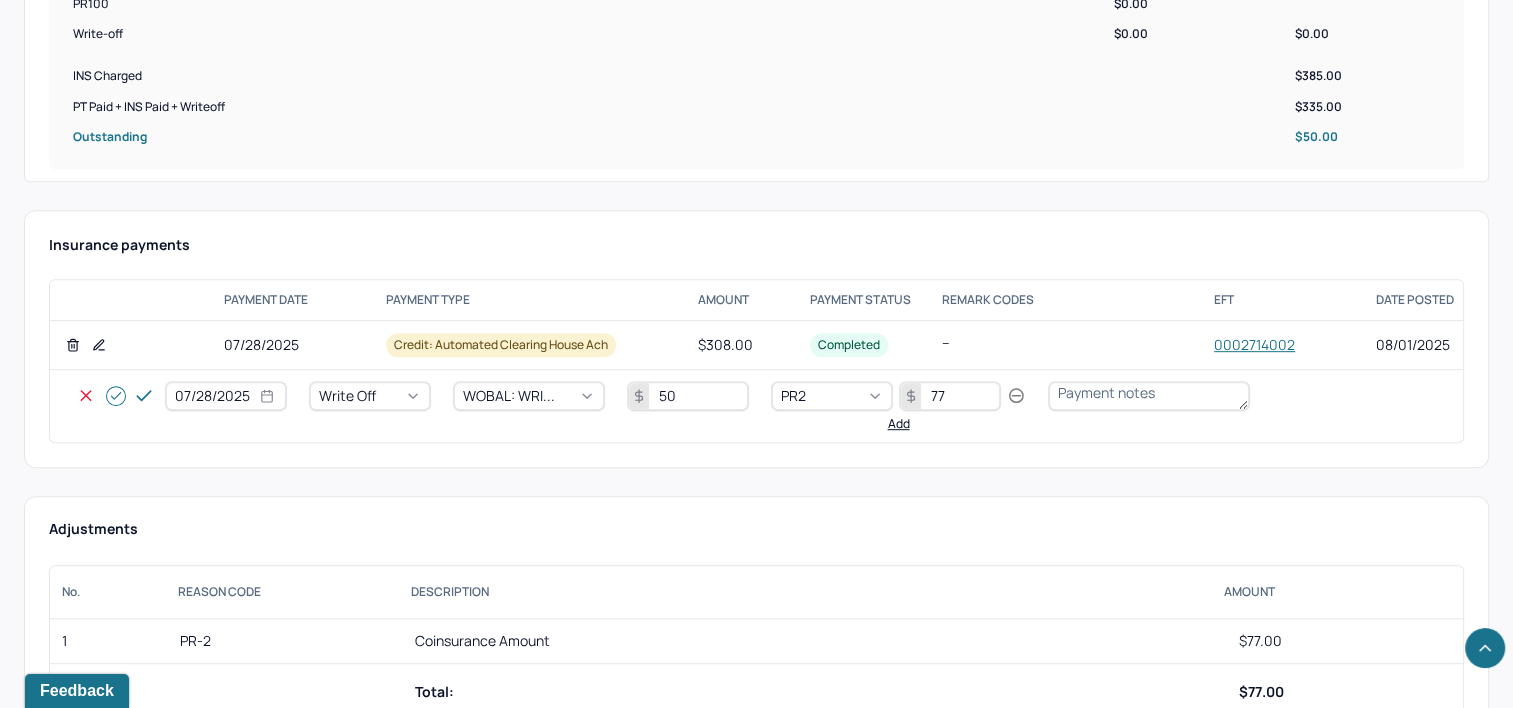 type on "77" 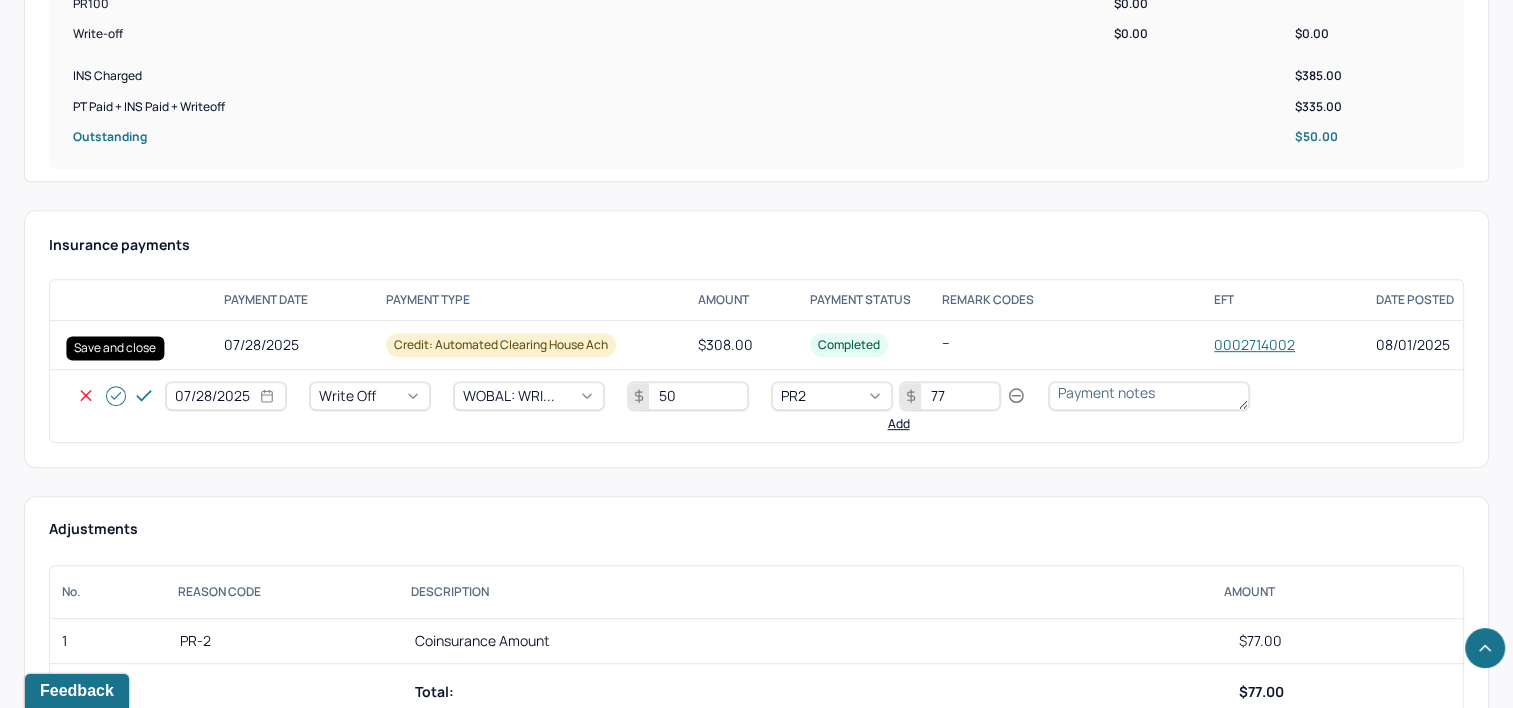 click 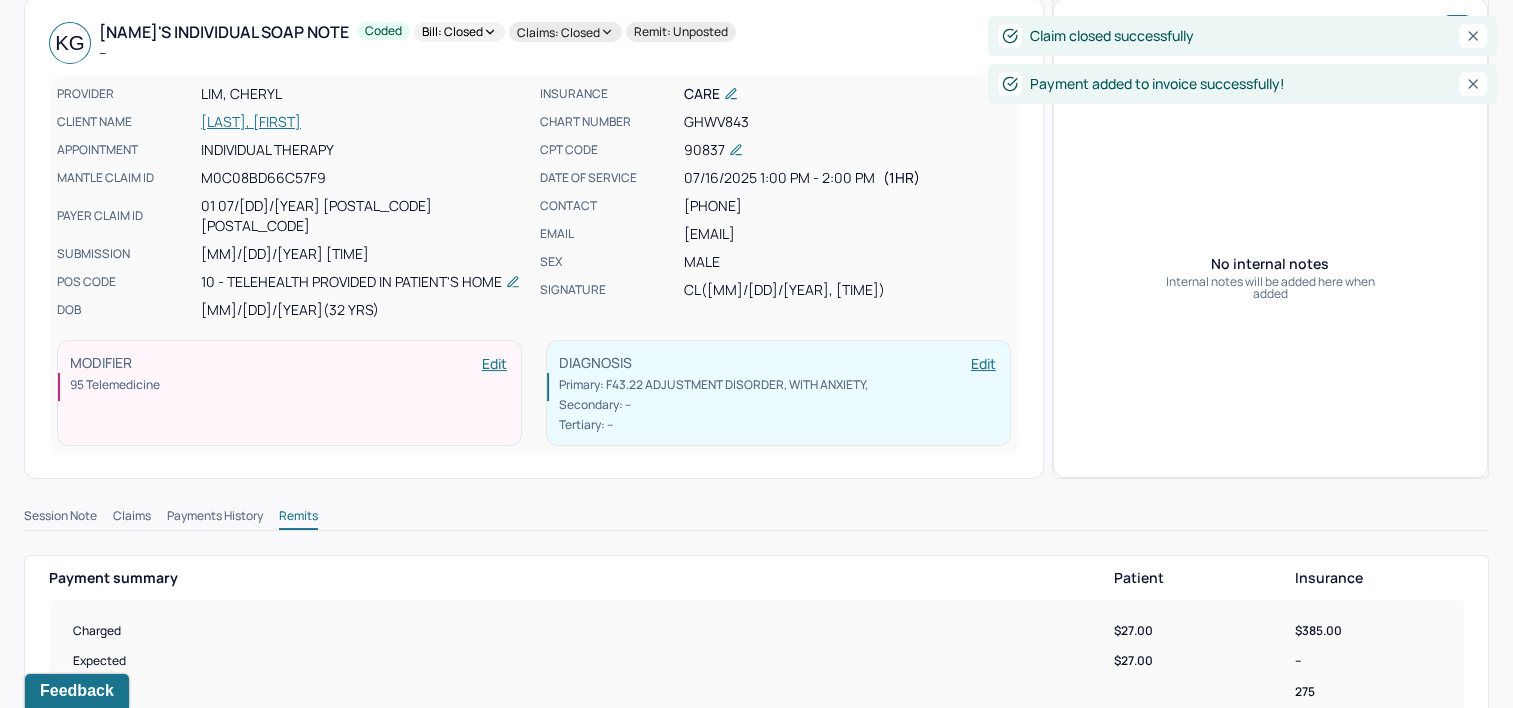 scroll, scrollTop: 0, scrollLeft: 0, axis: both 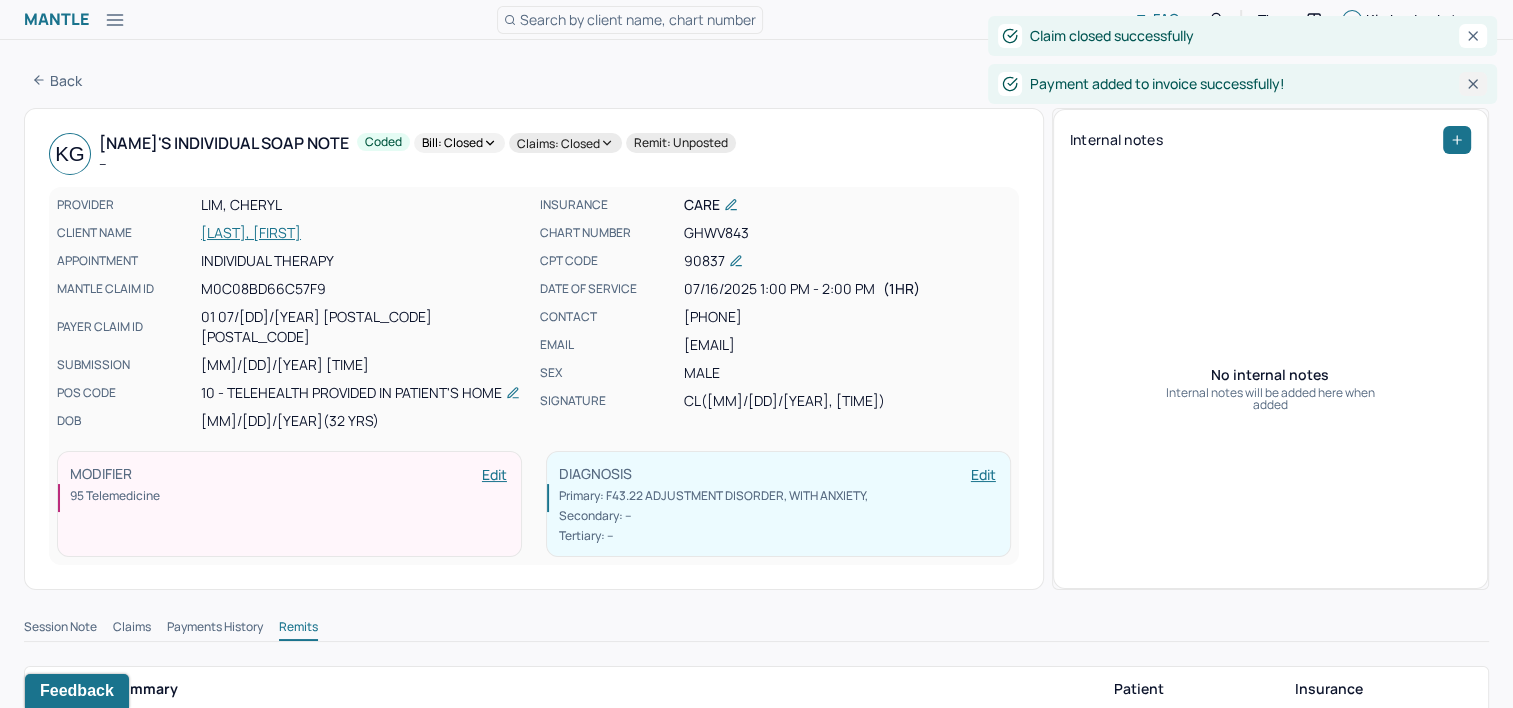 click at bounding box center (1473, 84) 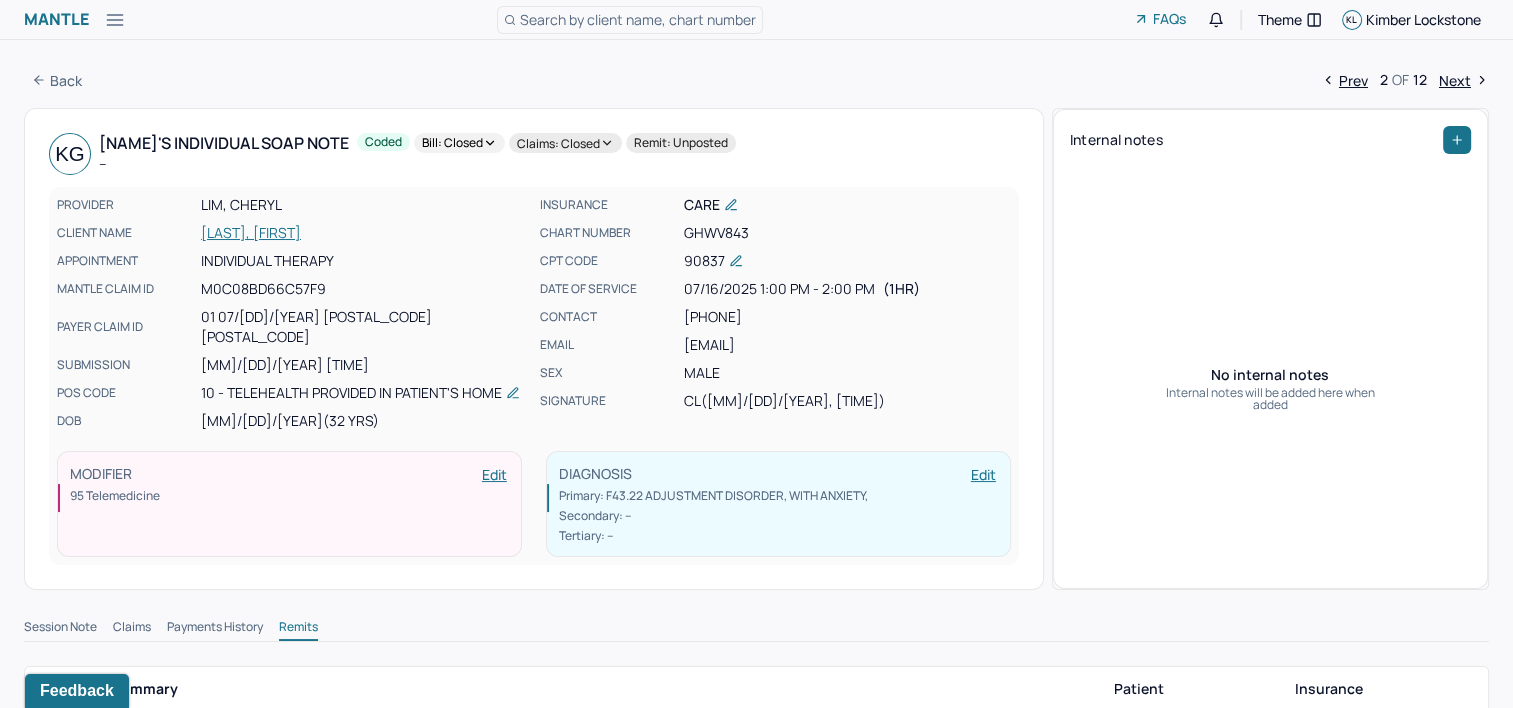 drag, startPoint x: 1462, startPoint y: 80, endPoint x: 1325, endPoint y: 103, distance: 138.91724 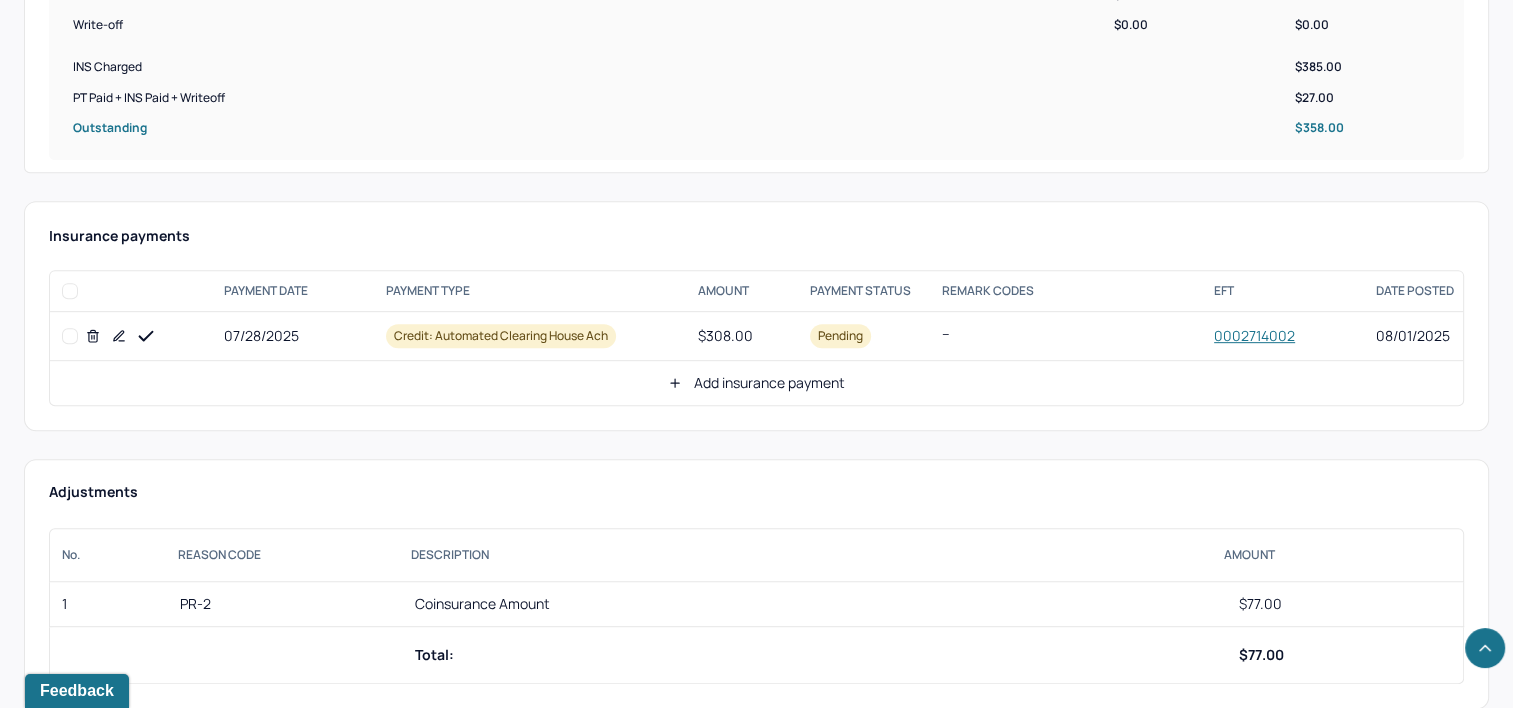 scroll, scrollTop: 900, scrollLeft: 0, axis: vertical 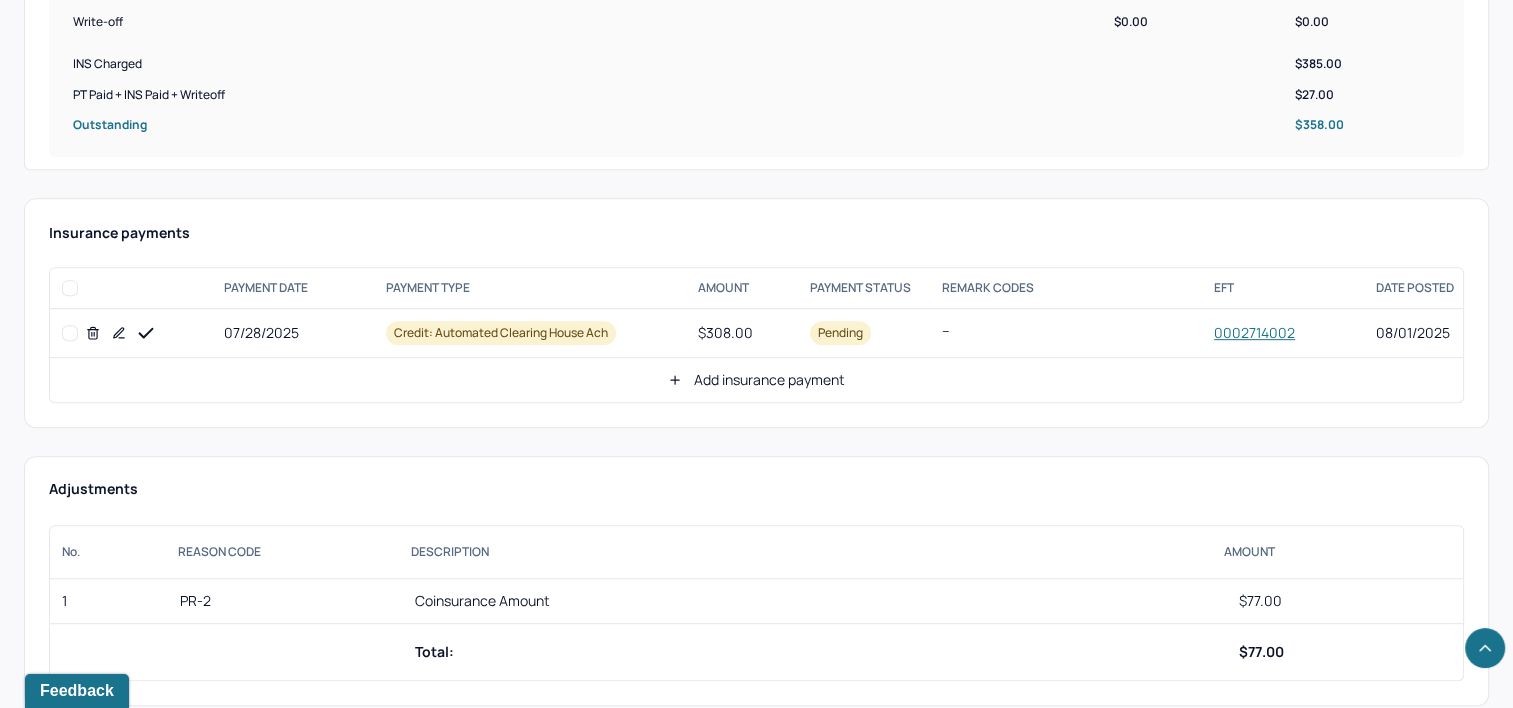 click 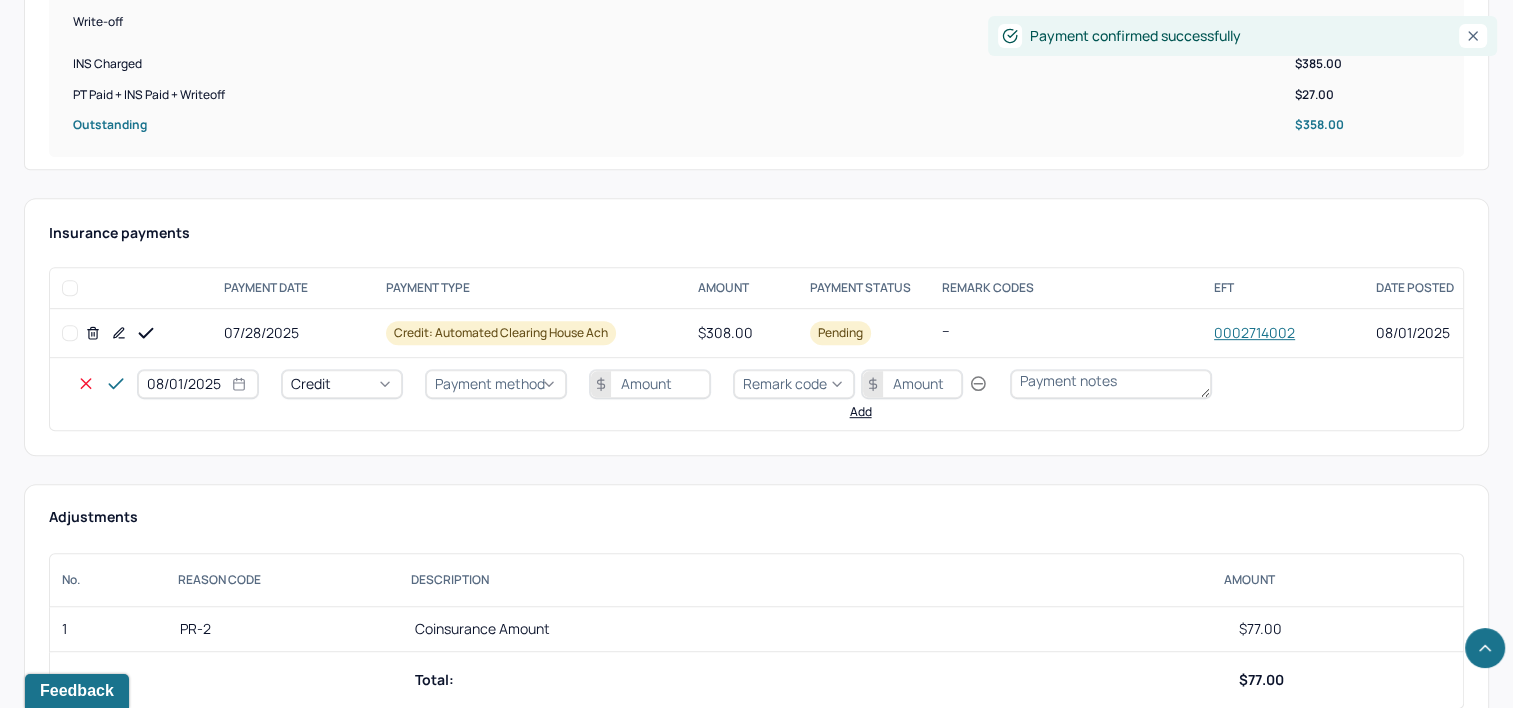 click on "08/01/2025" at bounding box center [198, 384] 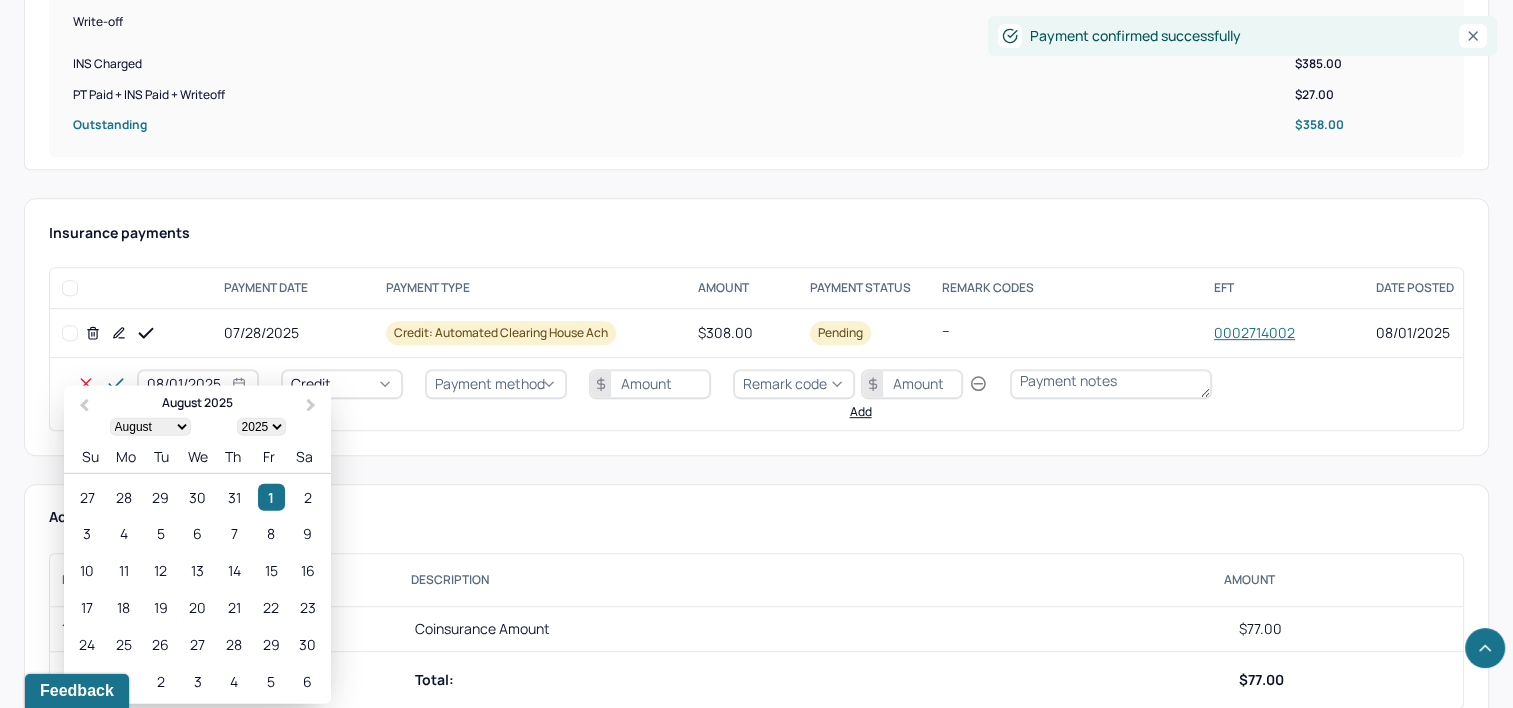select on "7" 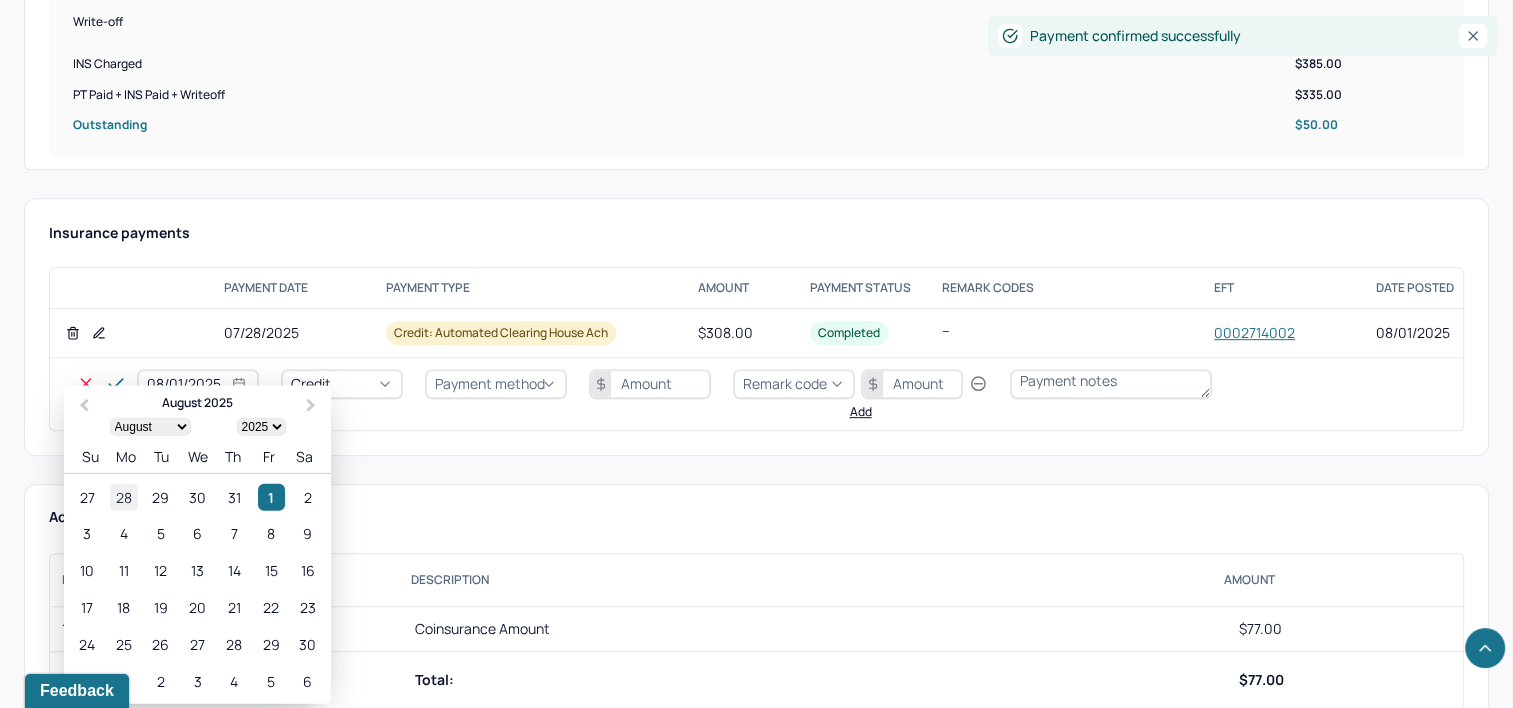 click on "28" at bounding box center (123, 496) 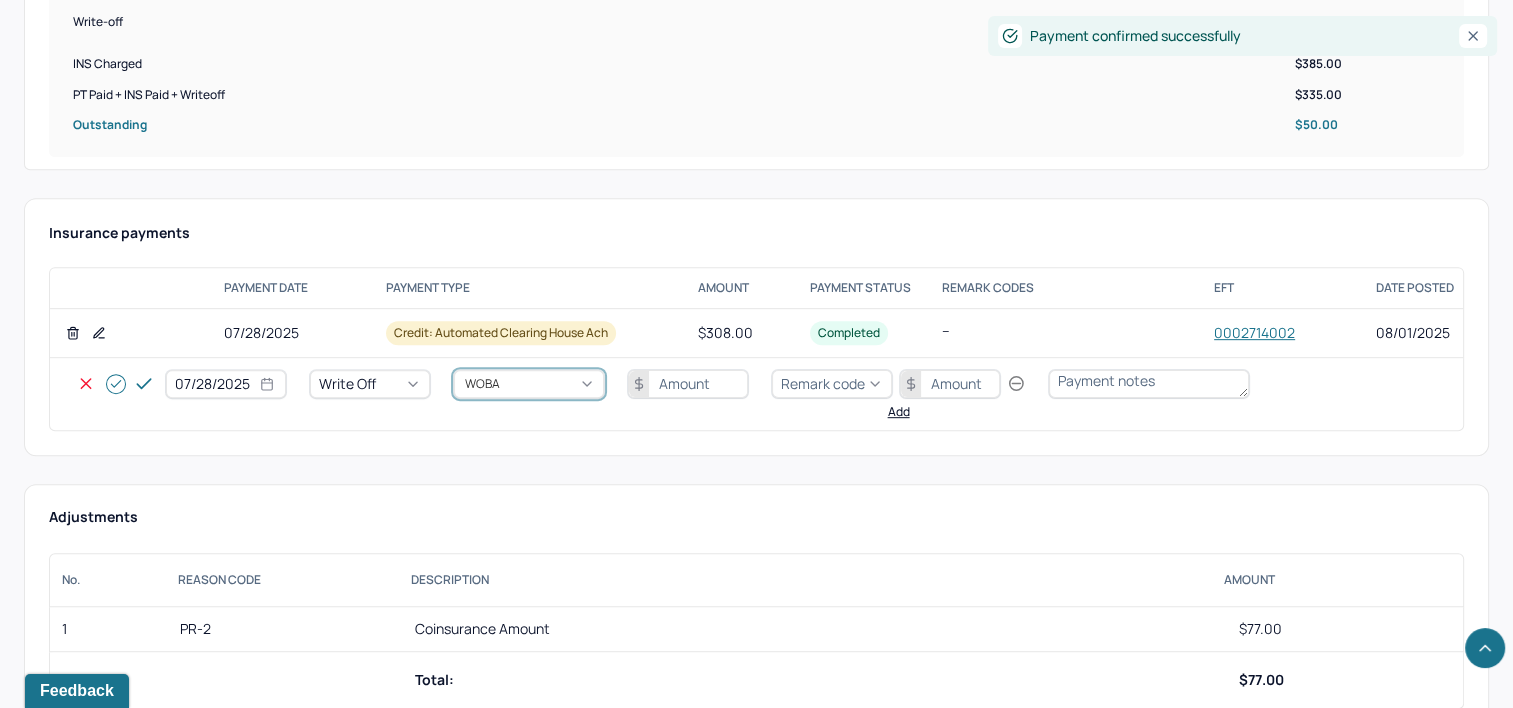 type on "WOBAL" 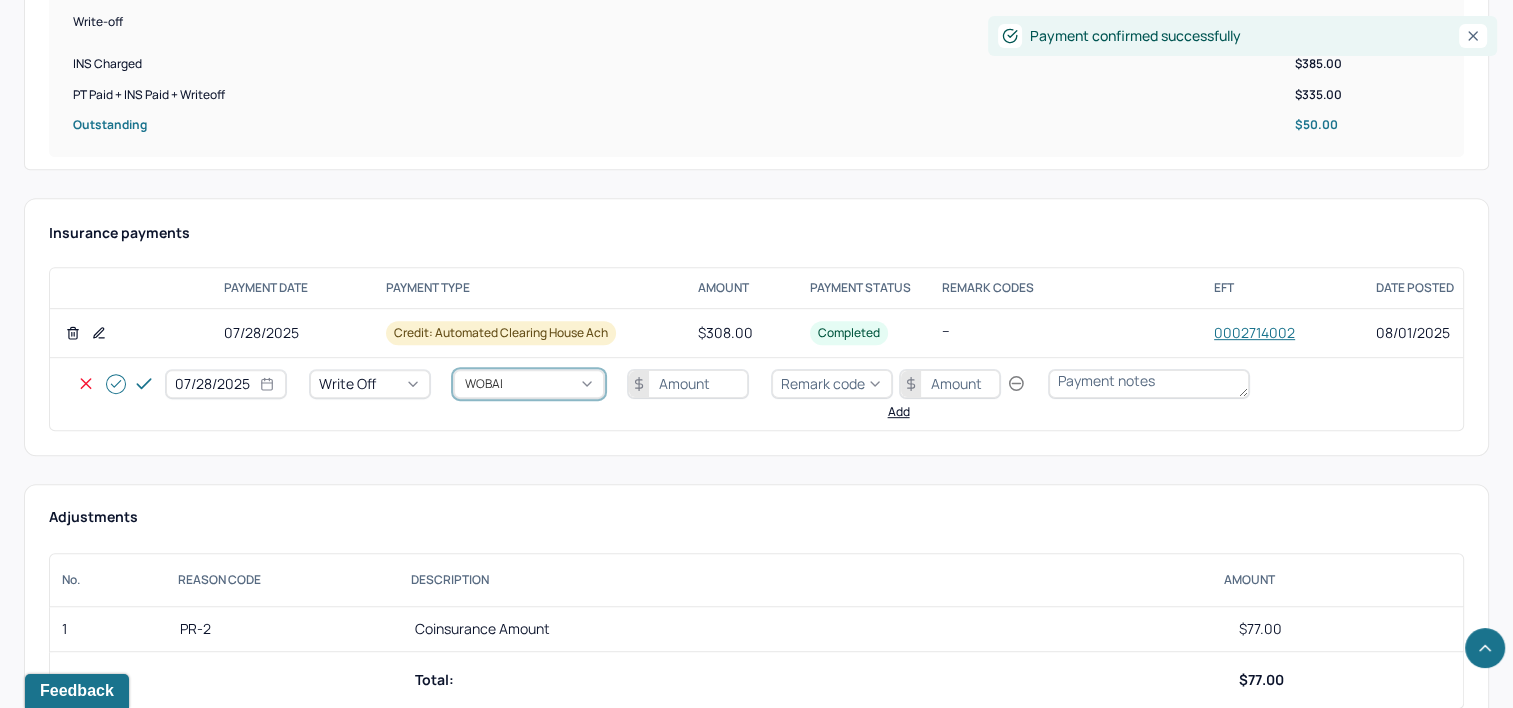 type 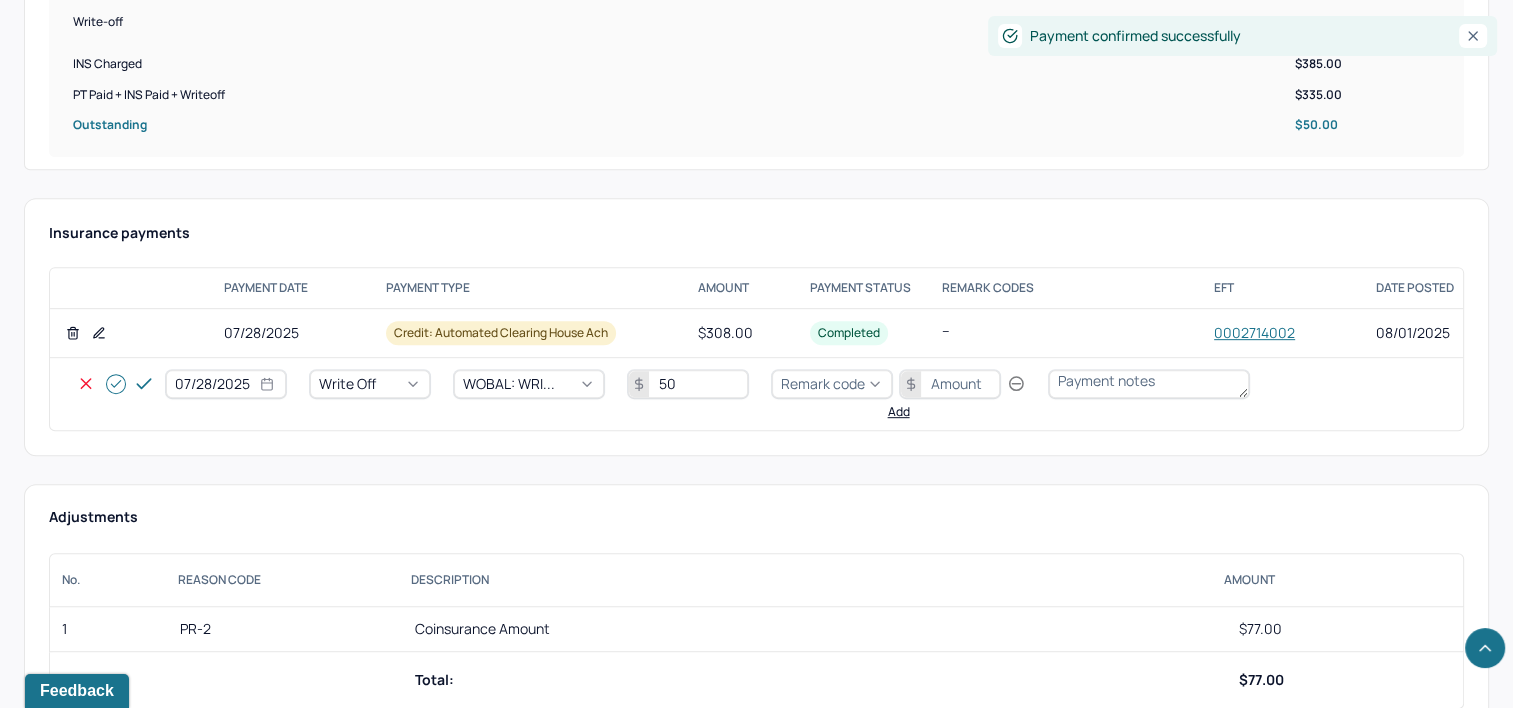type on "50" 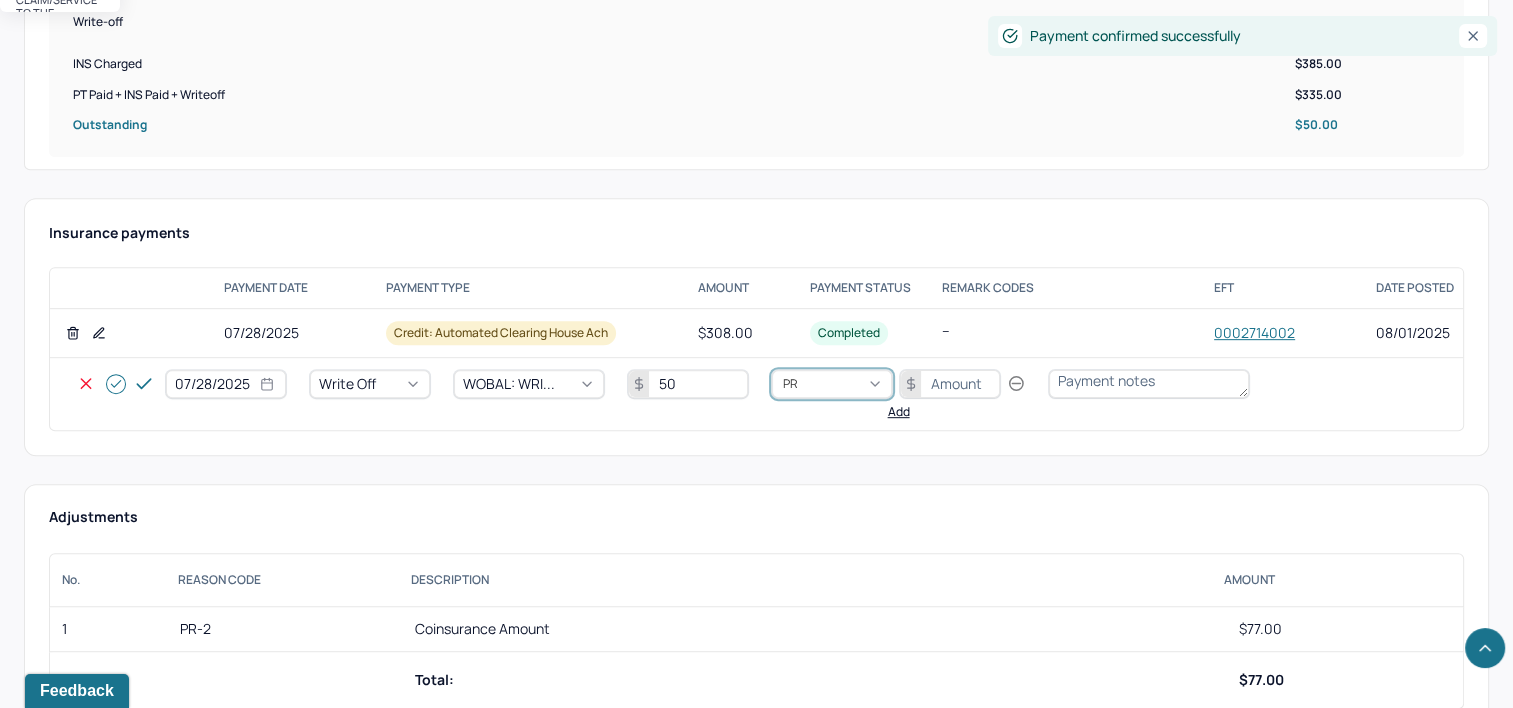 type on "PR2" 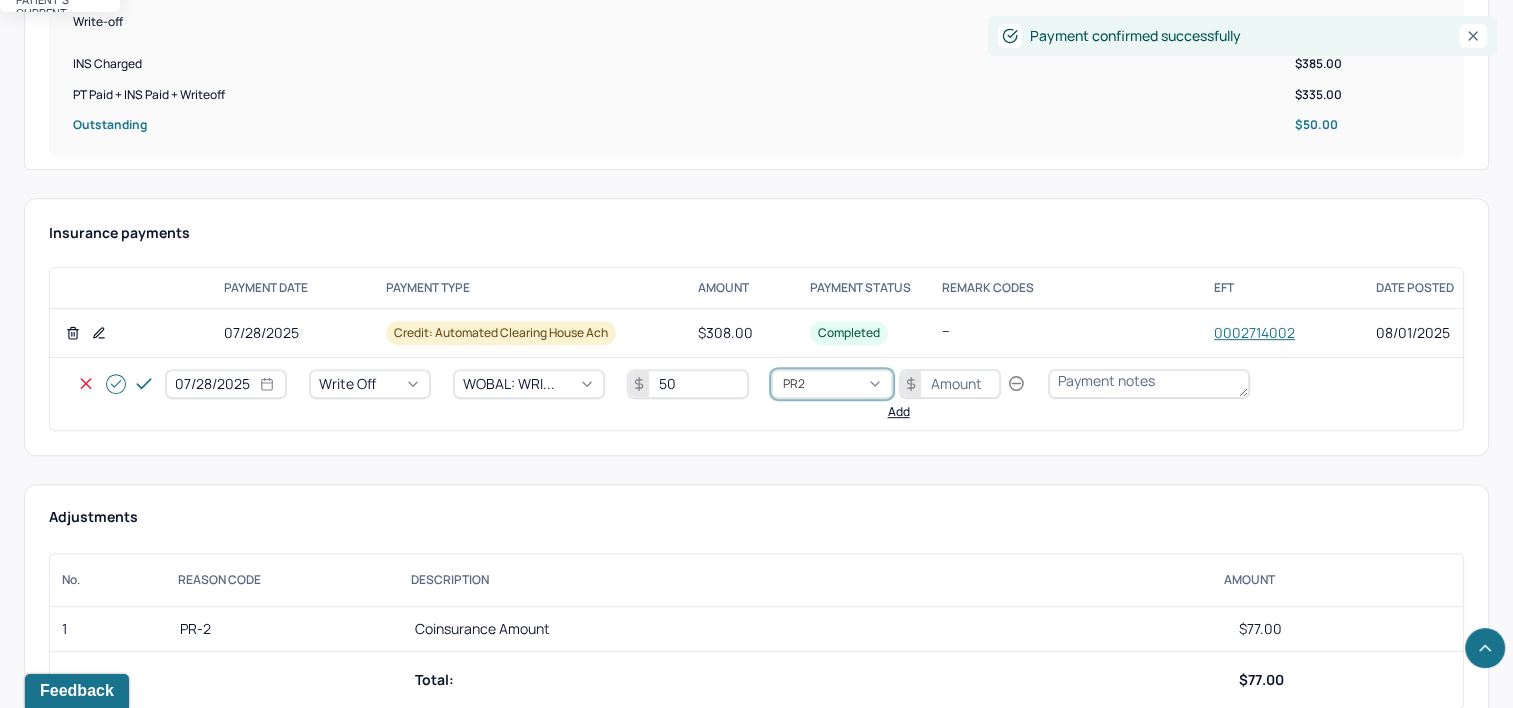 type 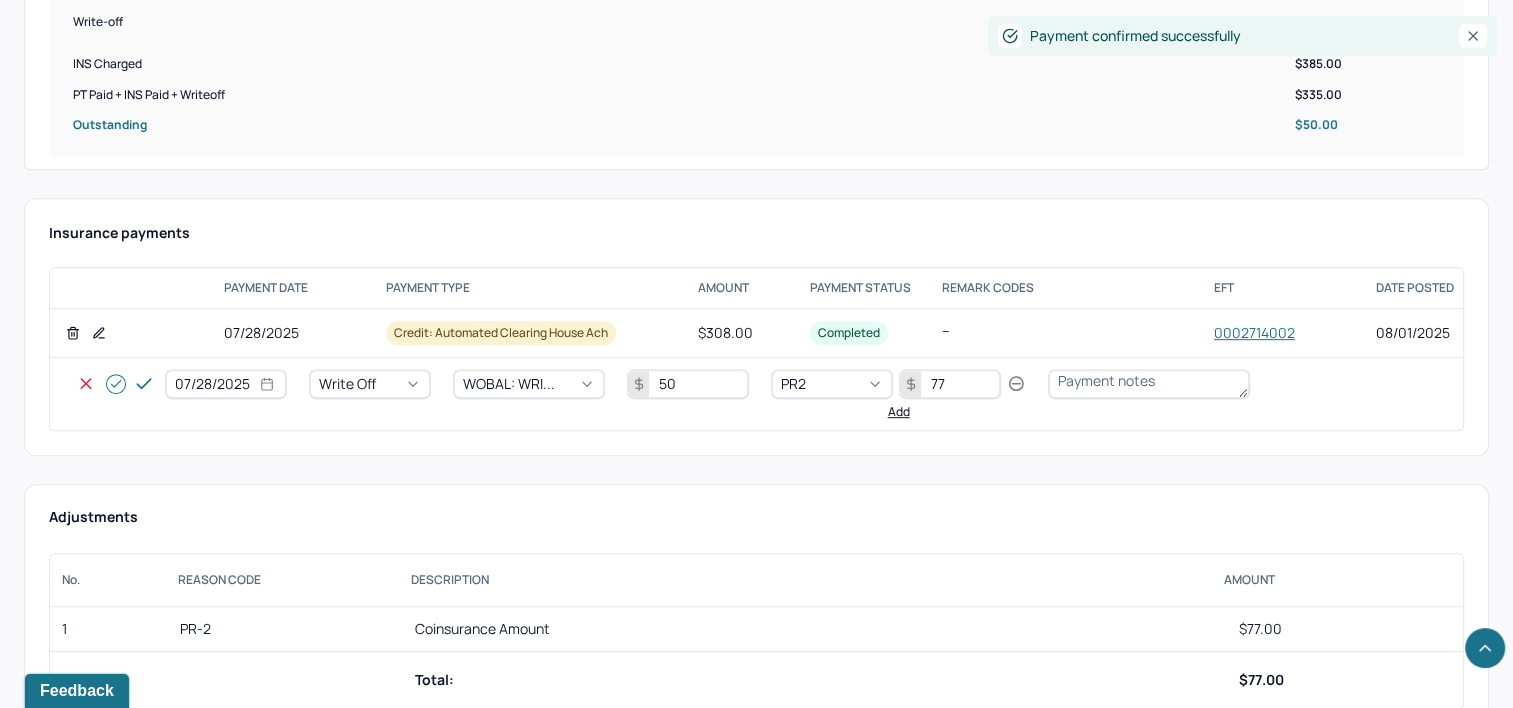 type on "77" 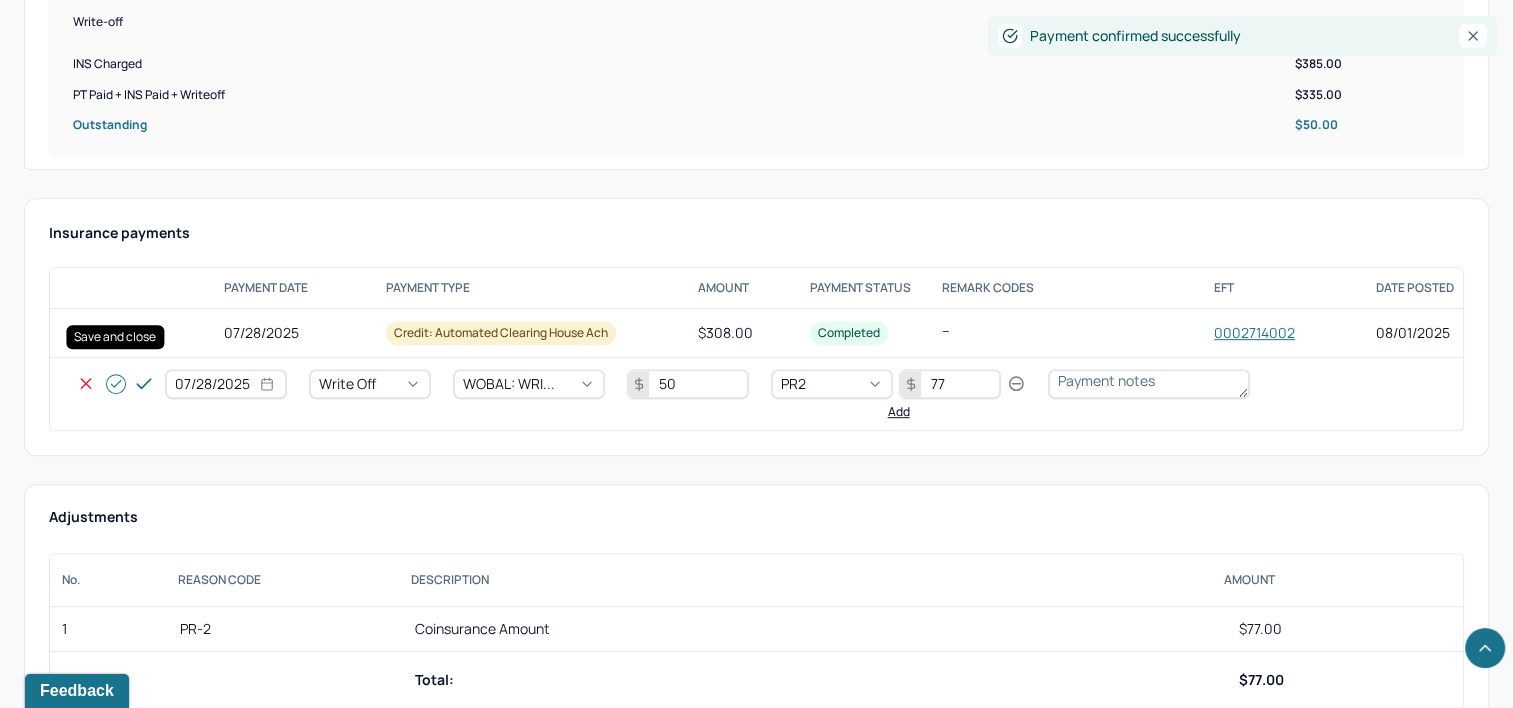 click 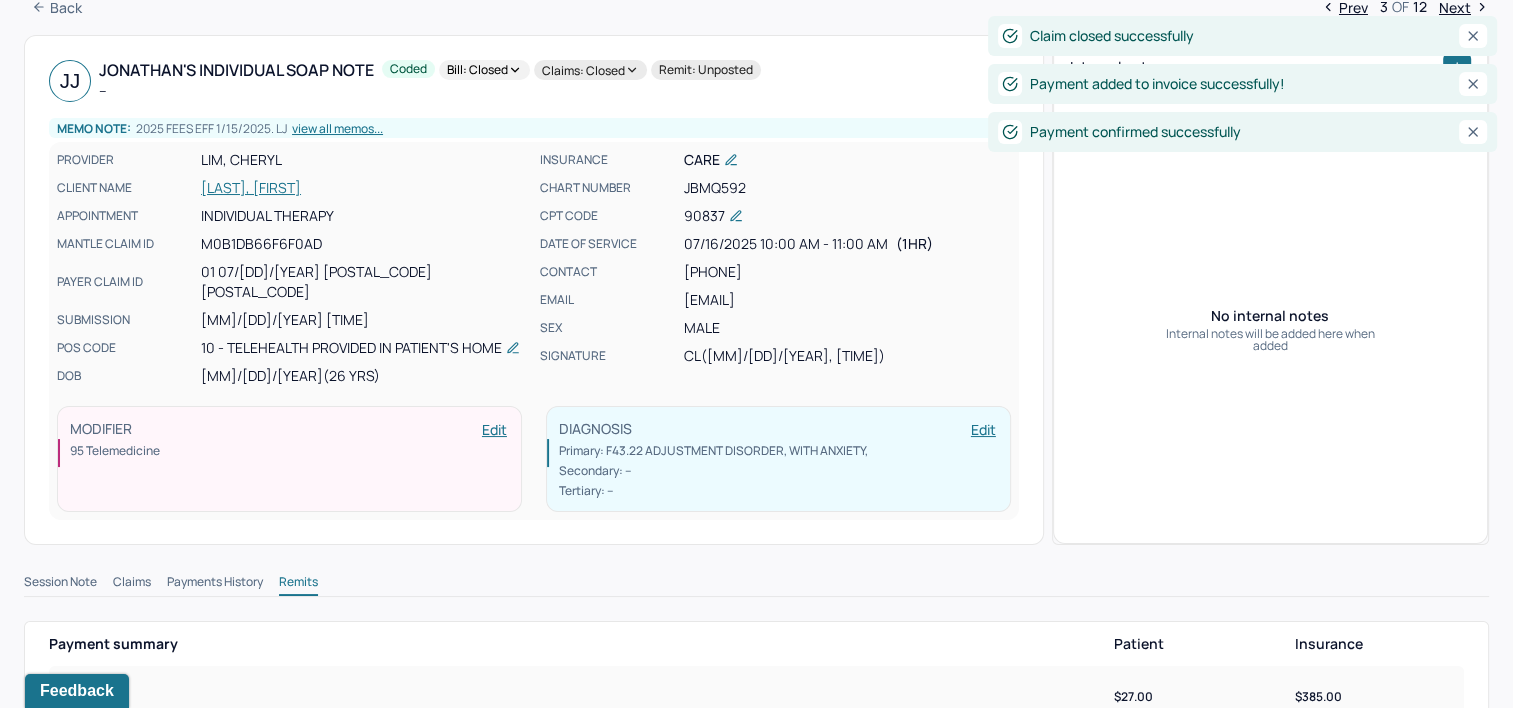 scroll, scrollTop: 0, scrollLeft: 0, axis: both 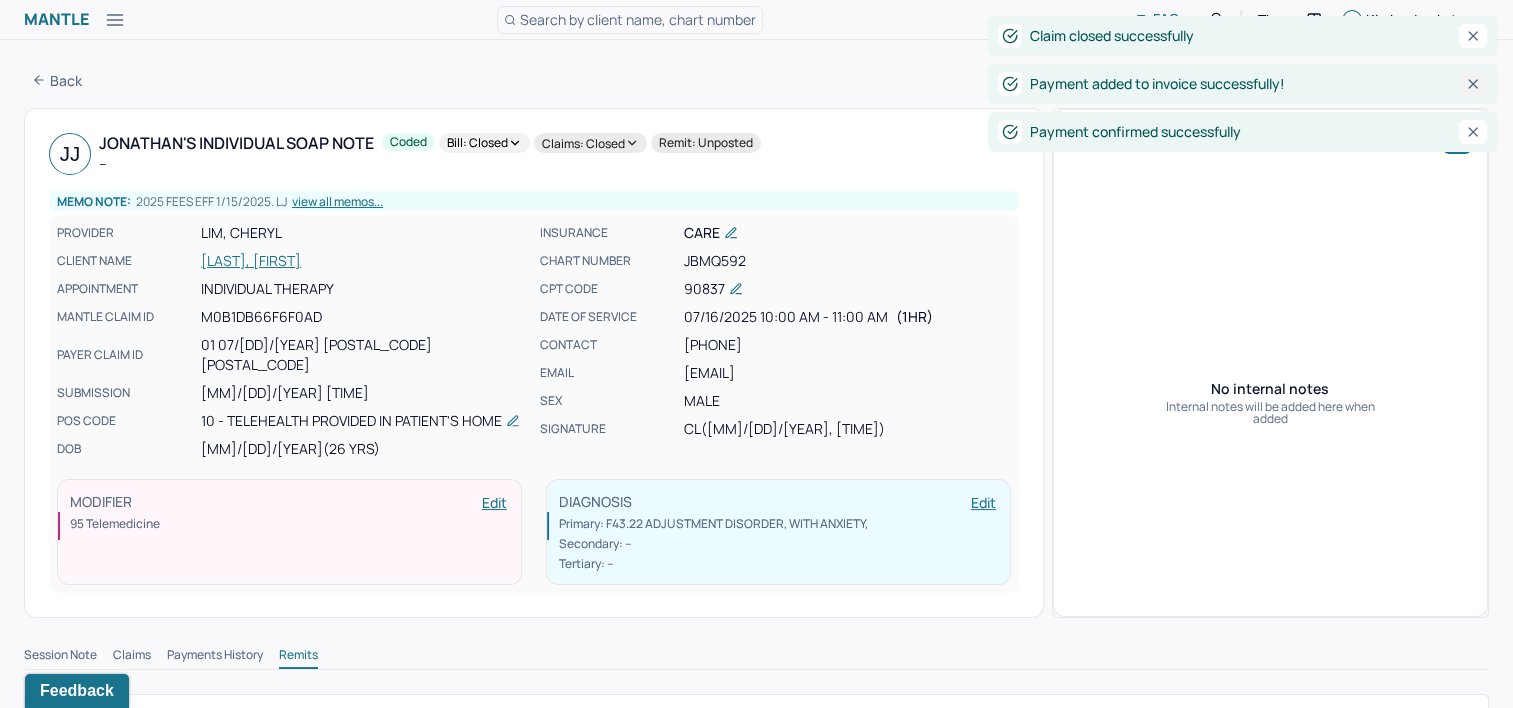 click 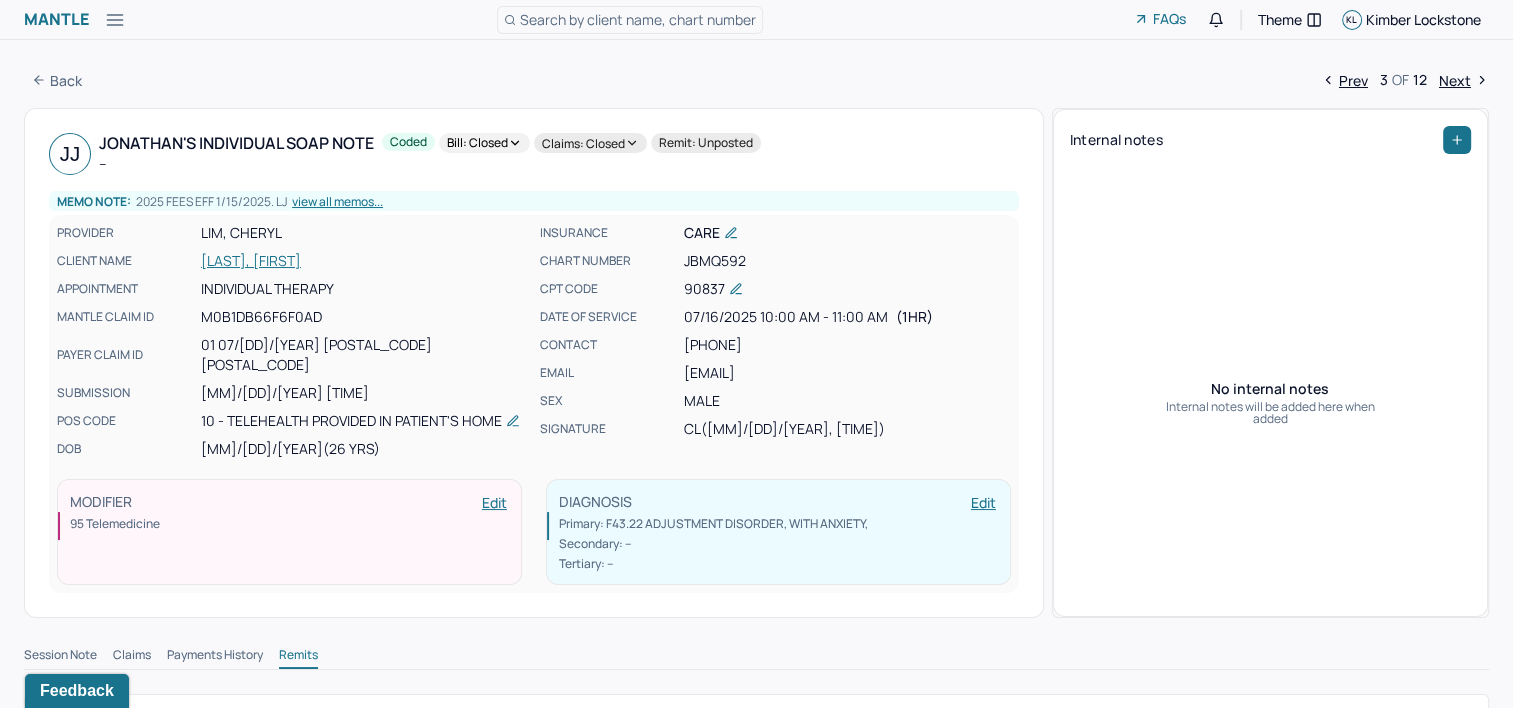 drag, startPoint x: 1460, startPoint y: 77, endPoint x: 1432, endPoint y: 97, distance: 34.4093 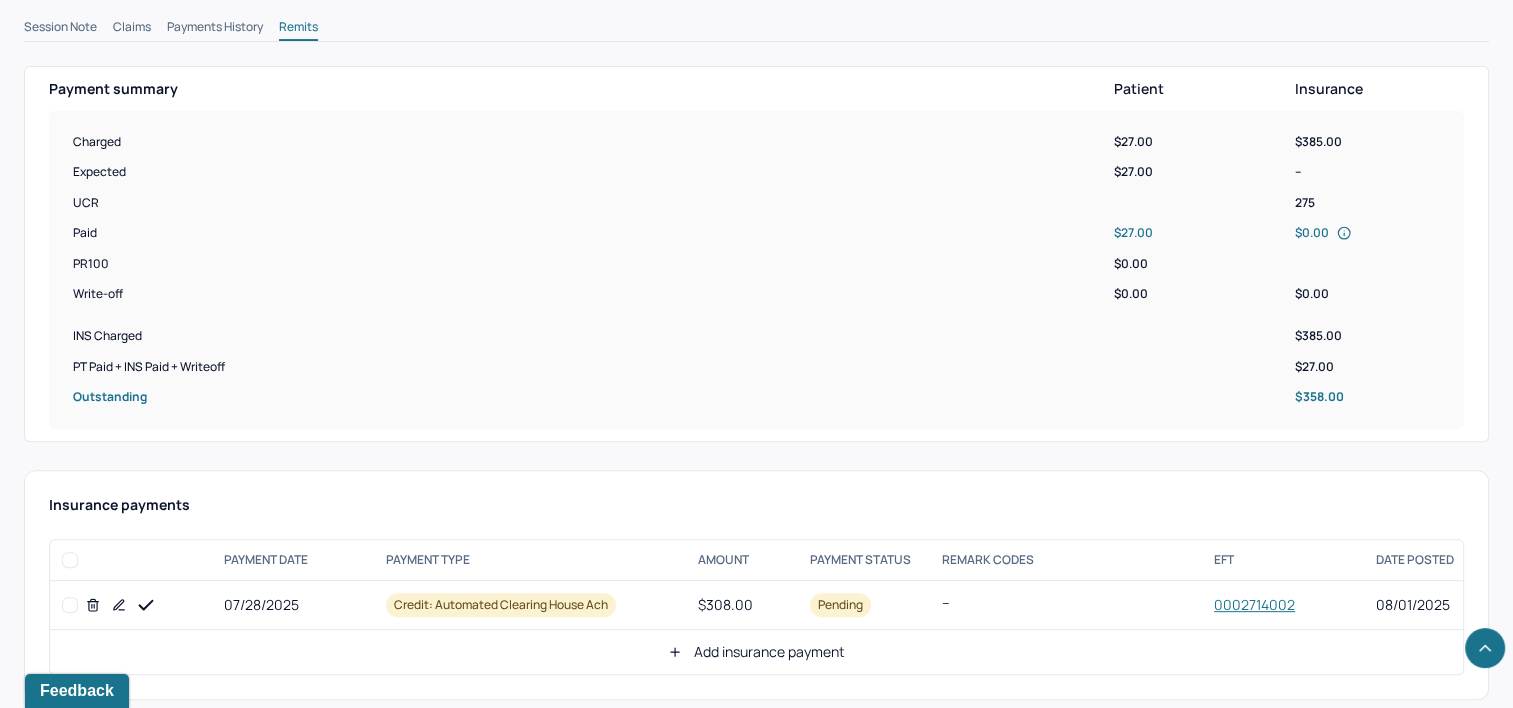 scroll, scrollTop: 800, scrollLeft: 0, axis: vertical 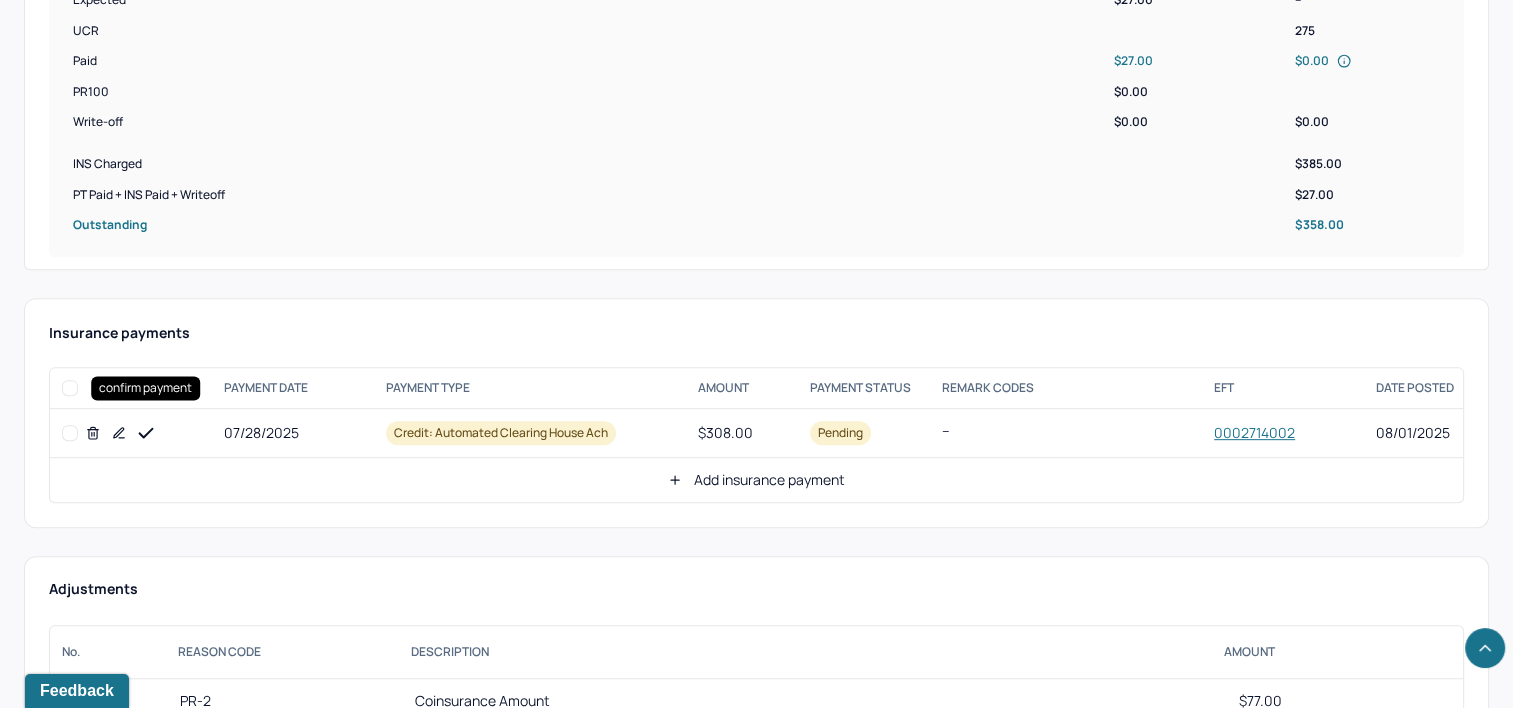 drag, startPoint x: 139, startPoint y: 412, endPoint x: 262, endPoint y: 408, distance: 123.065025 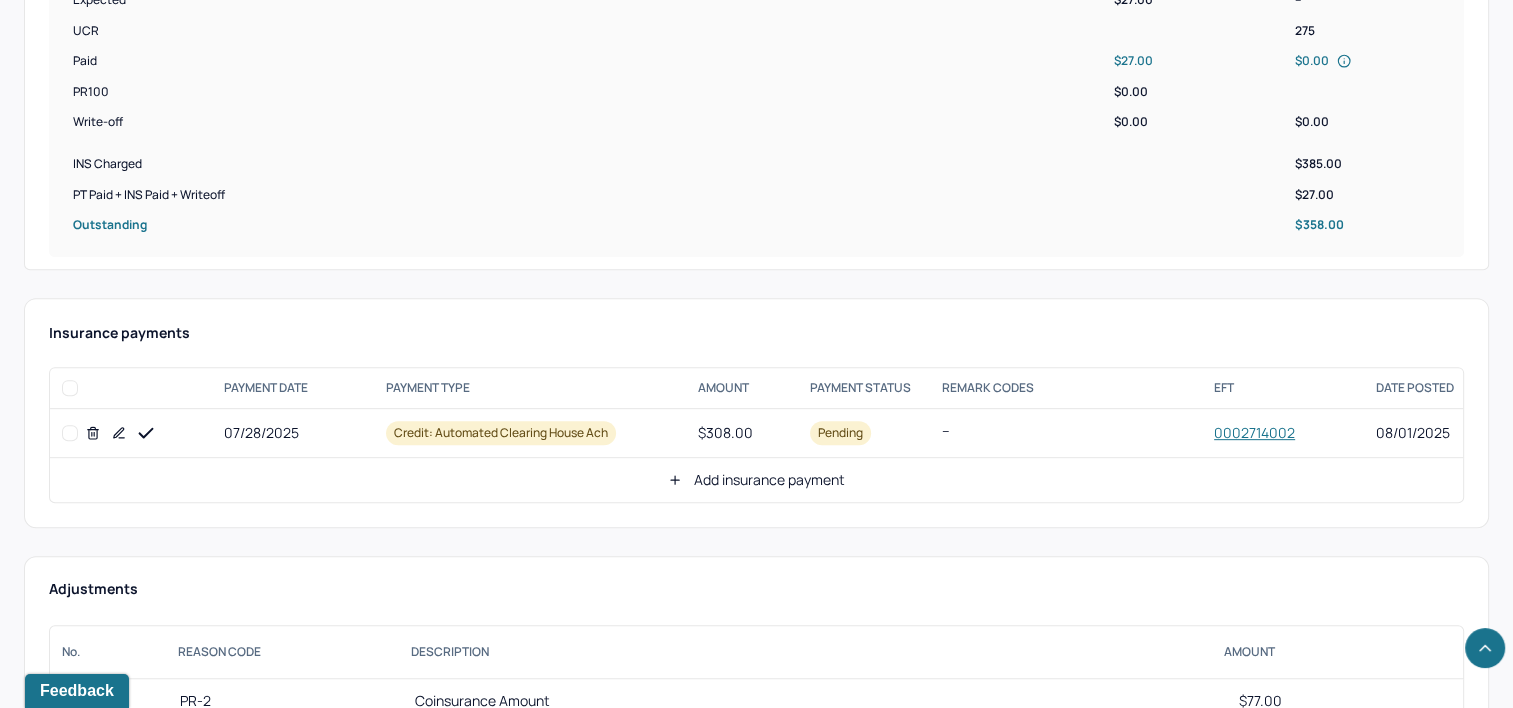 click on "Add insurance payment" at bounding box center (756, 480) 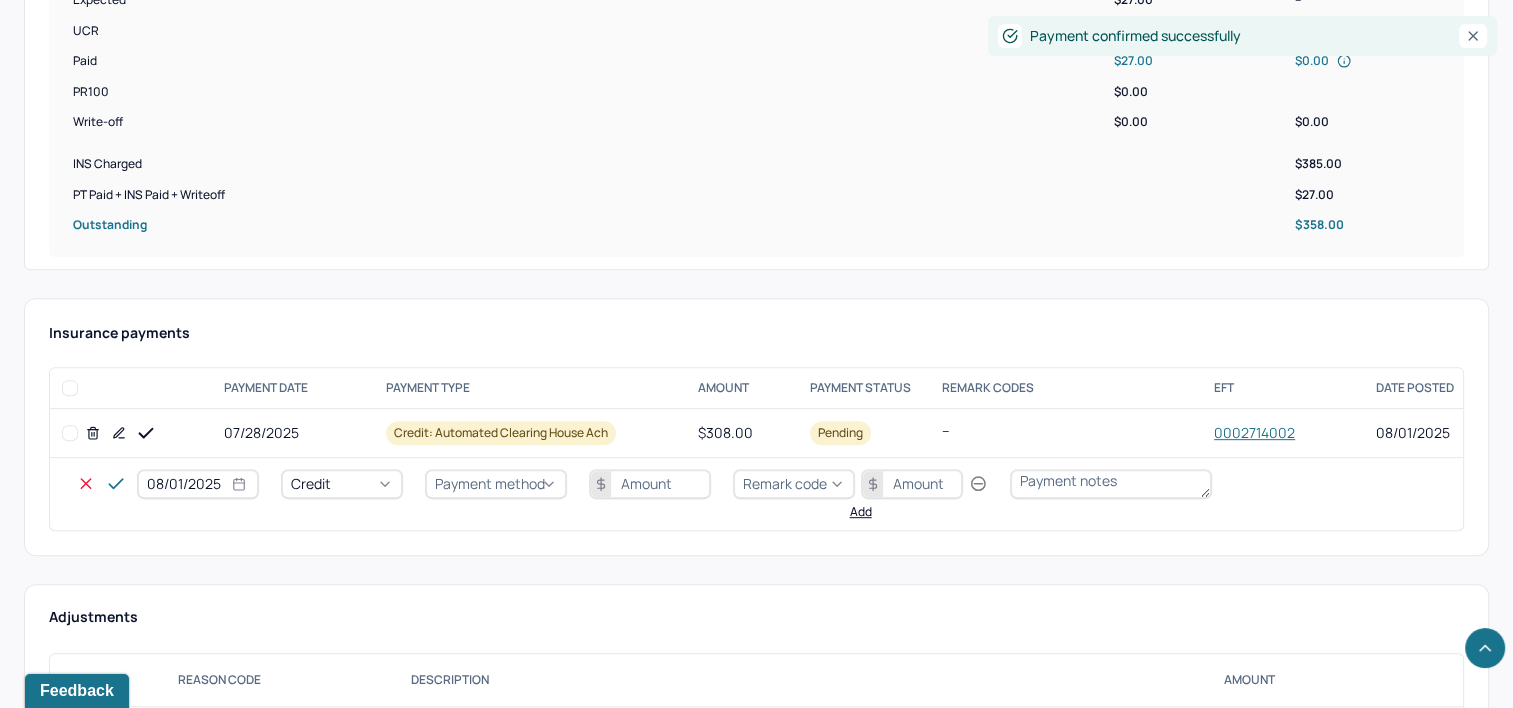 click on "08/01/2025" at bounding box center [198, 484] 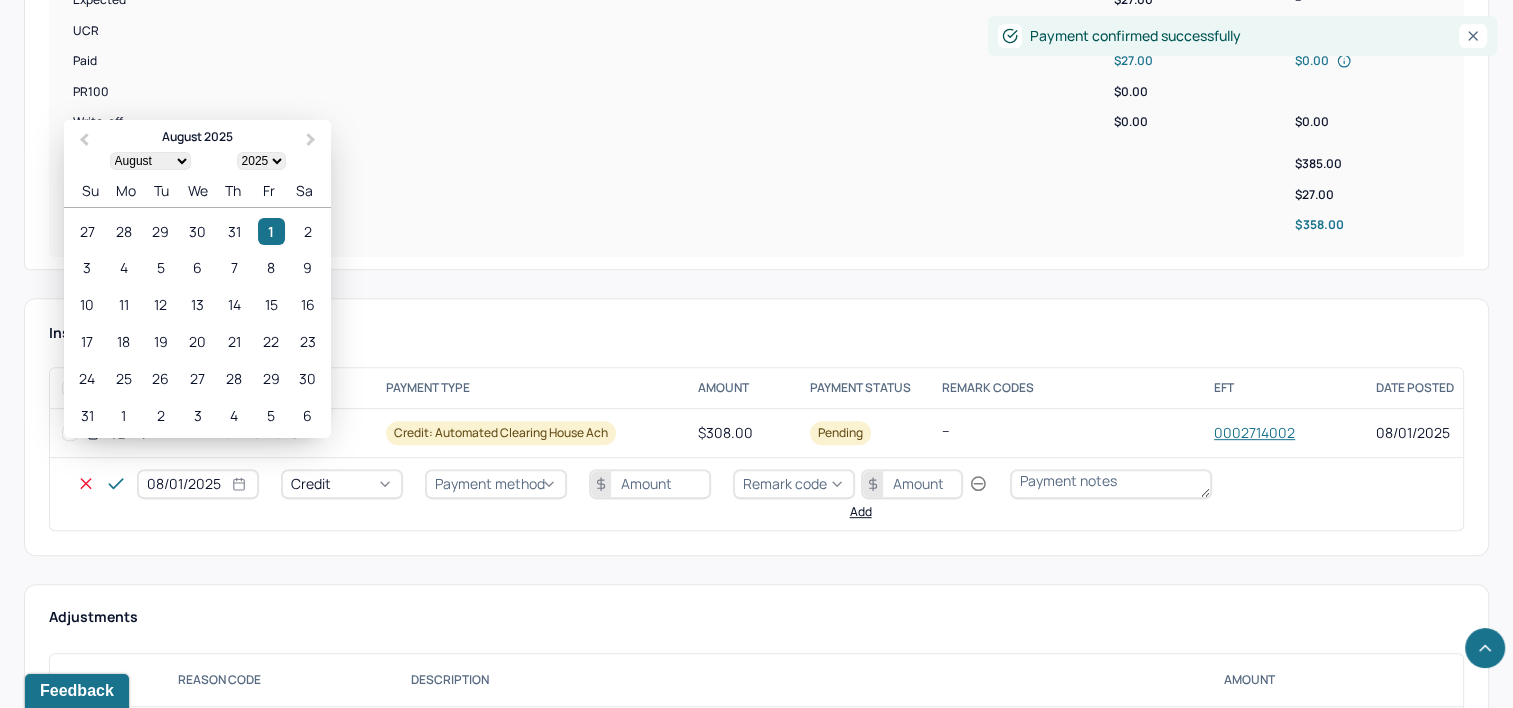 select on "7" 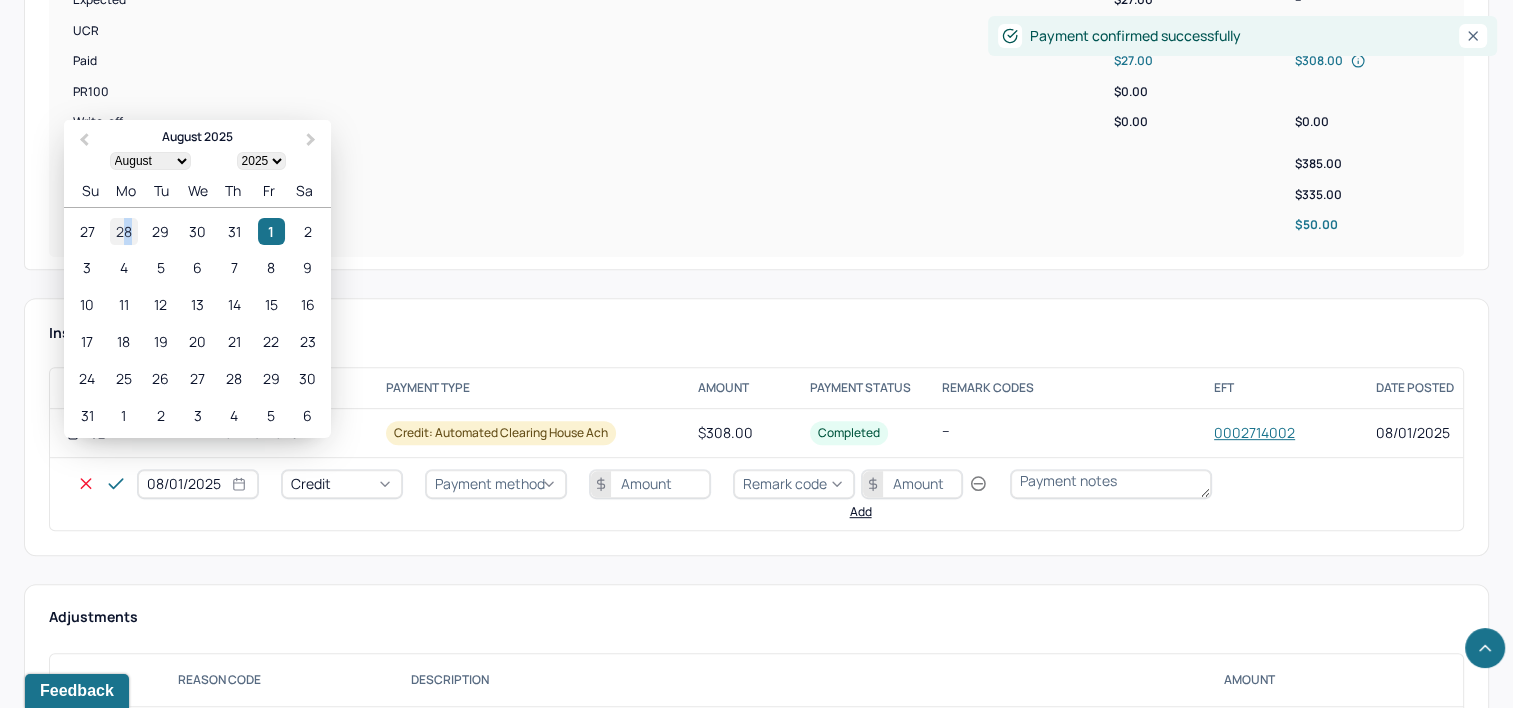 click on "28" at bounding box center (123, 231) 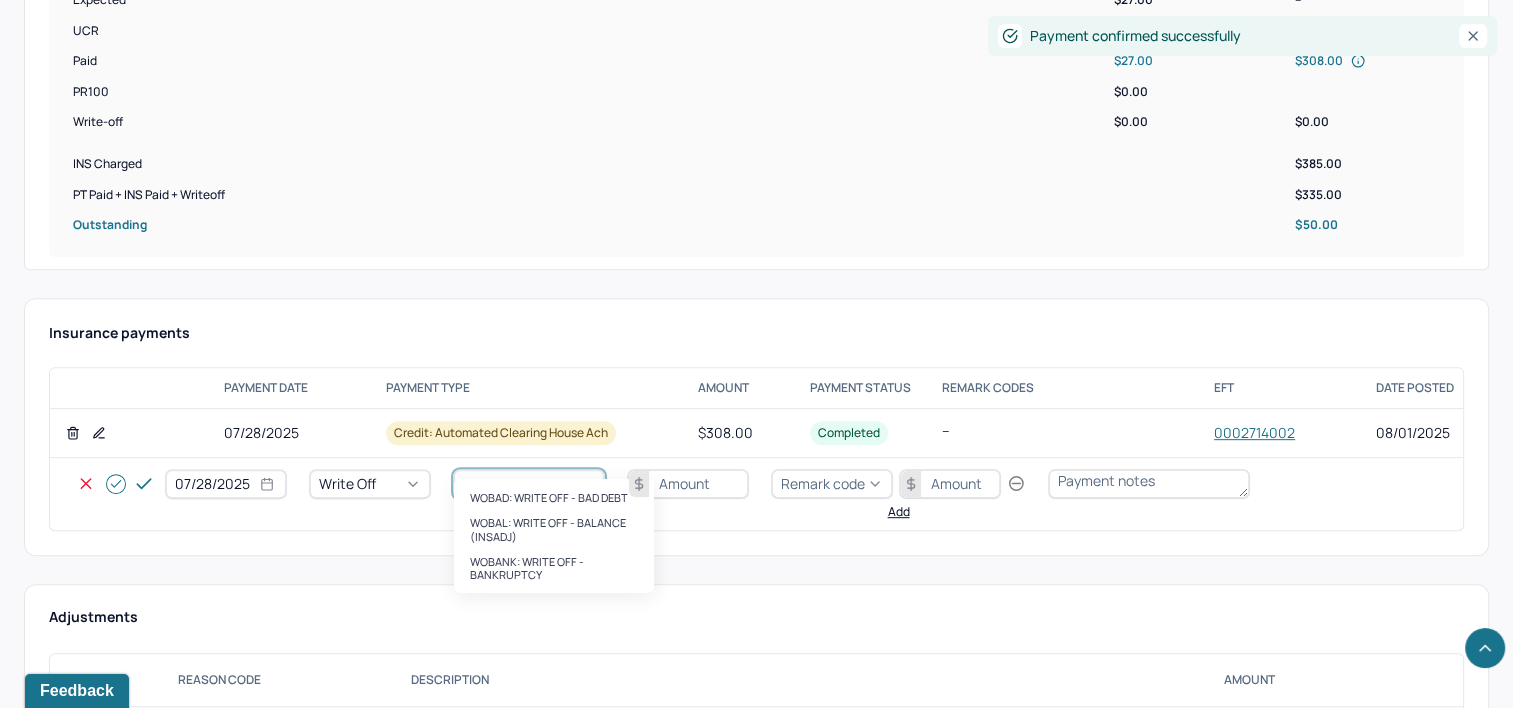 type on "WOBAL" 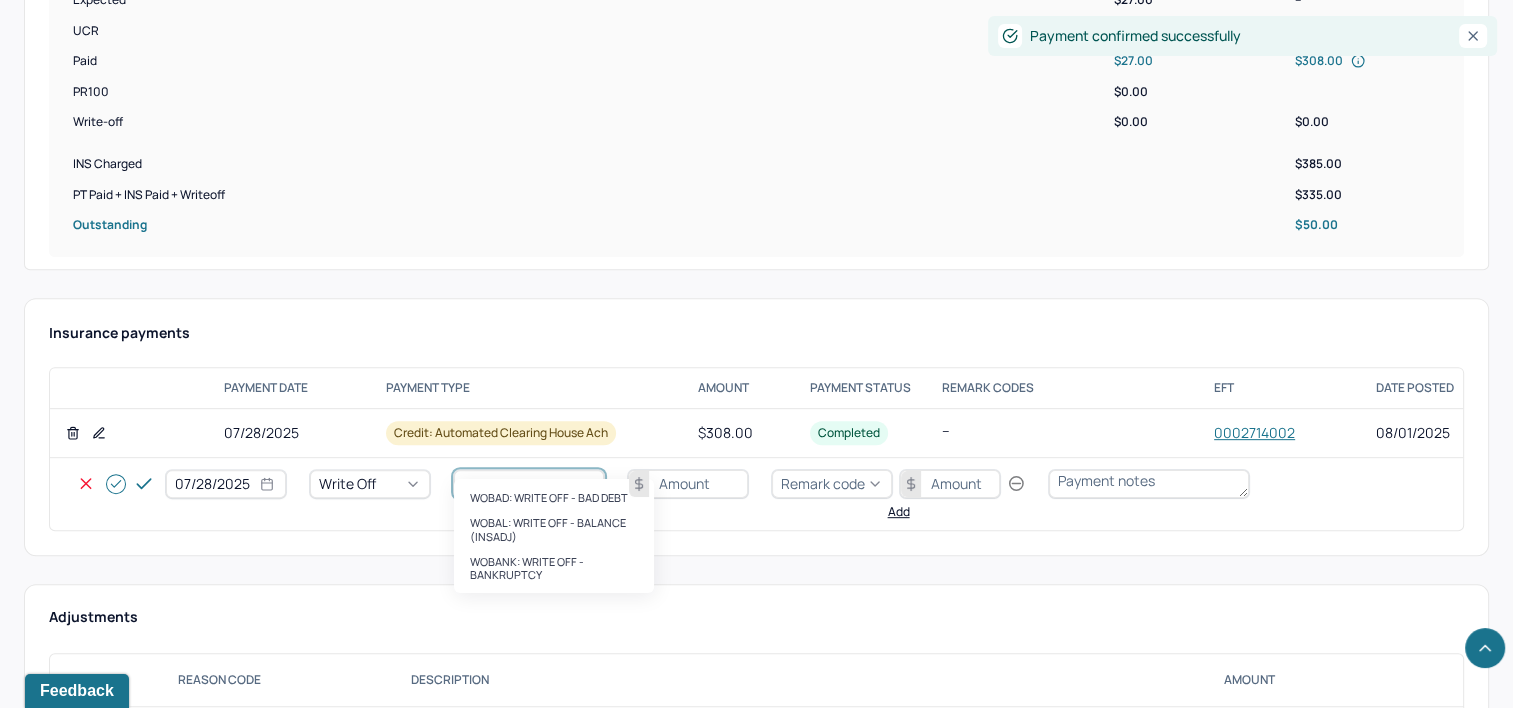 type 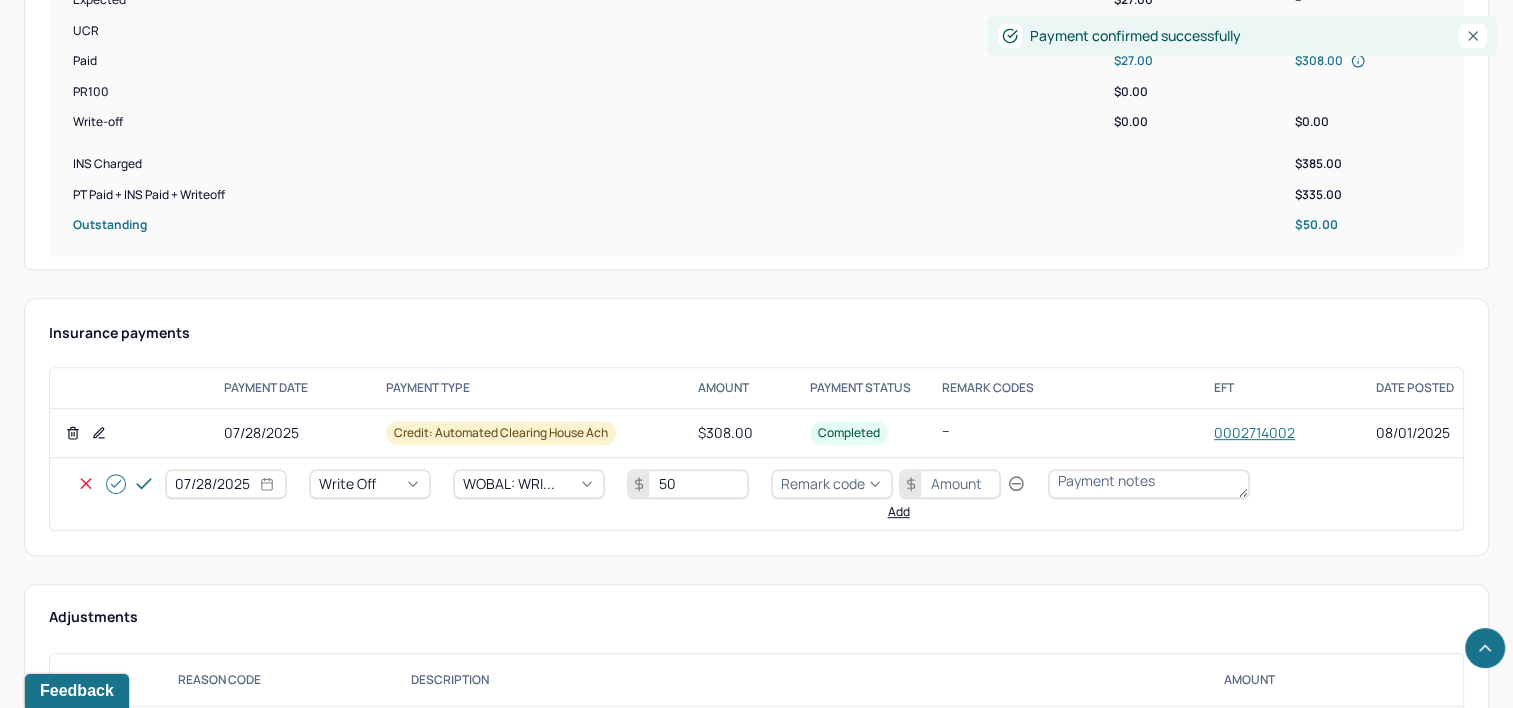 type on "50" 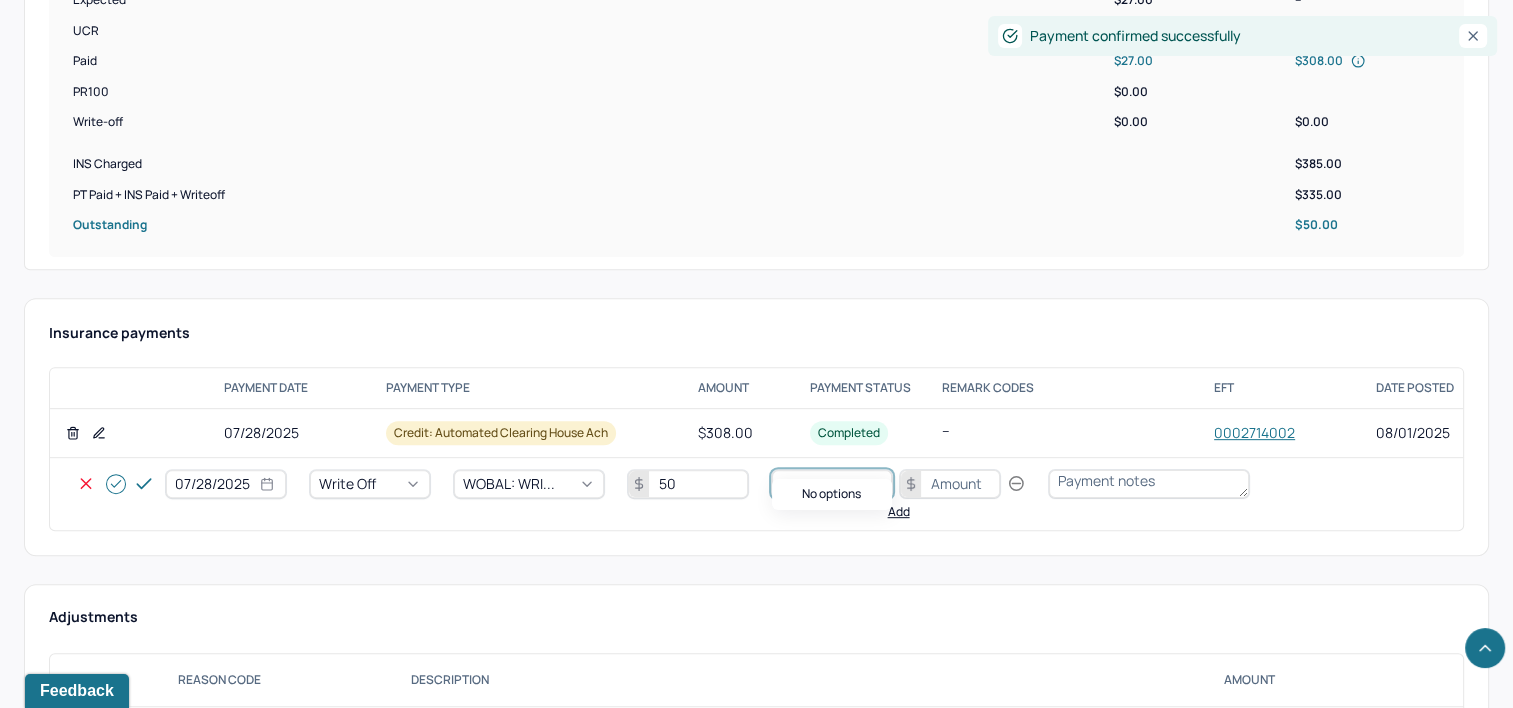 type on "PR32" 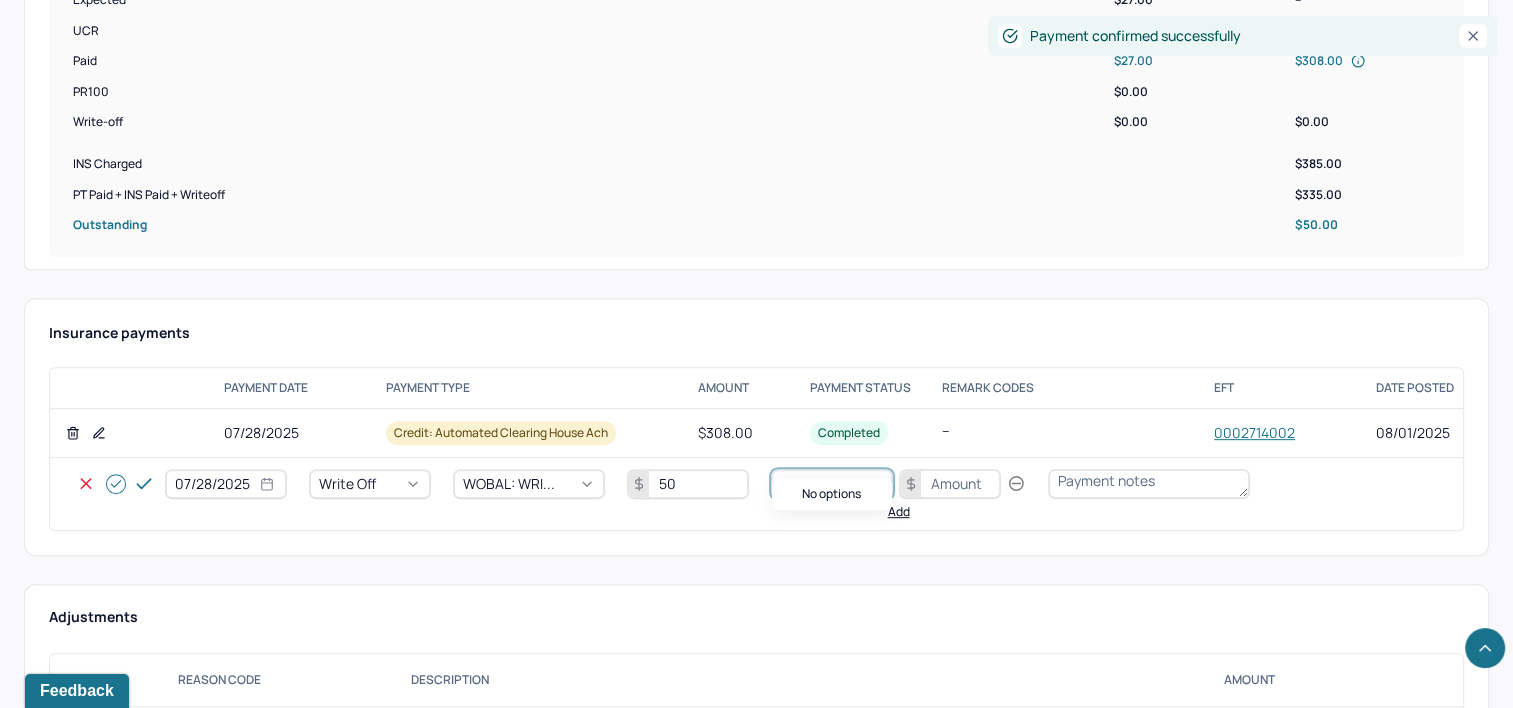 type 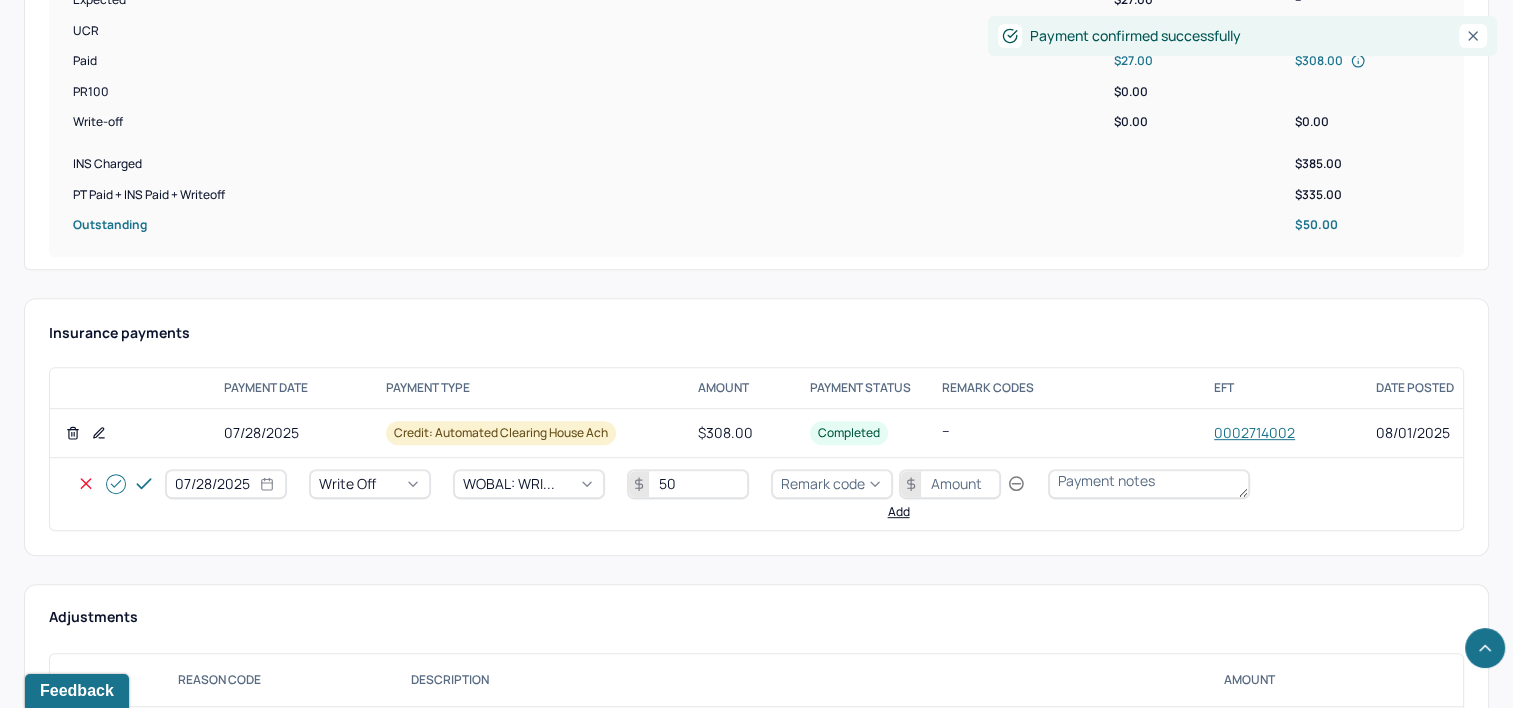 type 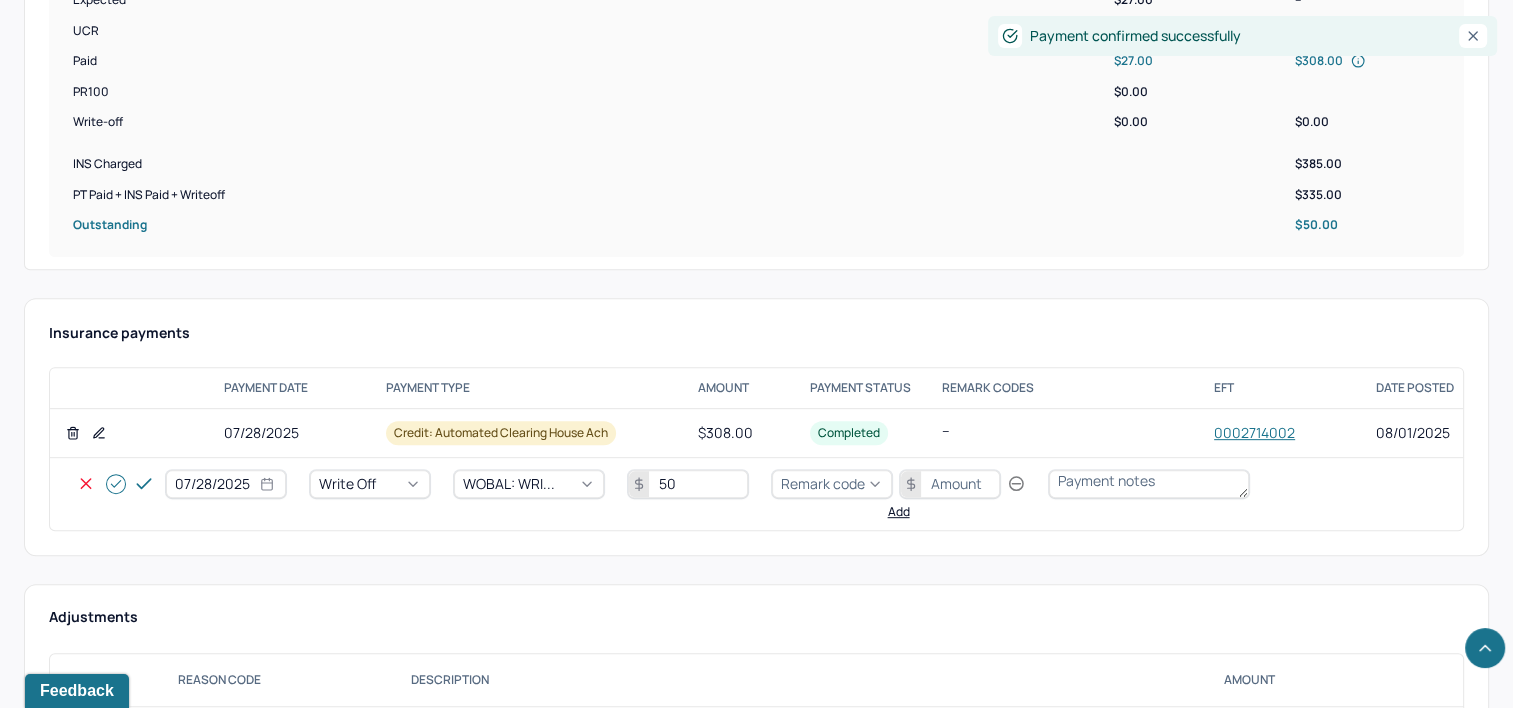 click on "Remark code" at bounding box center (823, 483) 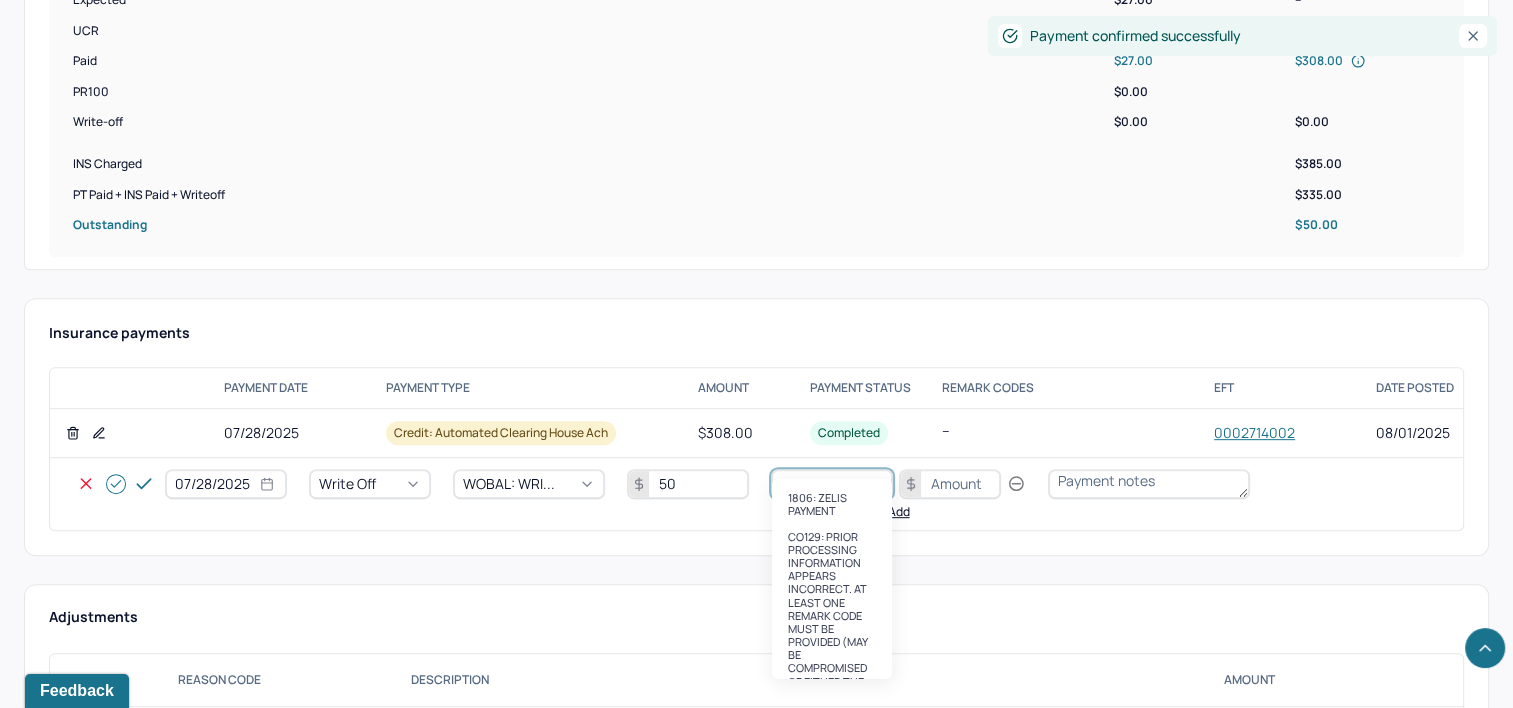 scroll, scrollTop: 224, scrollLeft: 0, axis: vertical 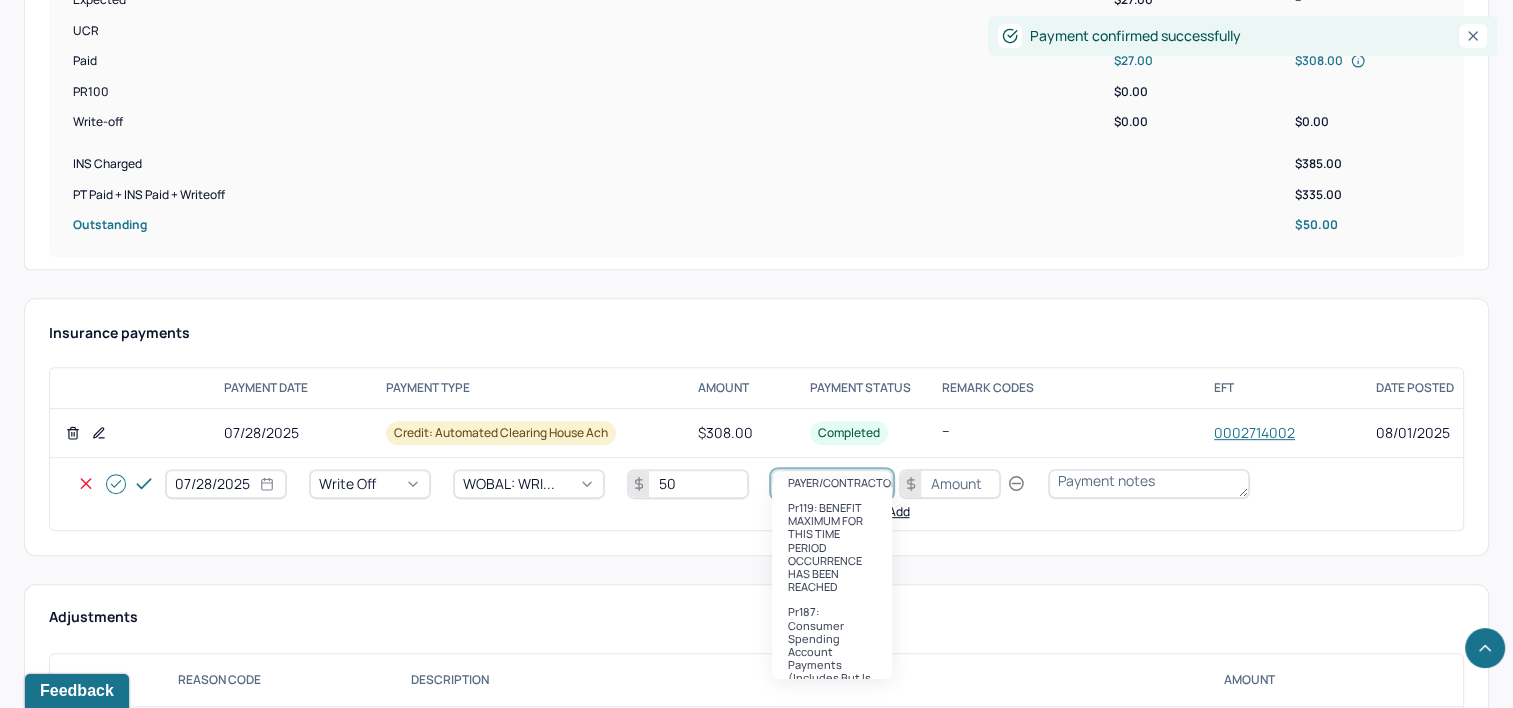 type on "PR2" 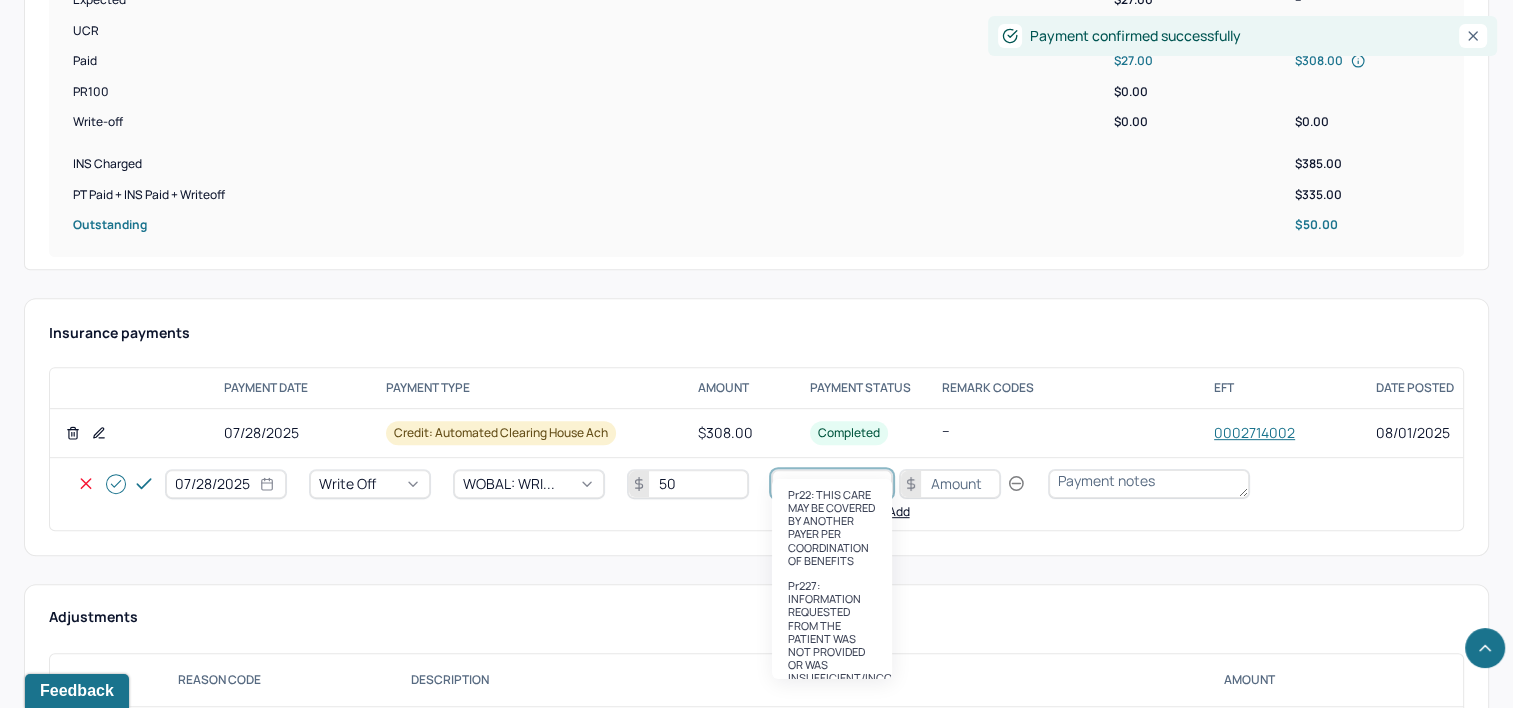 type 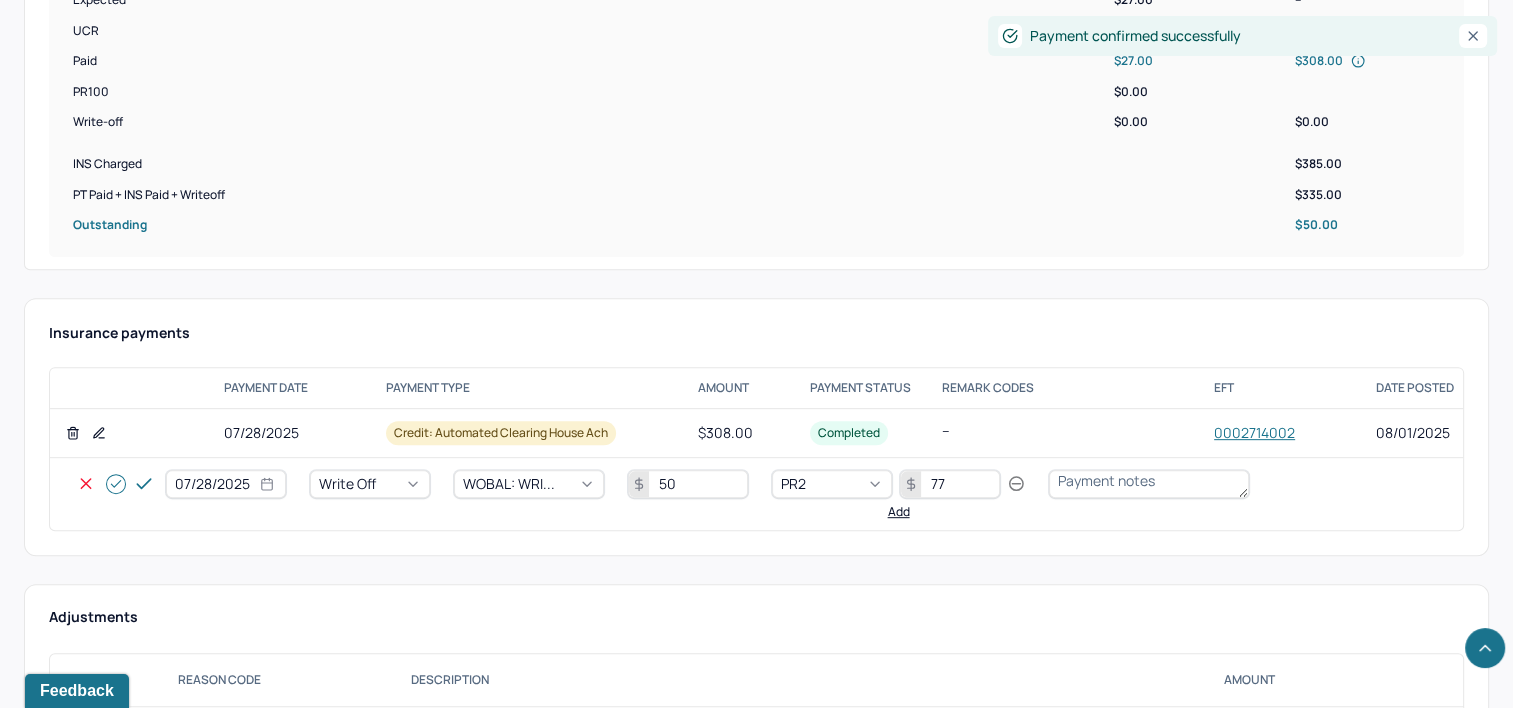 type on "77" 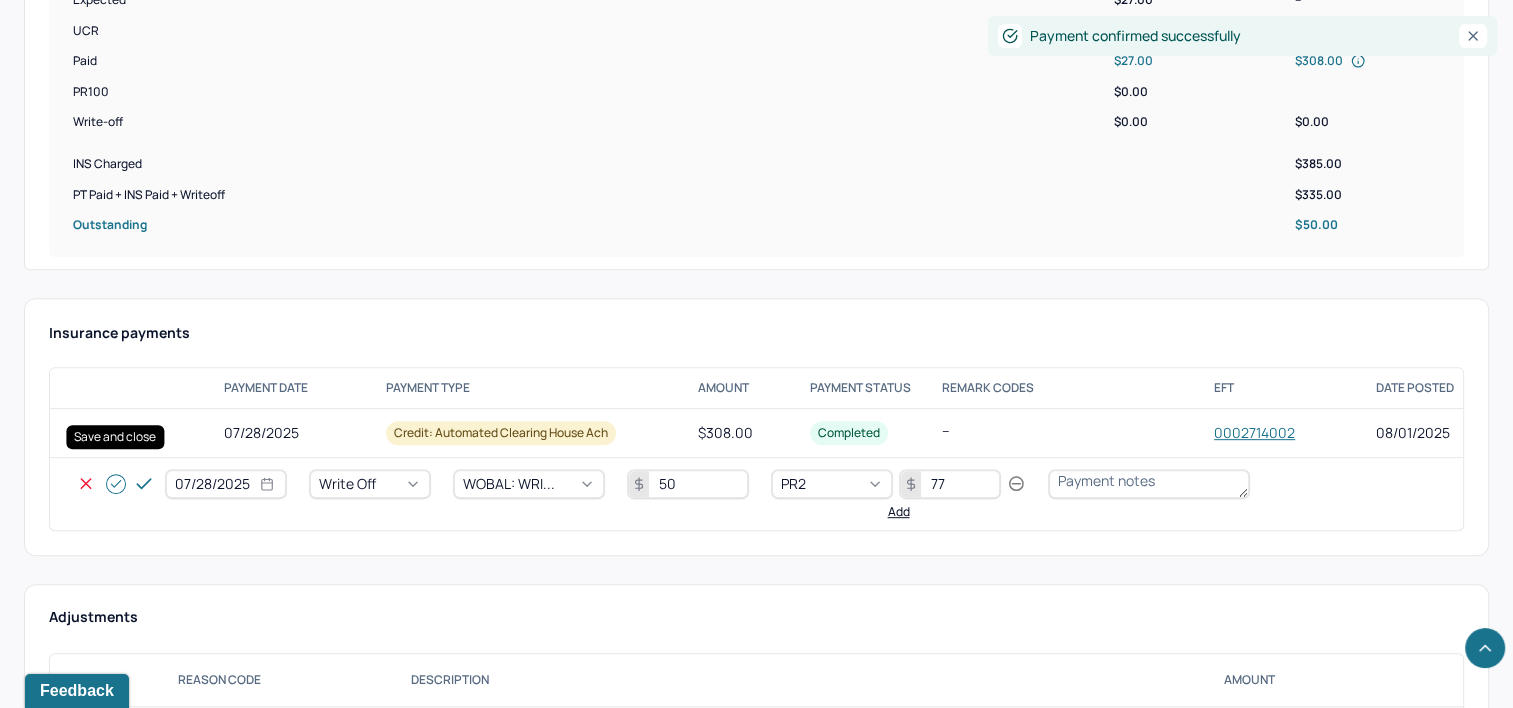 click at bounding box center [114, 484] 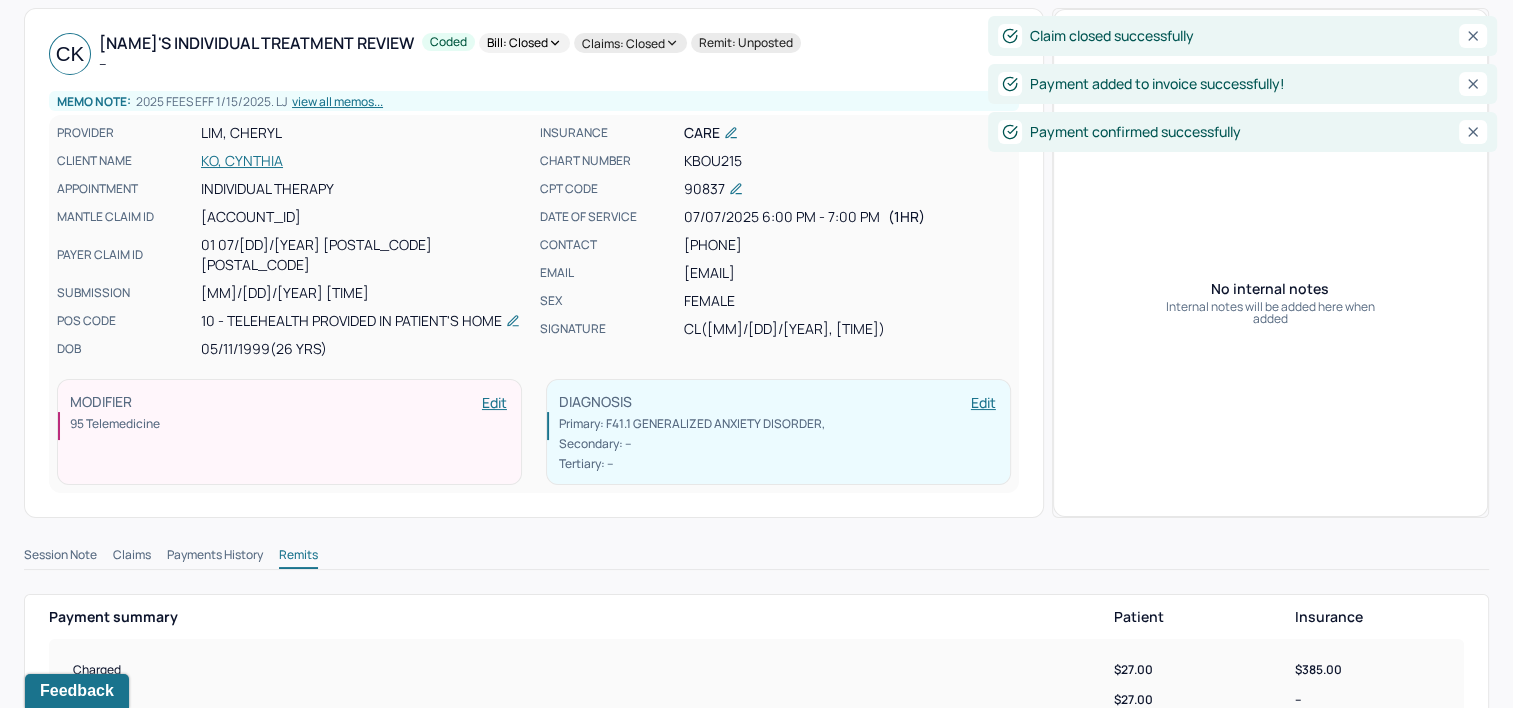 scroll, scrollTop: 0, scrollLeft: 0, axis: both 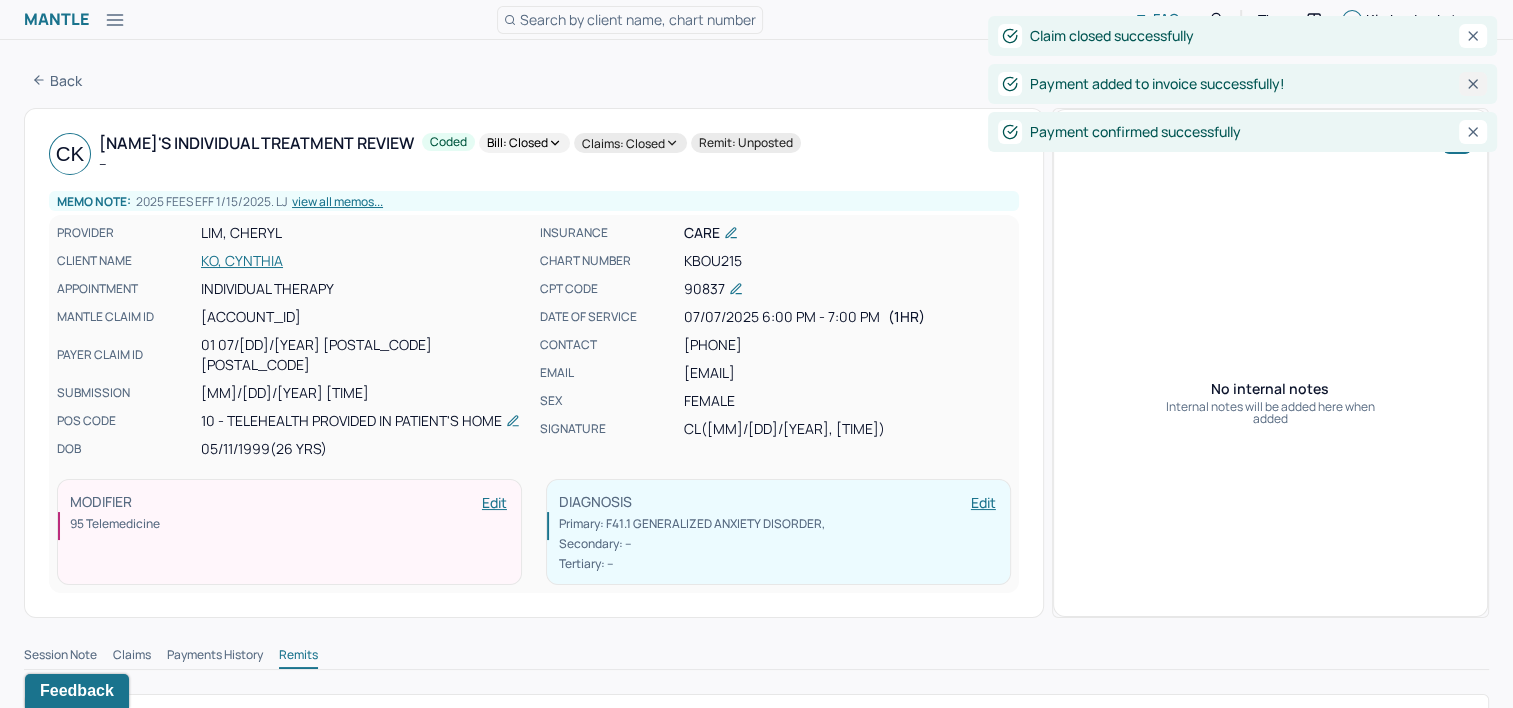 click 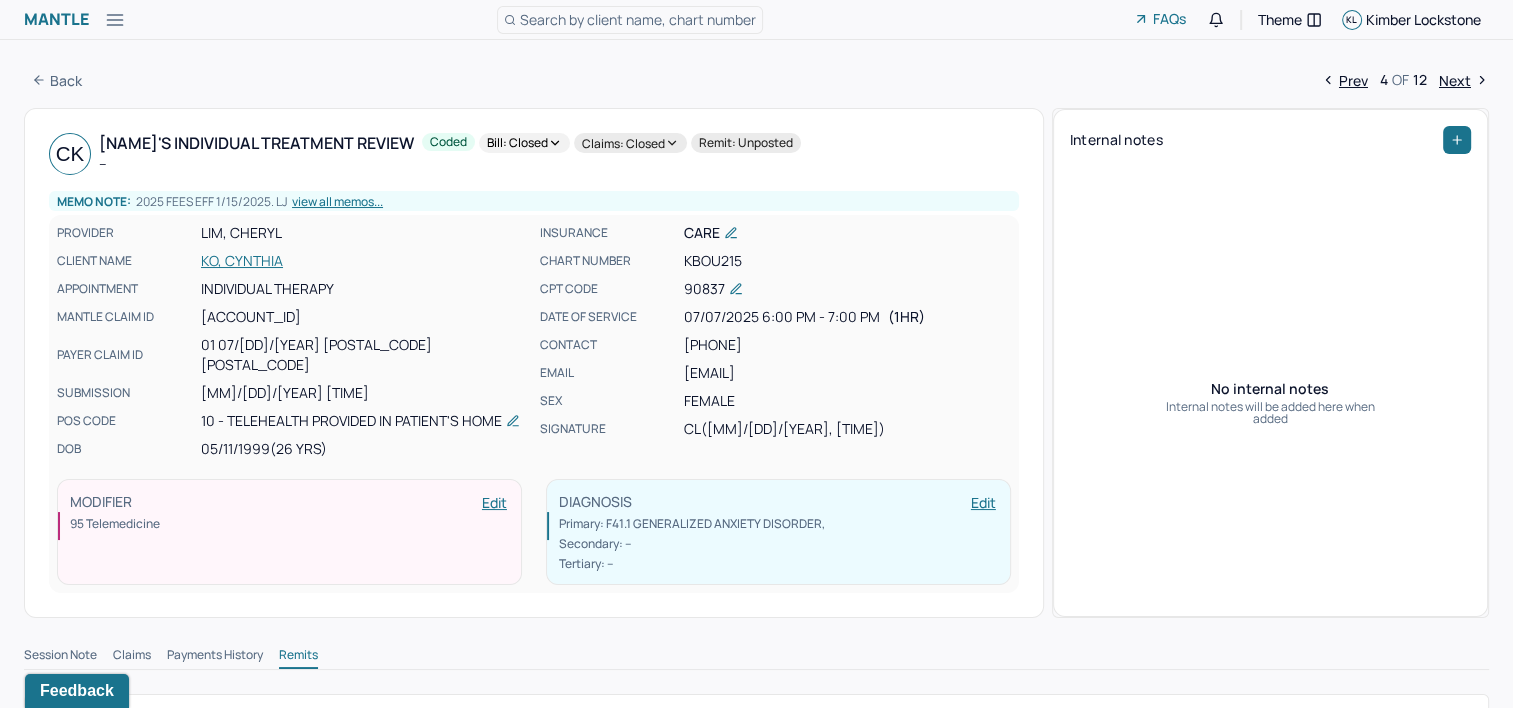 click on "Next" at bounding box center (1464, 80) 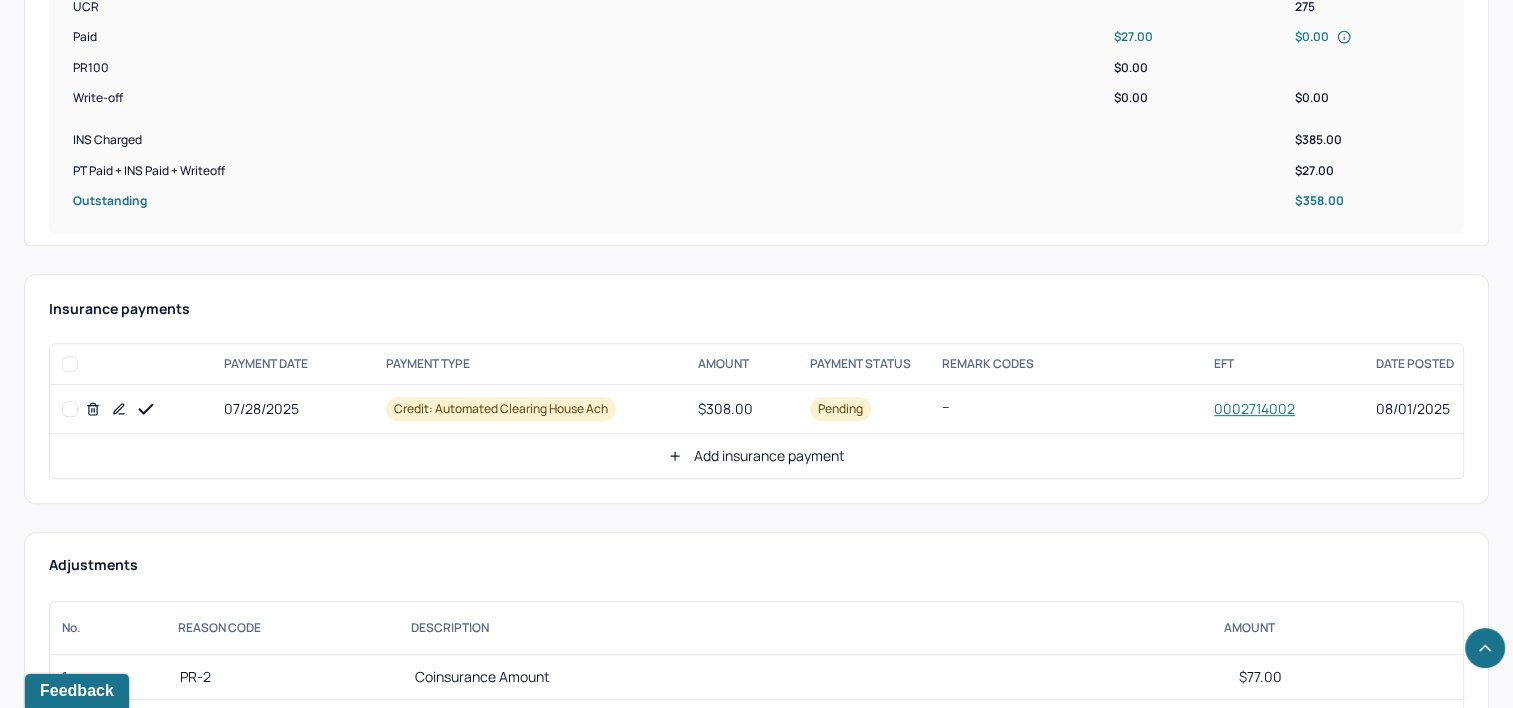 scroll, scrollTop: 888, scrollLeft: 0, axis: vertical 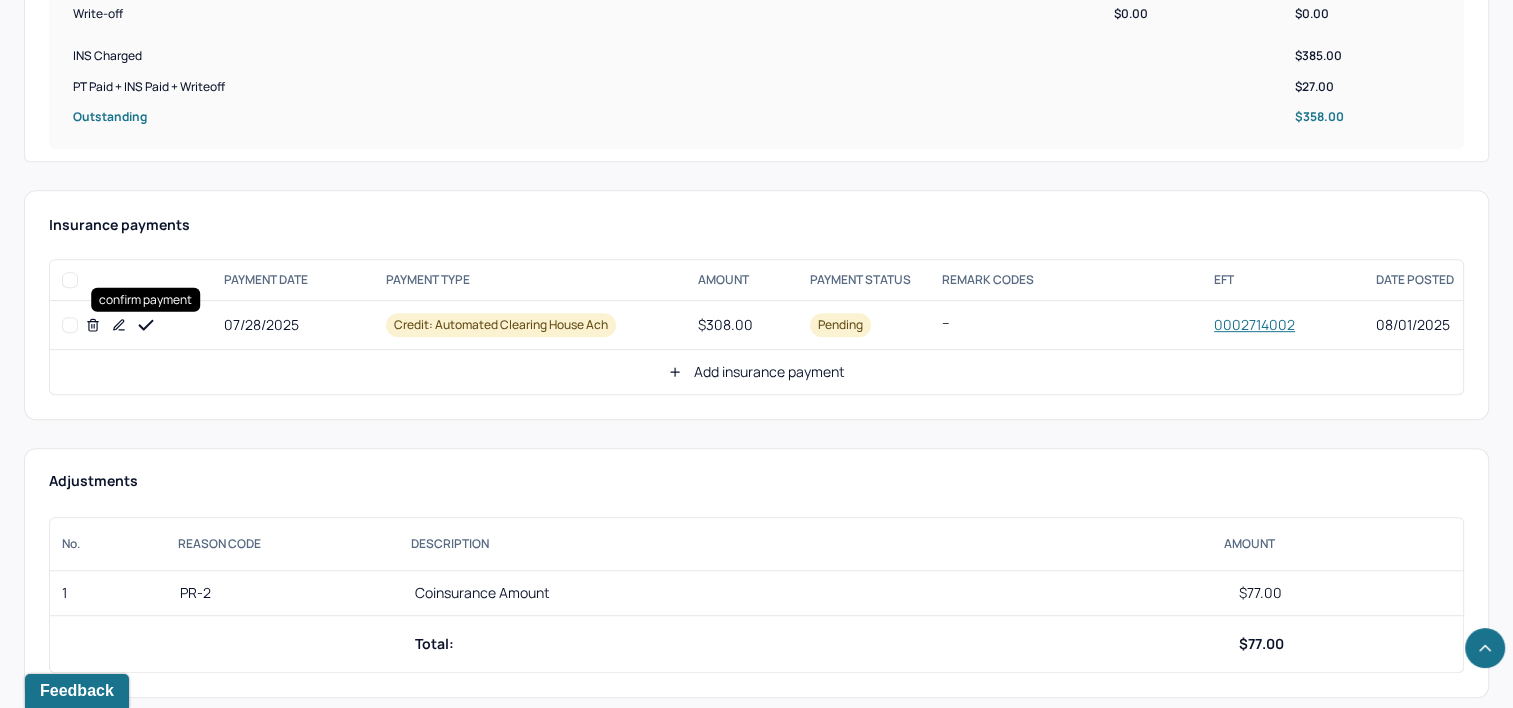 drag, startPoint x: 144, startPoint y: 321, endPoint x: 278, endPoint y: 320, distance: 134.00374 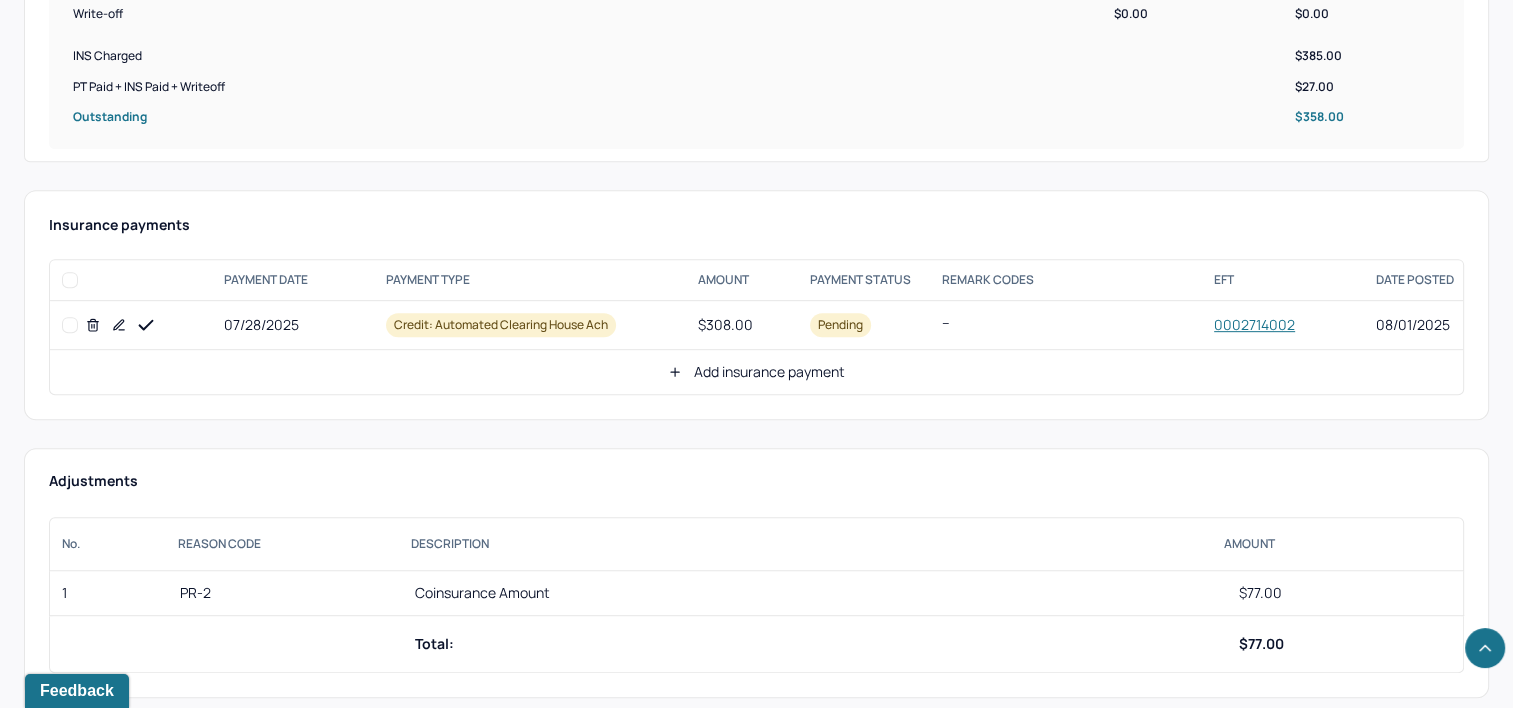click on "Add insurance payment" at bounding box center (756, 372) 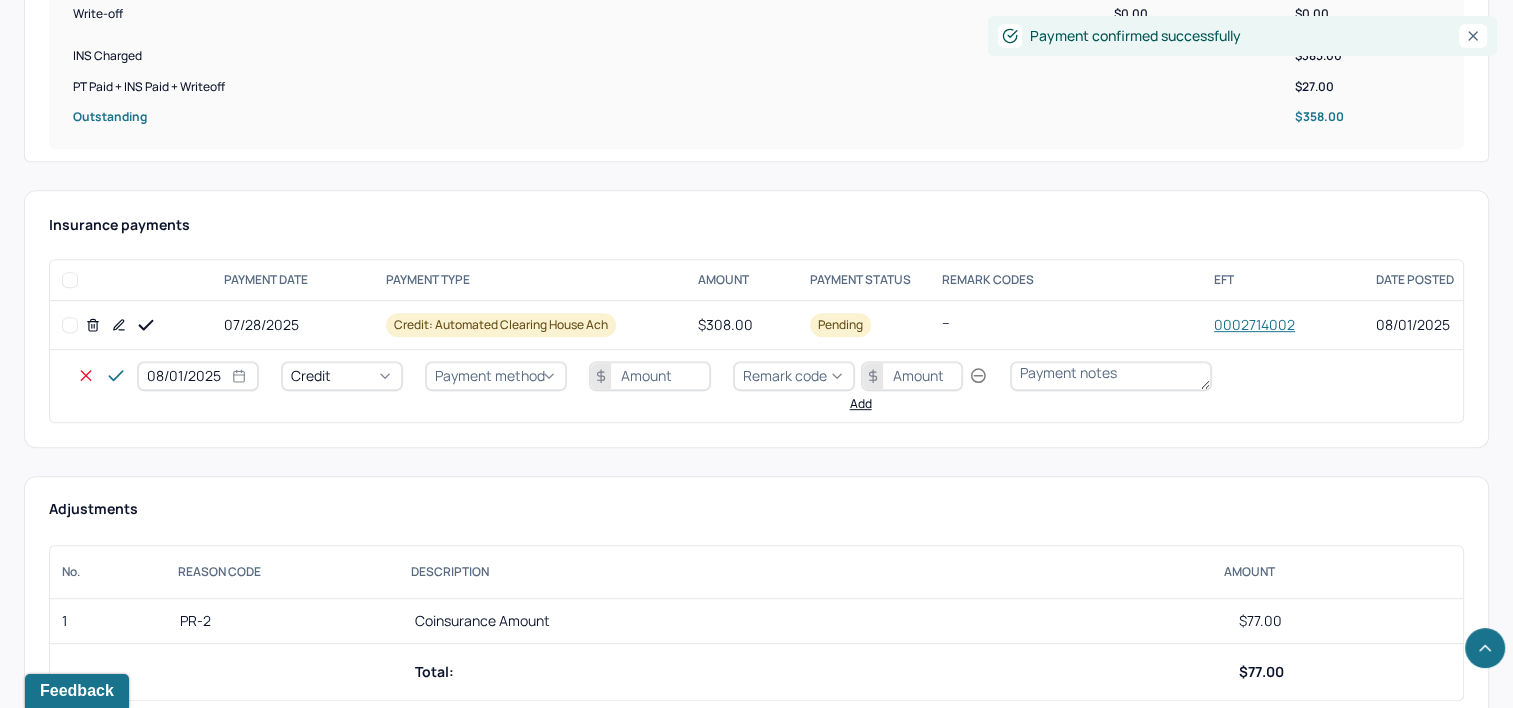 click on "08/01/2025" at bounding box center [198, 376] 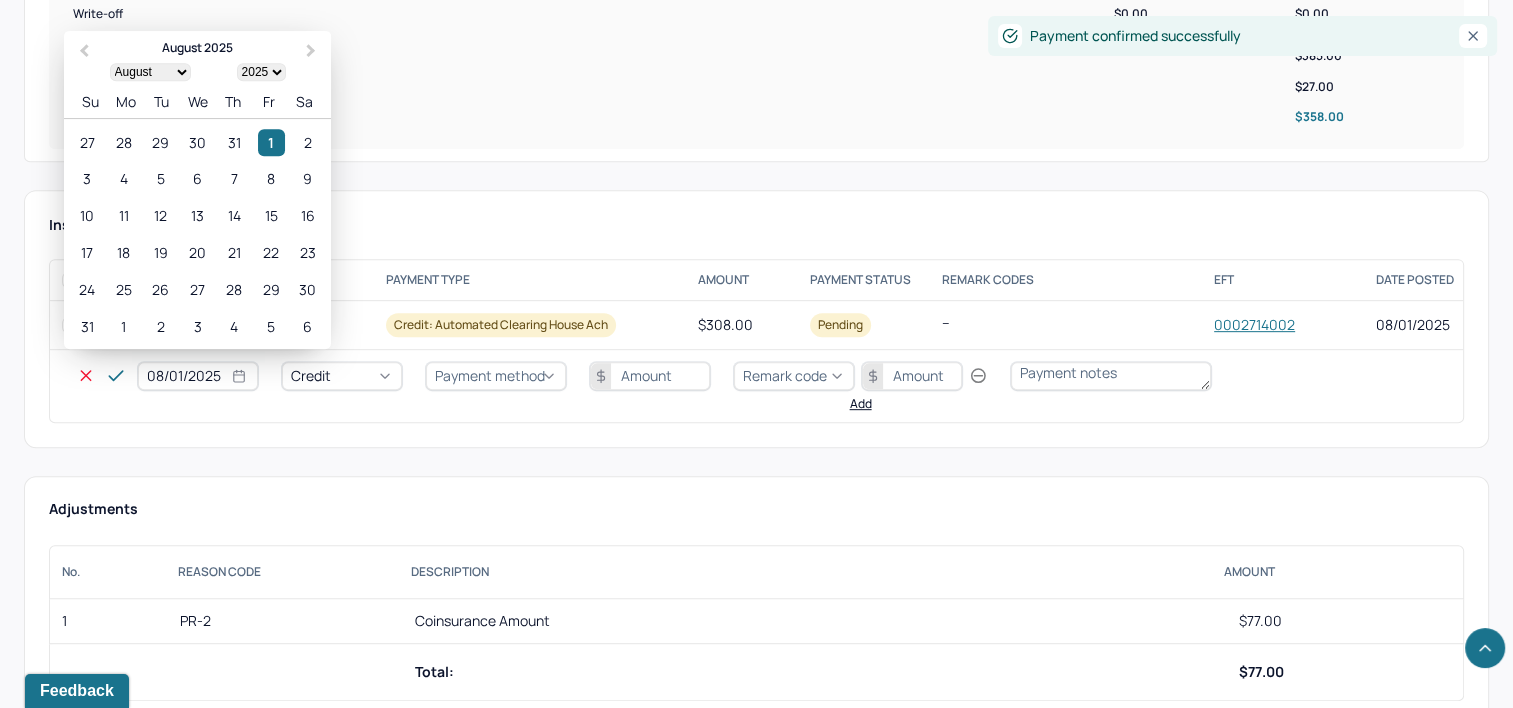 select on "7" 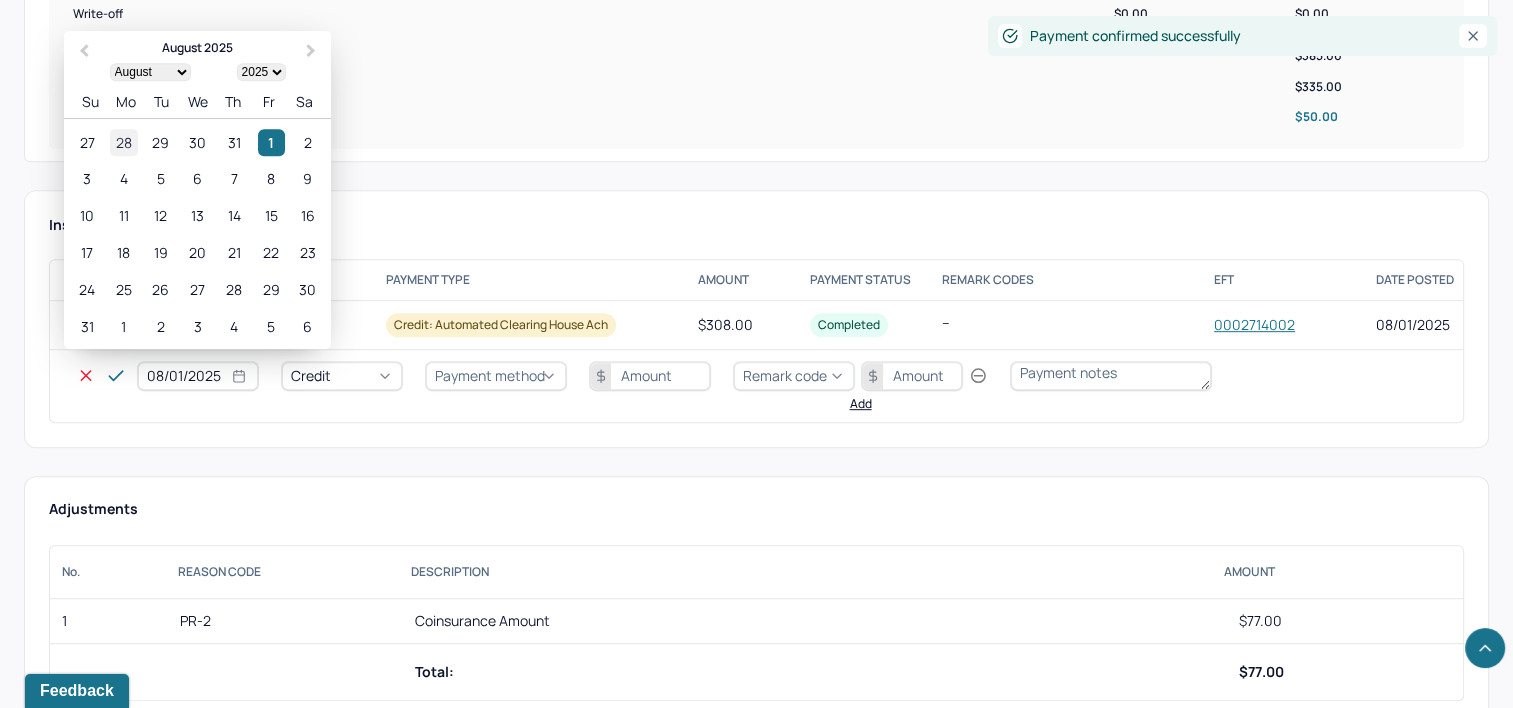 click on "28" at bounding box center [123, 142] 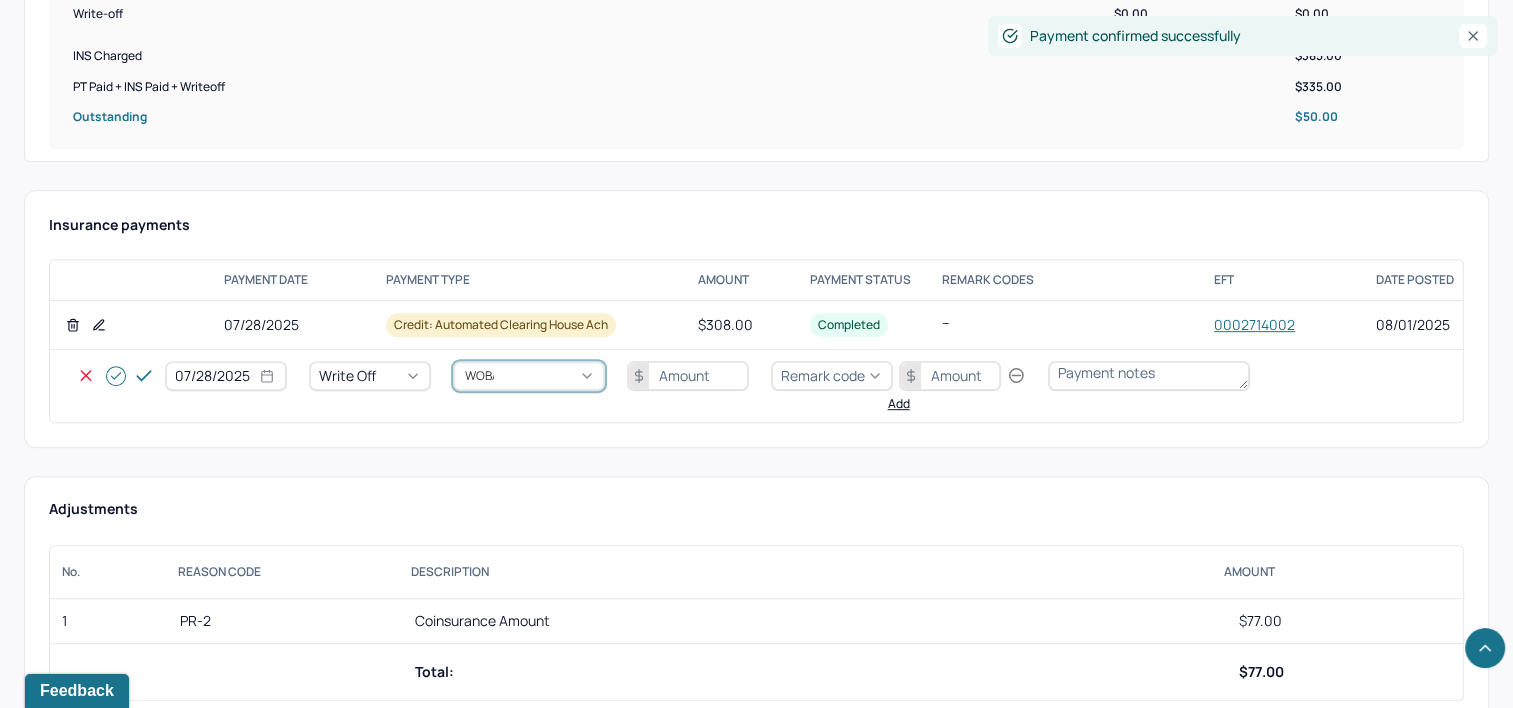 type on "WOBAL" 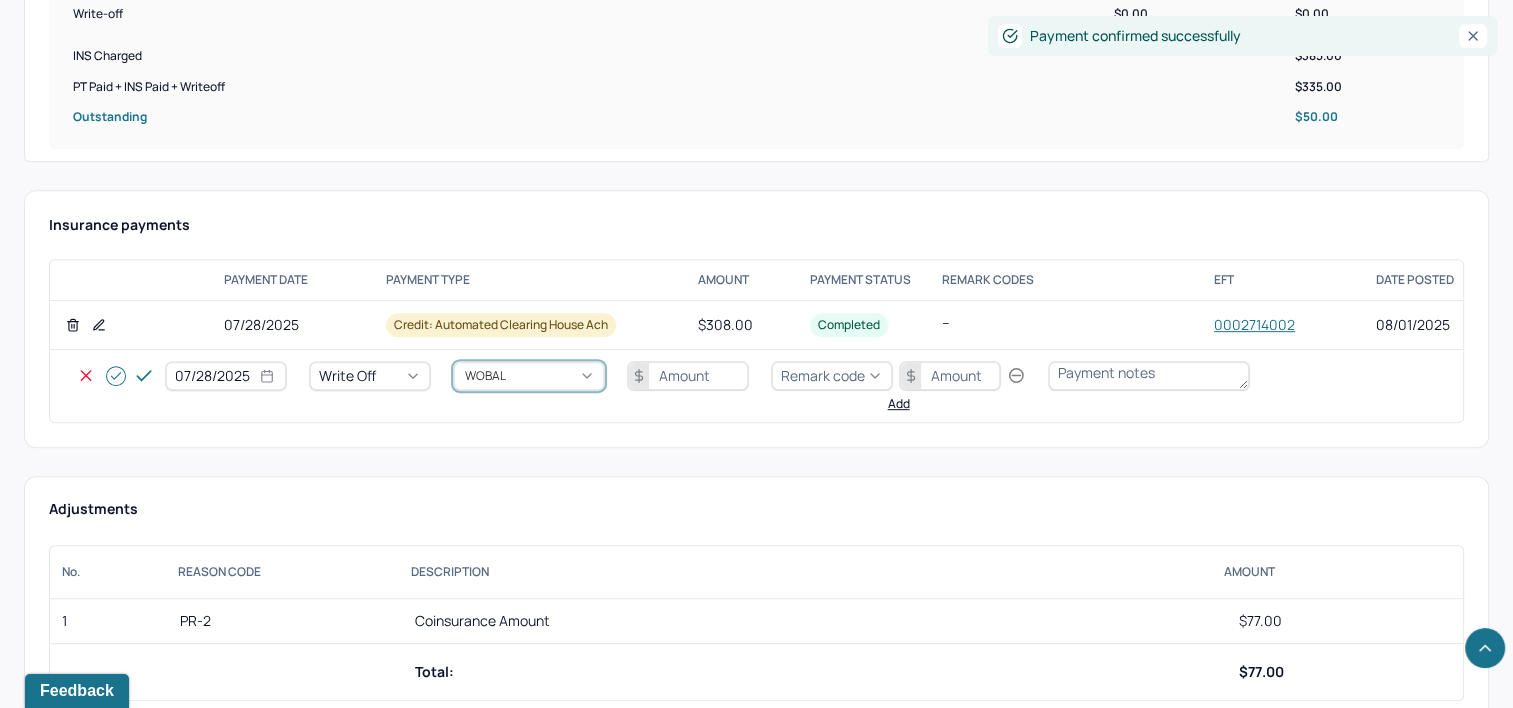 type 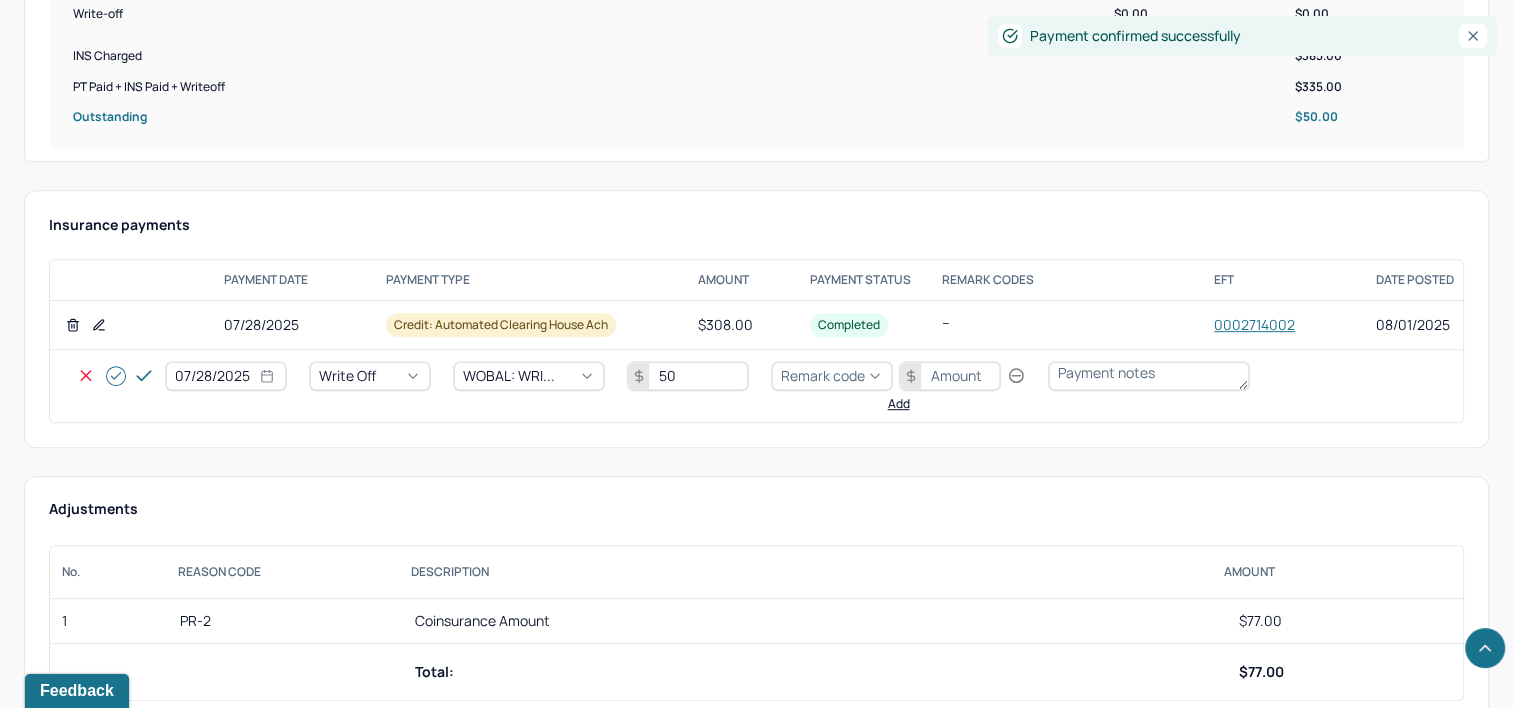 type on "50" 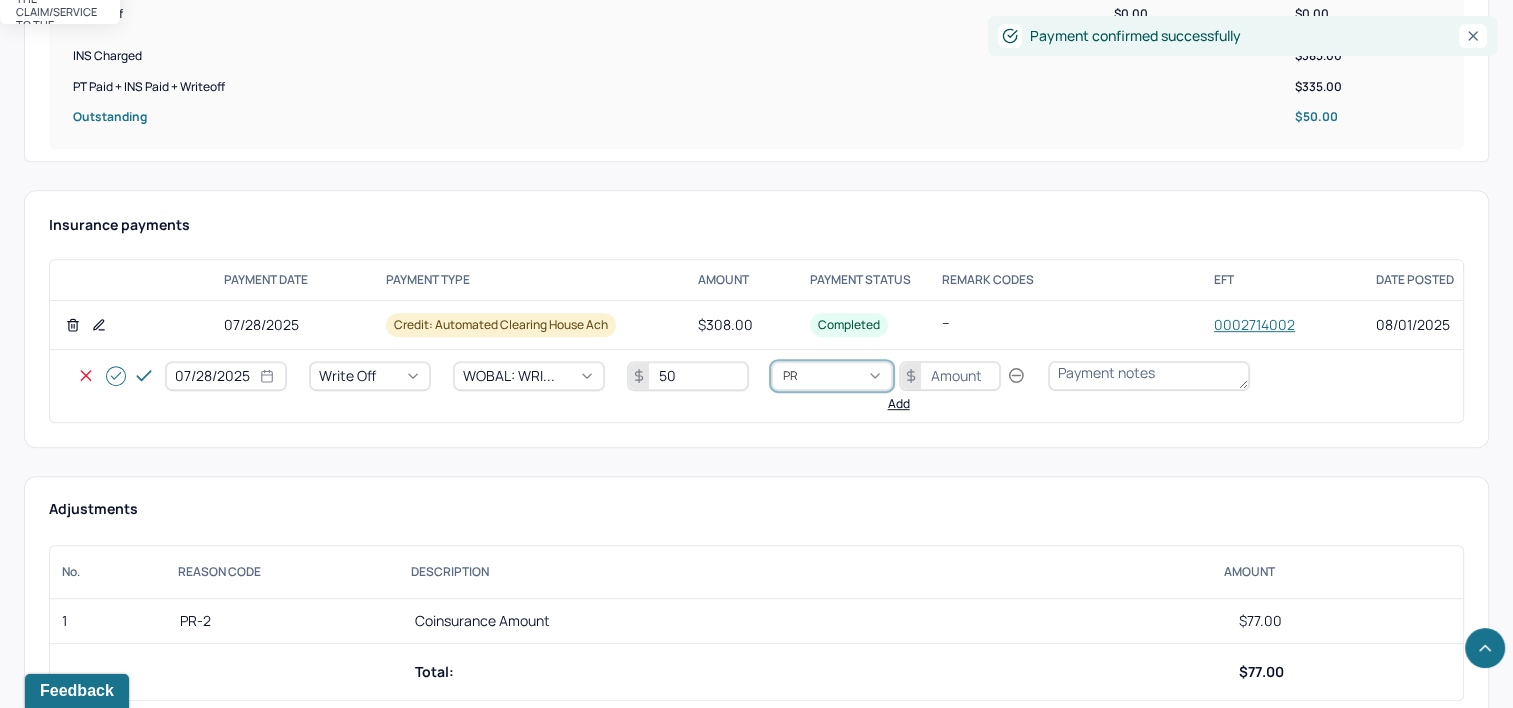 type on "PR2" 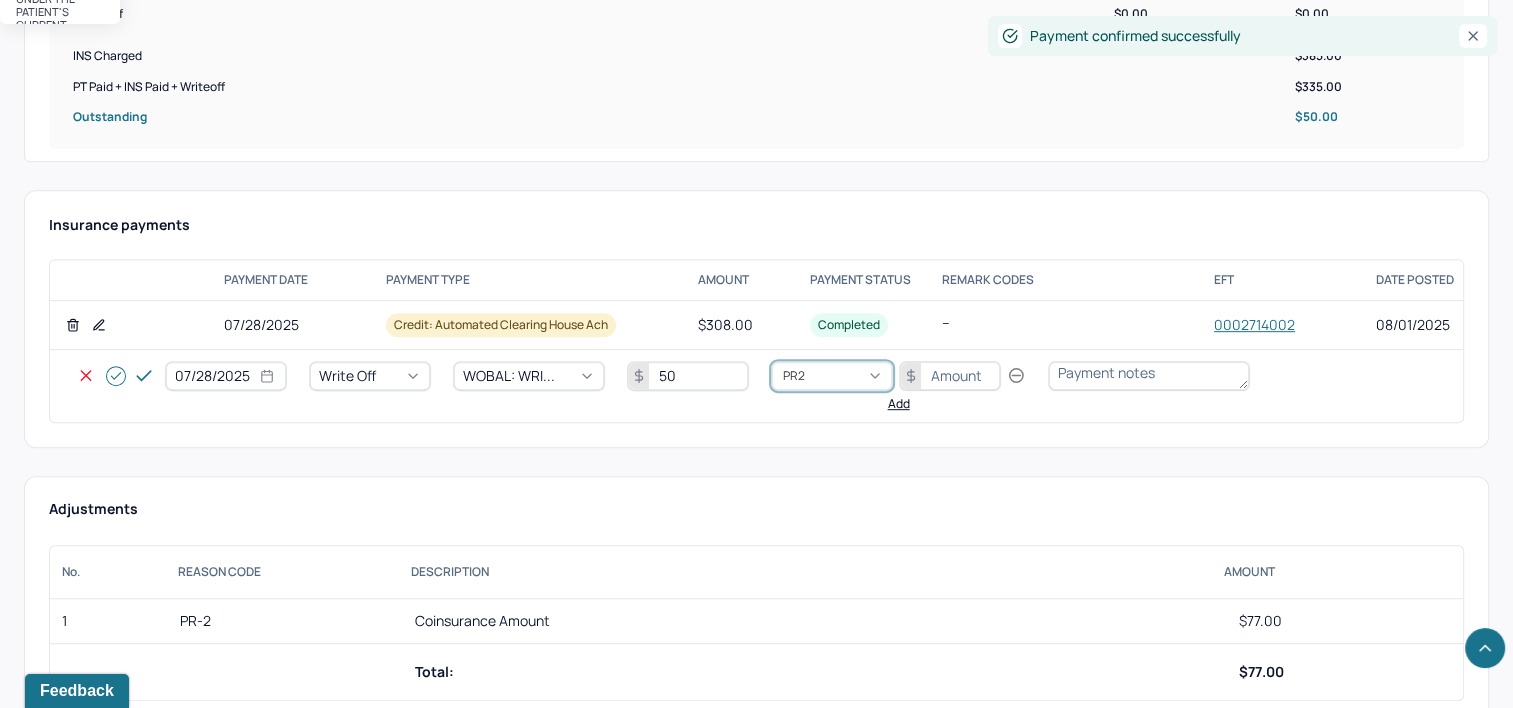 type 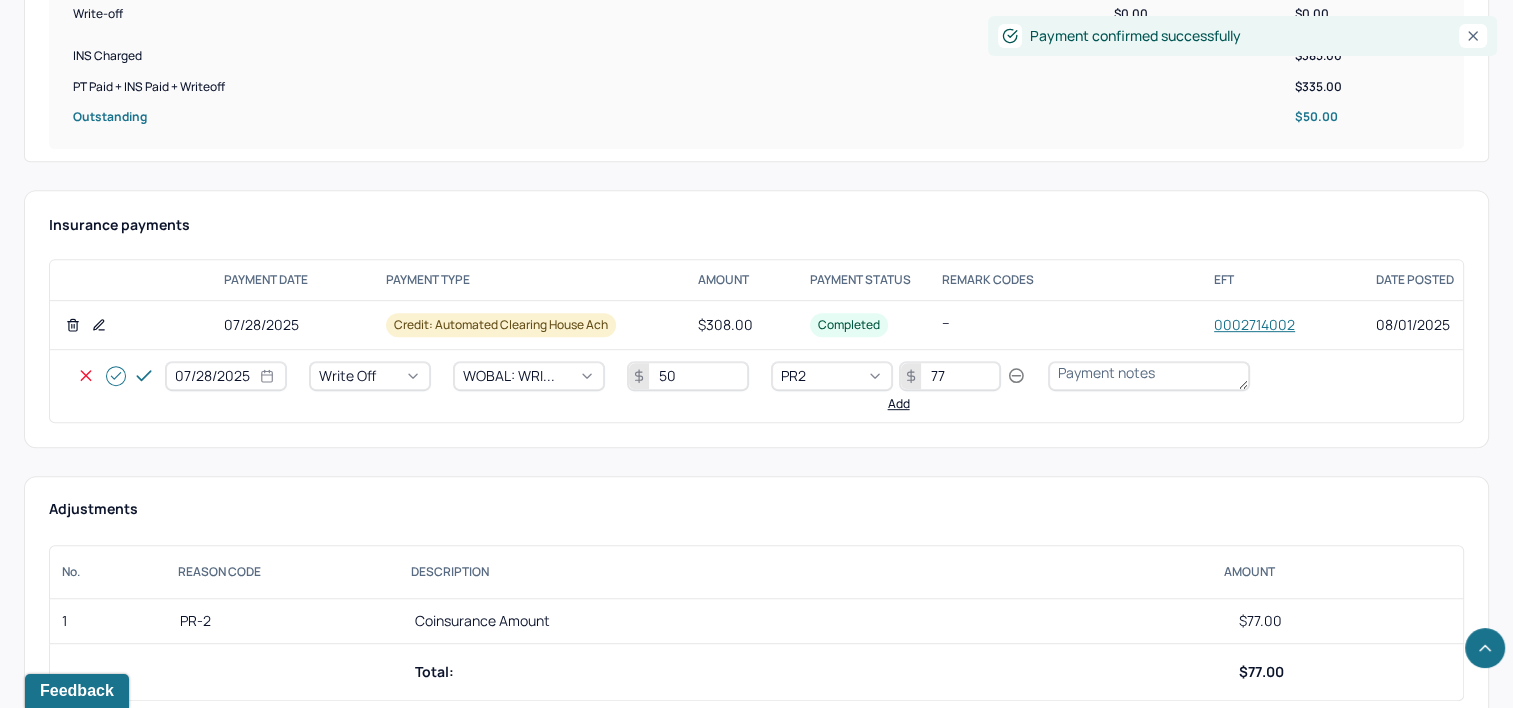 type on "77" 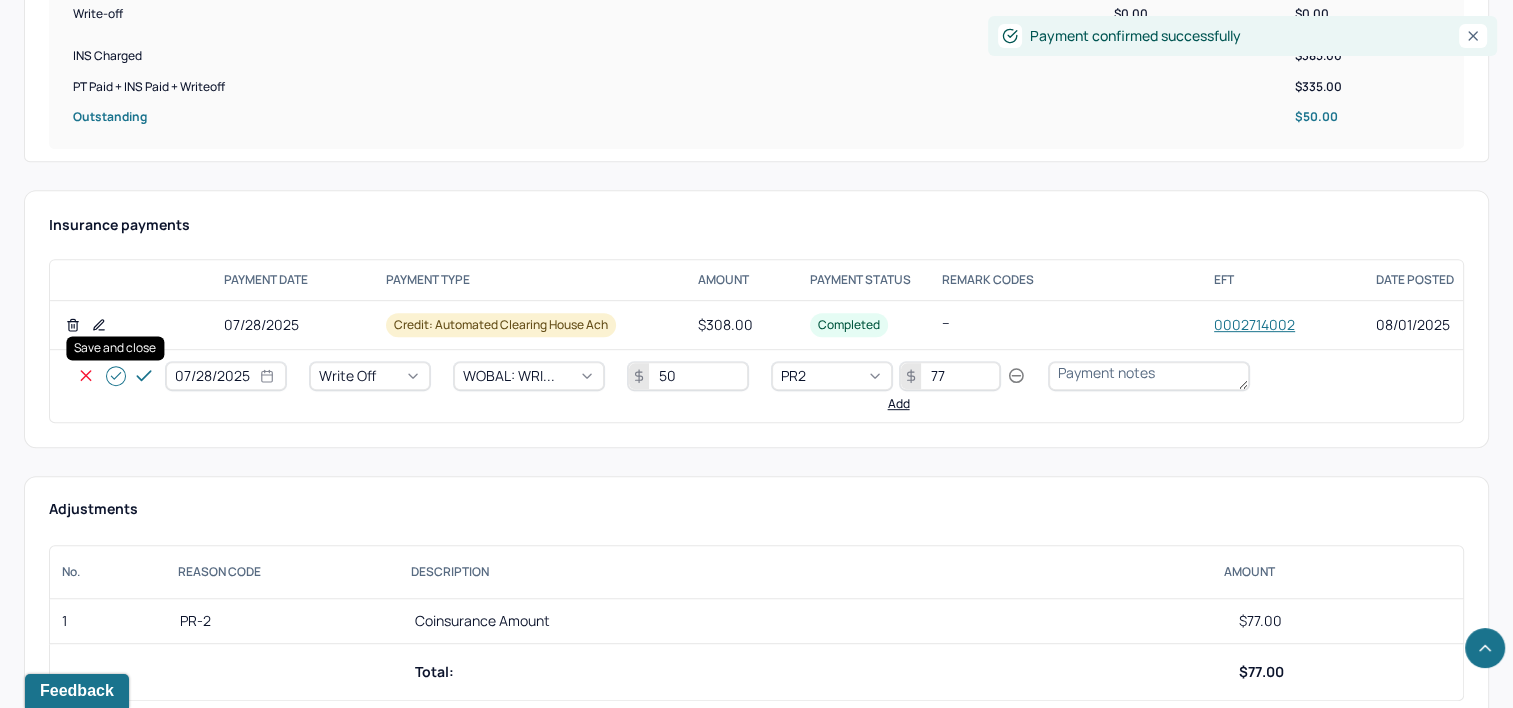 click 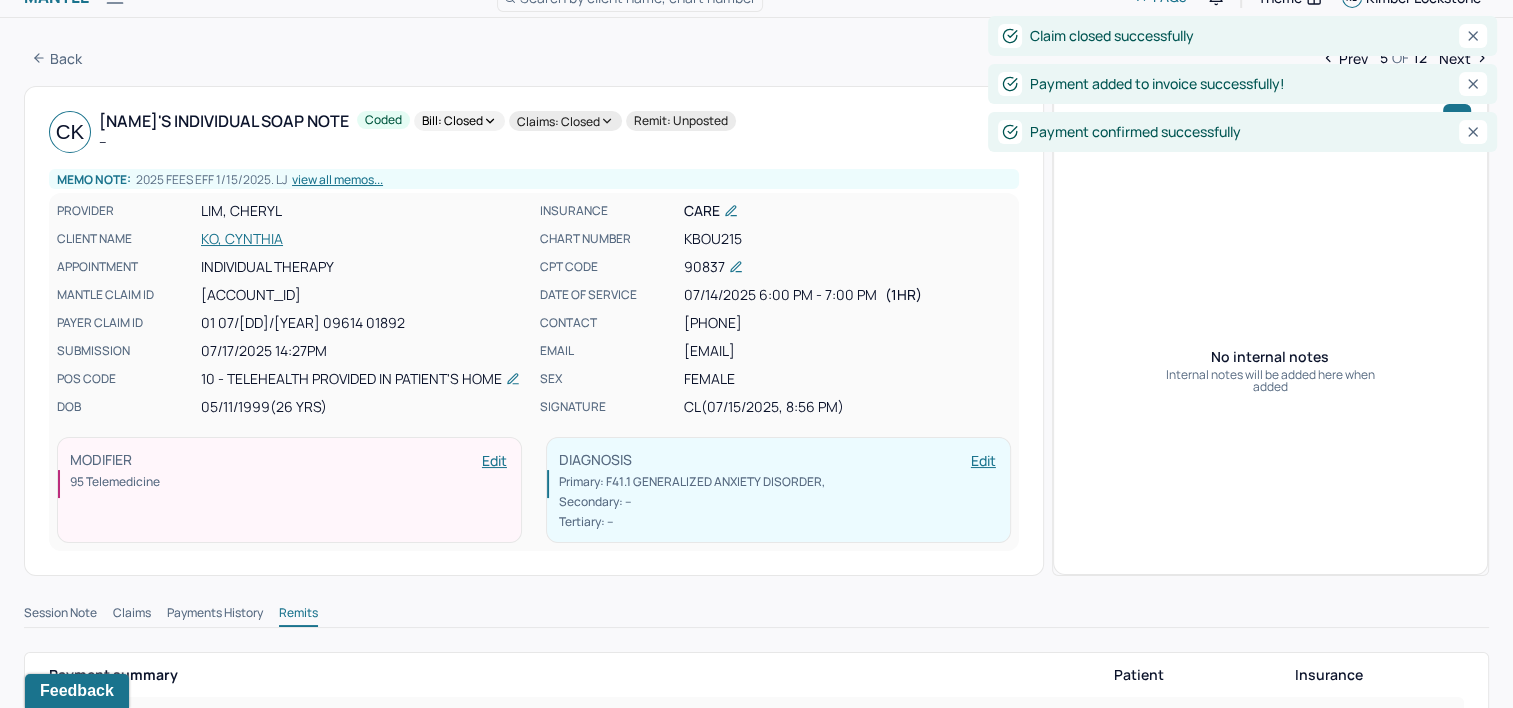 scroll, scrollTop: 0, scrollLeft: 0, axis: both 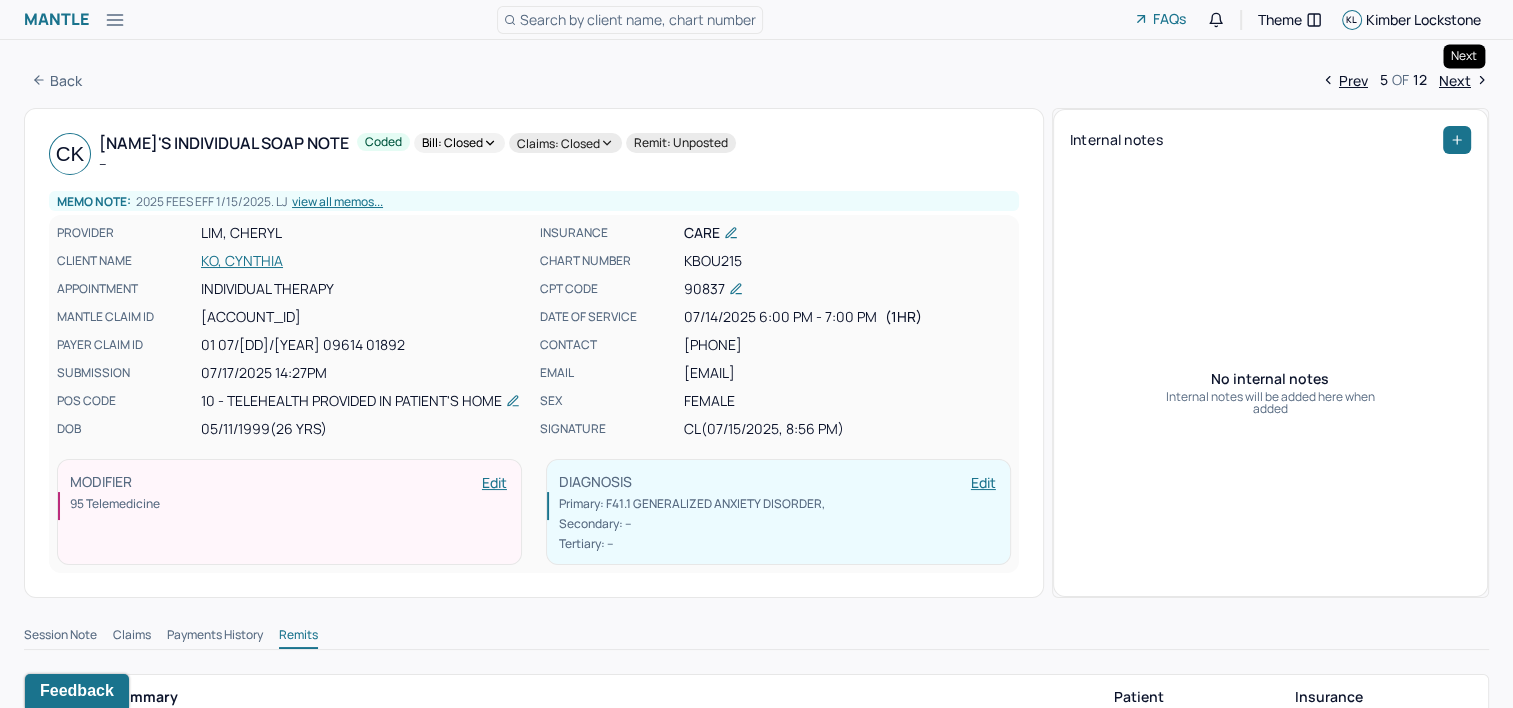click on "Next" at bounding box center [1464, 80] 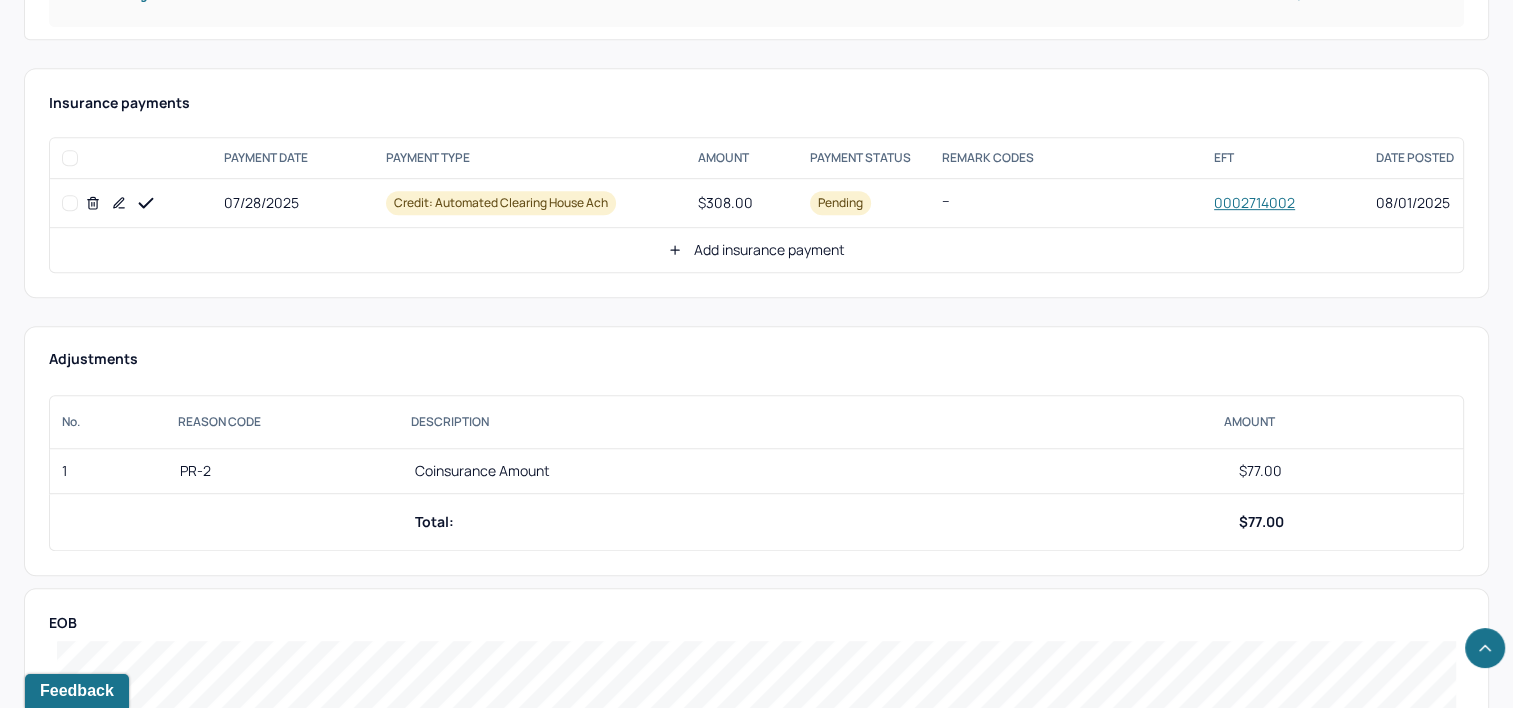 scroll, scrollTop: 960, scrollLeft: 0, axis: vertical 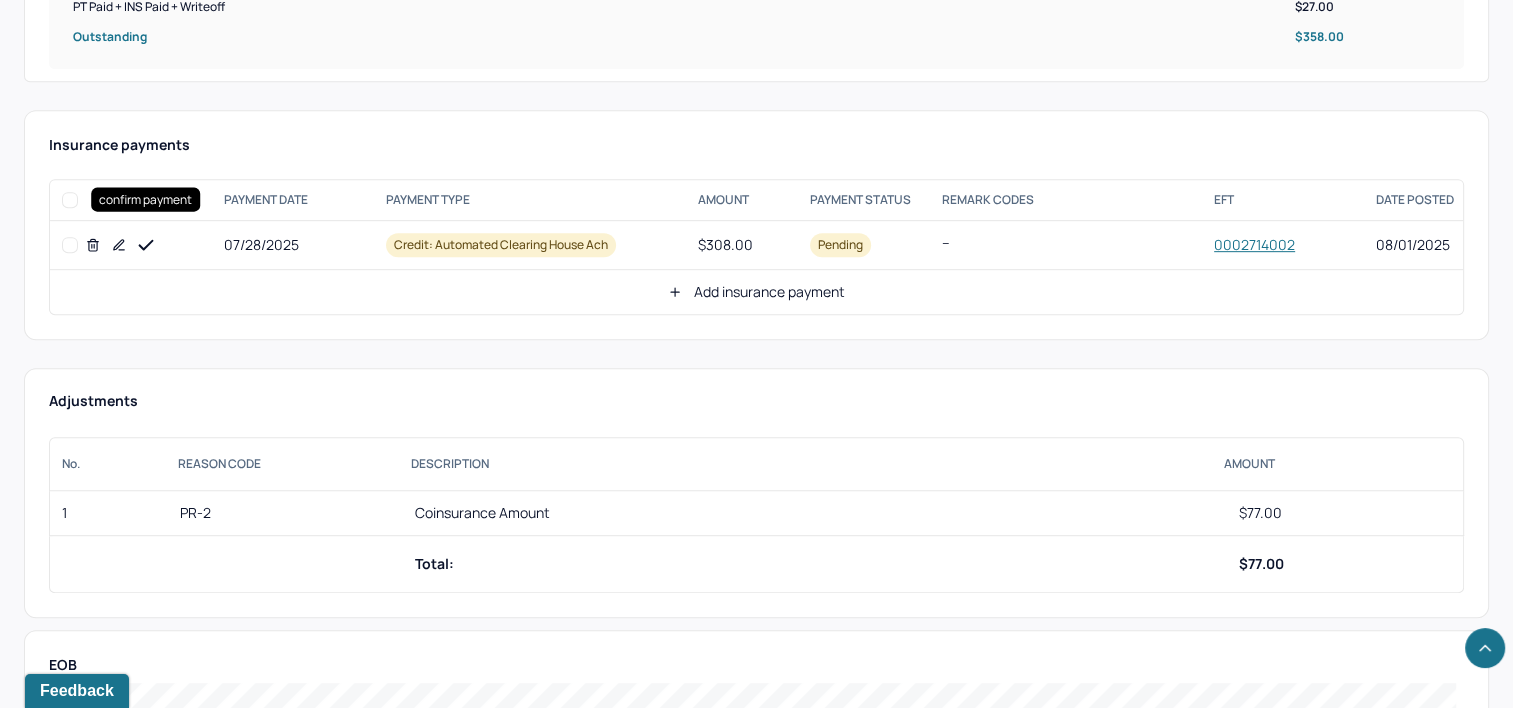 drag, startPoint x: 149, startPoint y: 218, endPoint x: 208, endPoint y: 217, distance: 59.008472 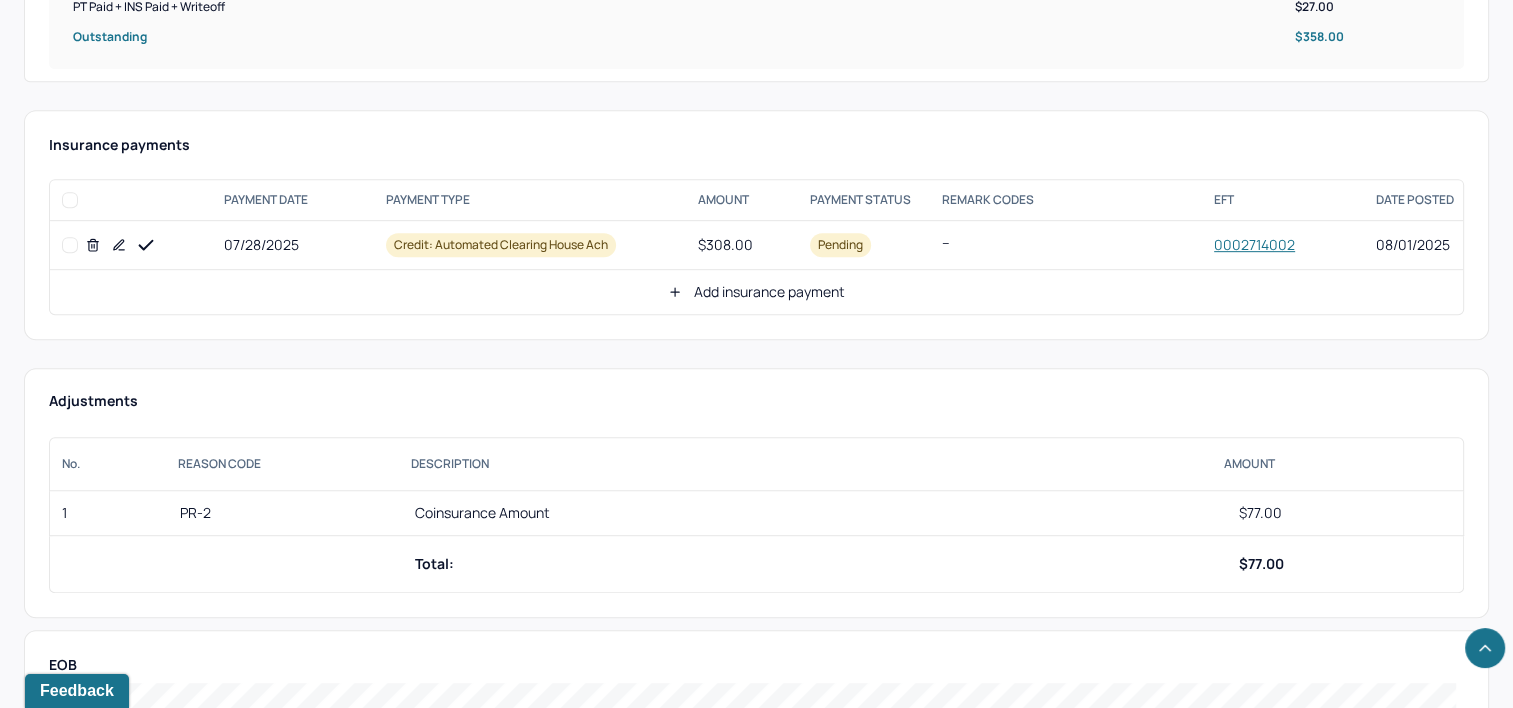 click on "Add insurance payment" at bounding box center (756, 292) 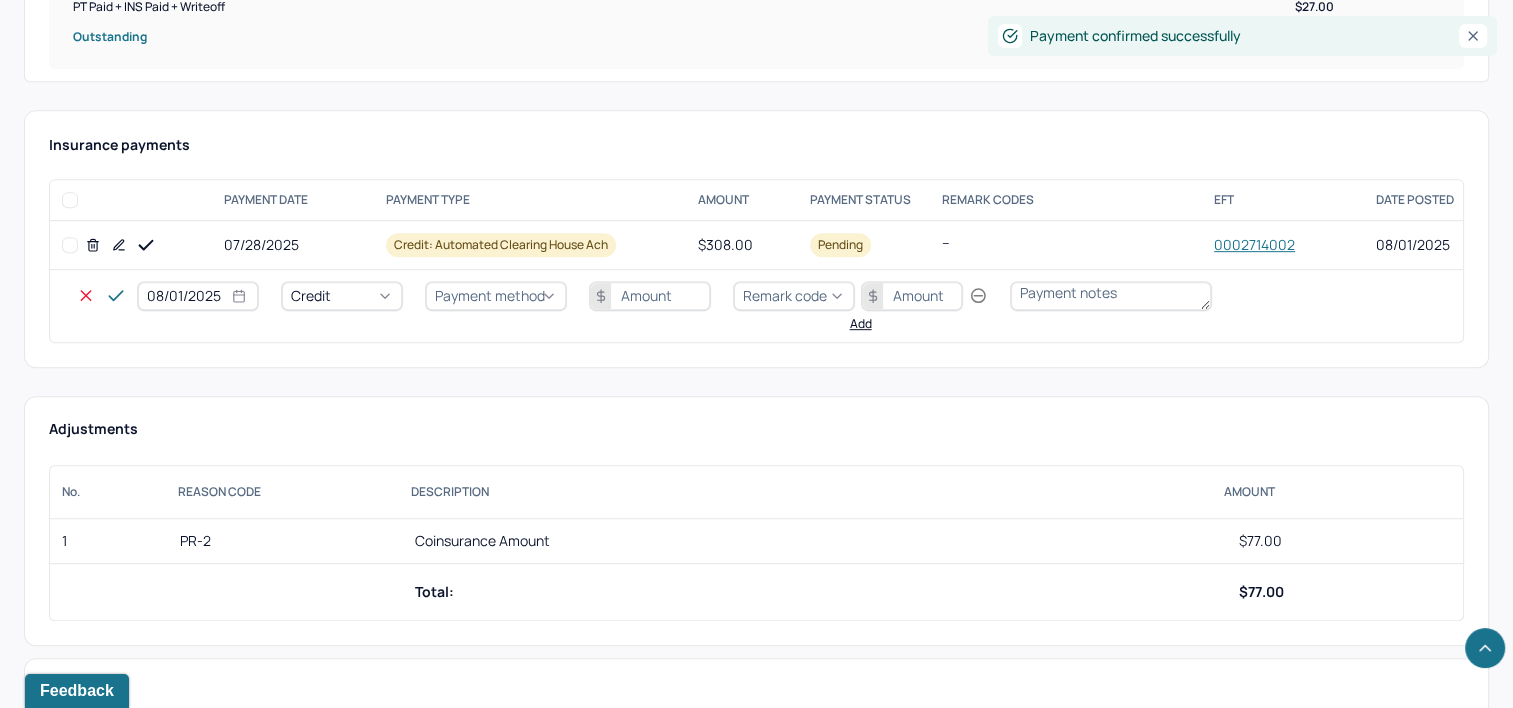 click on "08/01/2025" at bounding box center [198, 296] 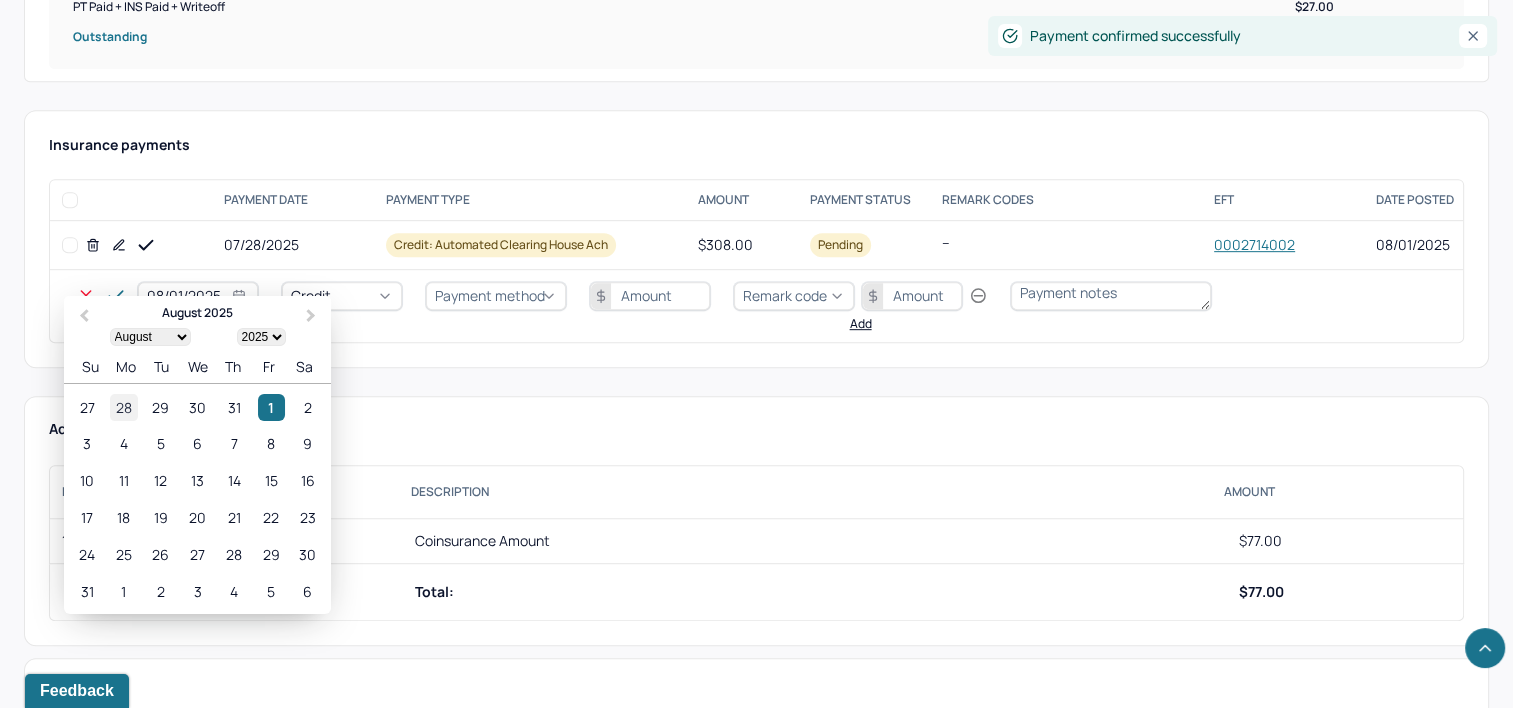 select on "7" 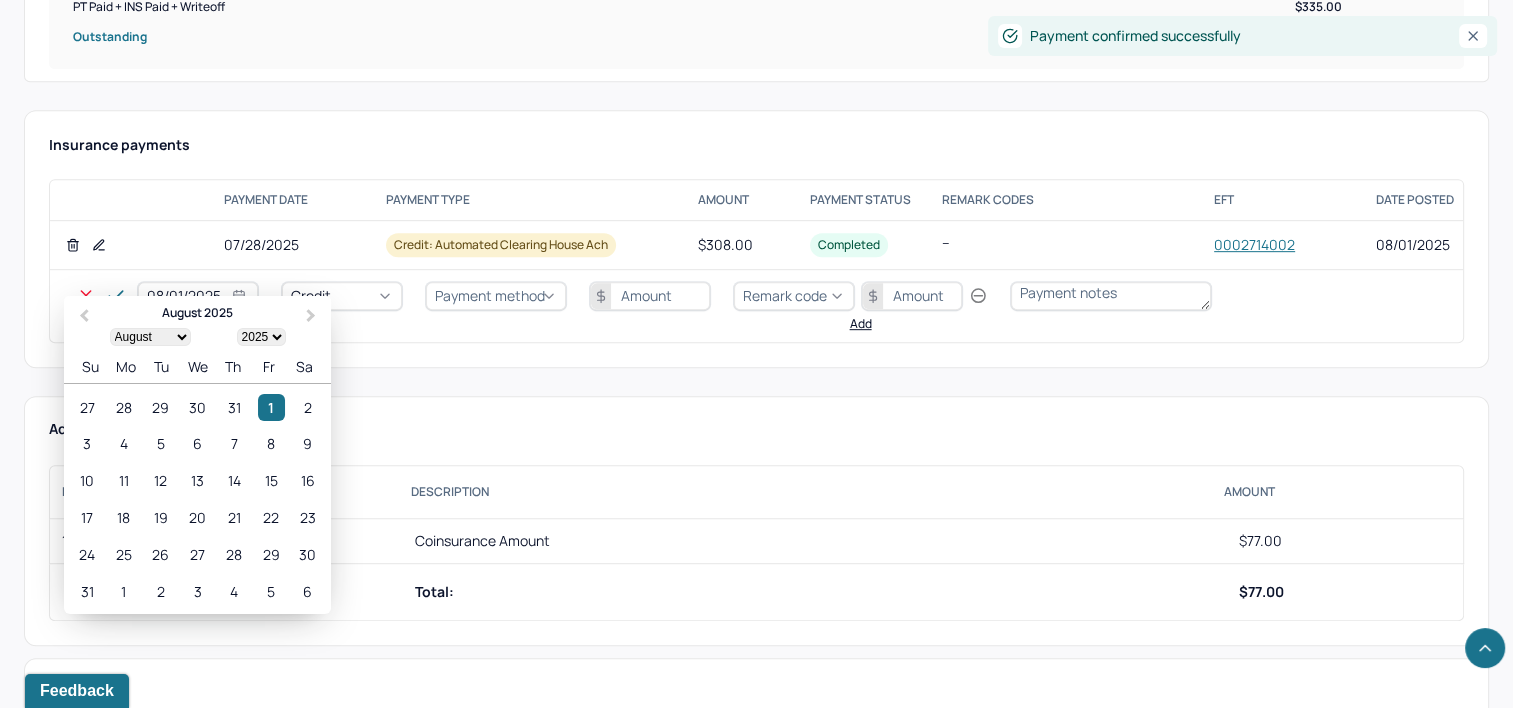 click on "28" at bounding box center (123, 407) 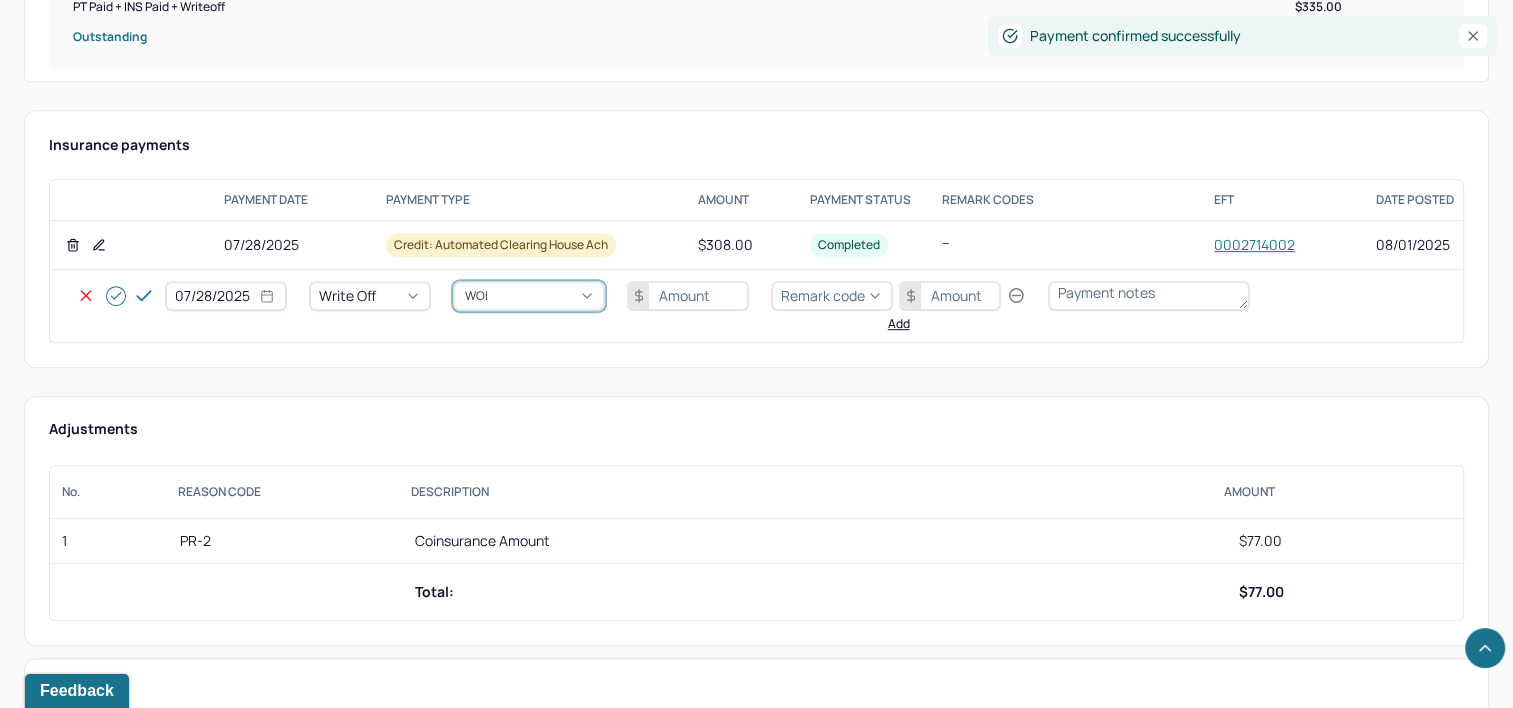 type on "WOBAL" 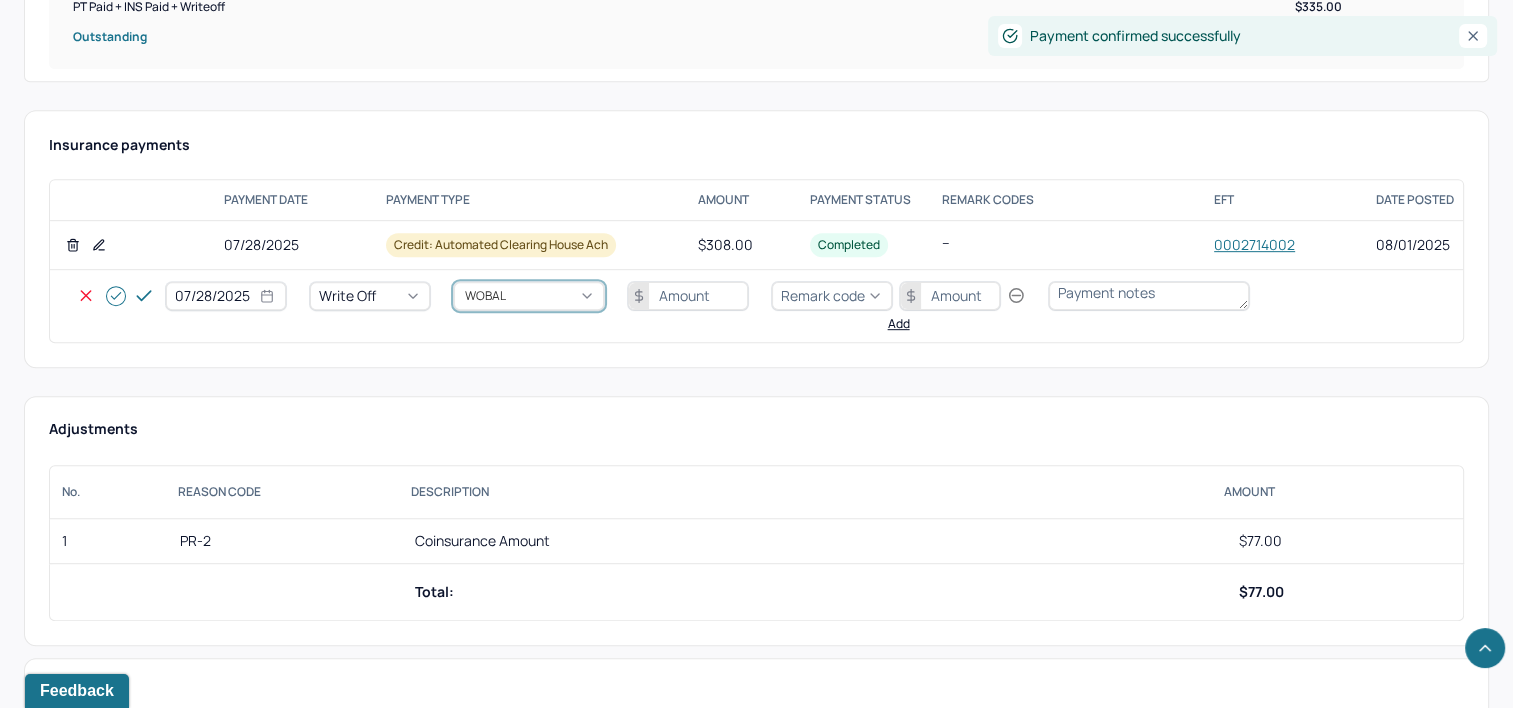 type 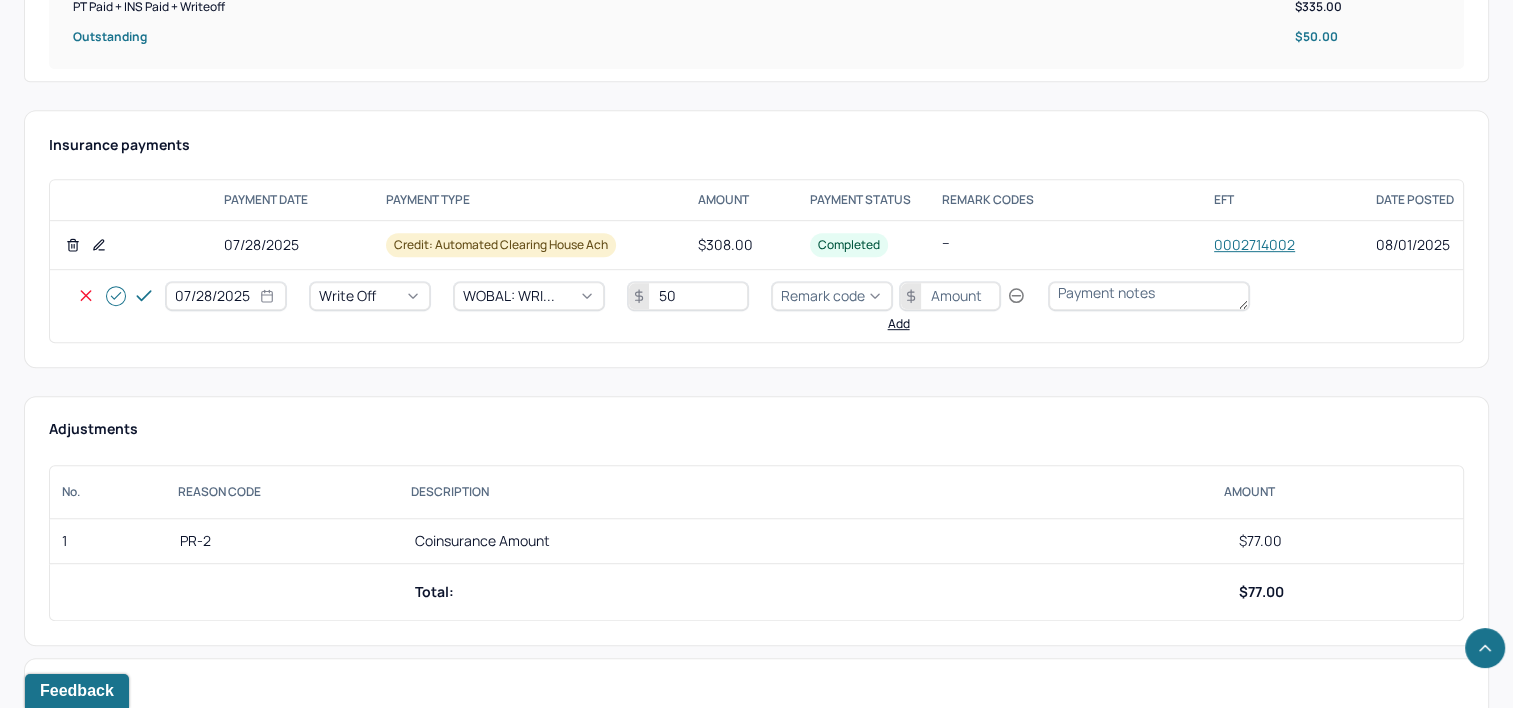 type on "50" 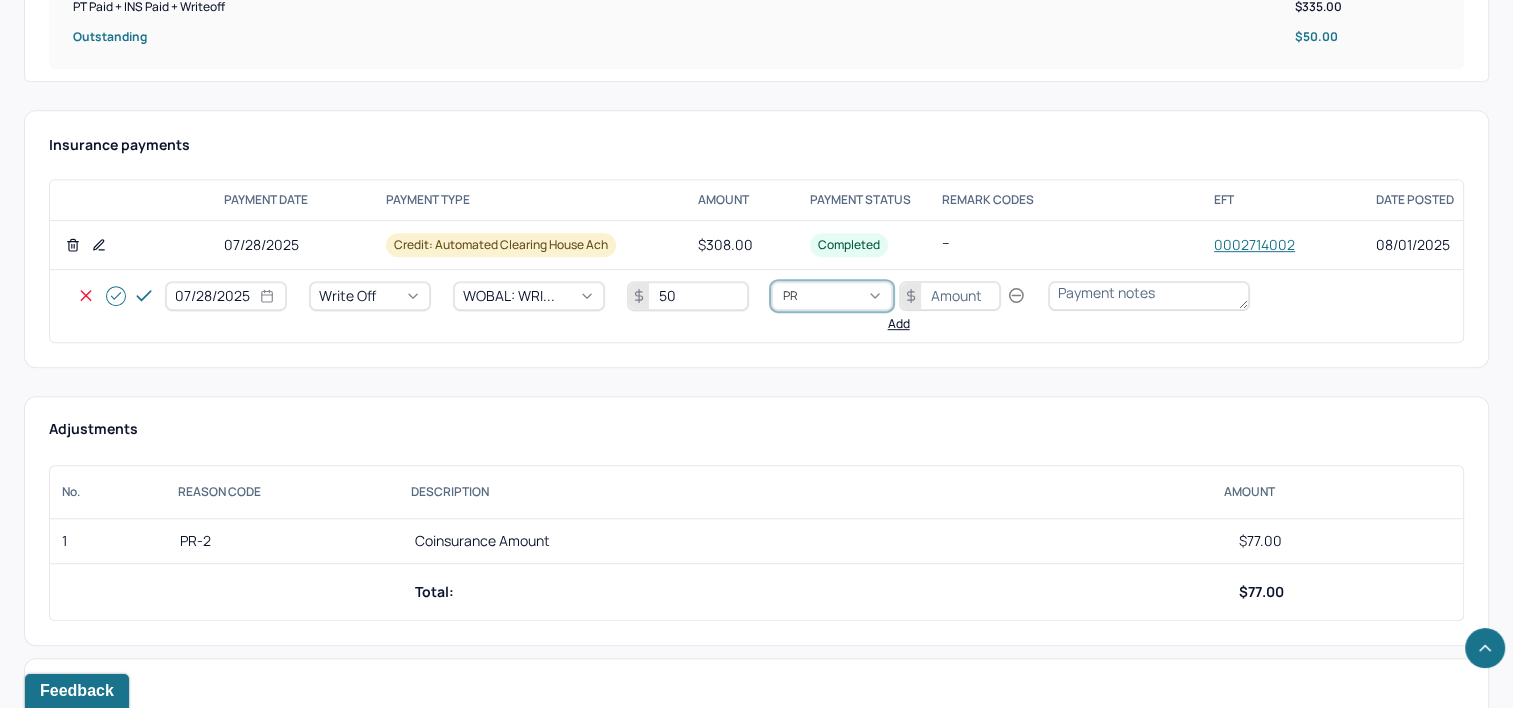 type on "PR2" 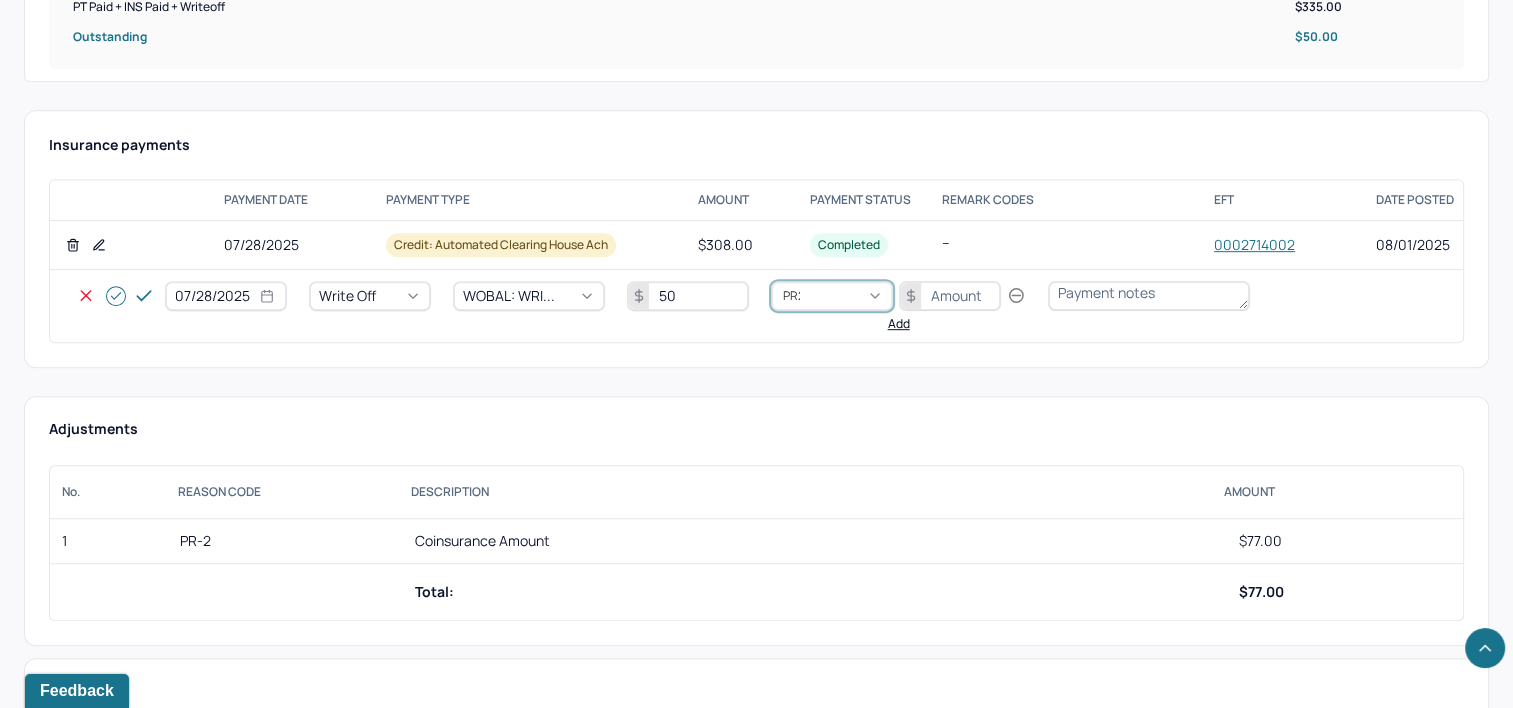 type 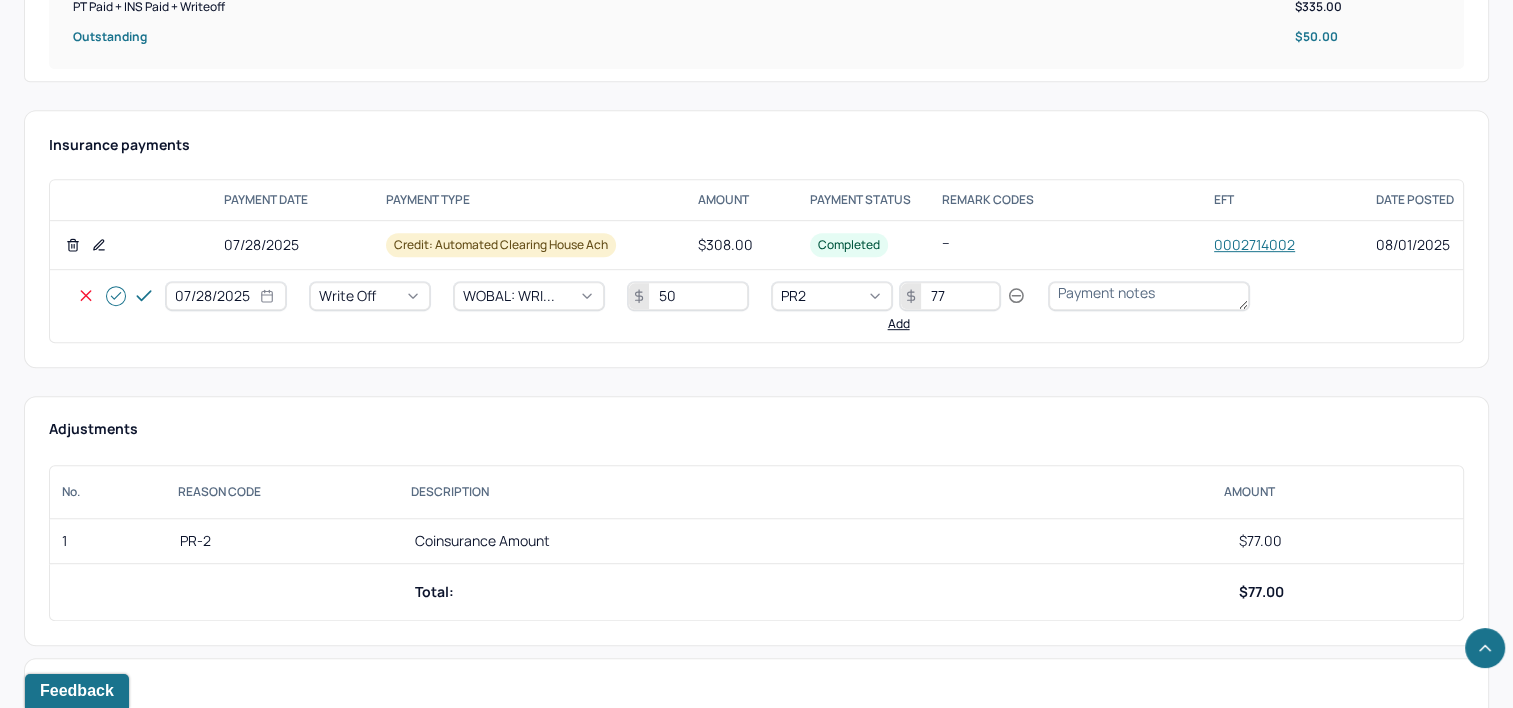 type on "77" 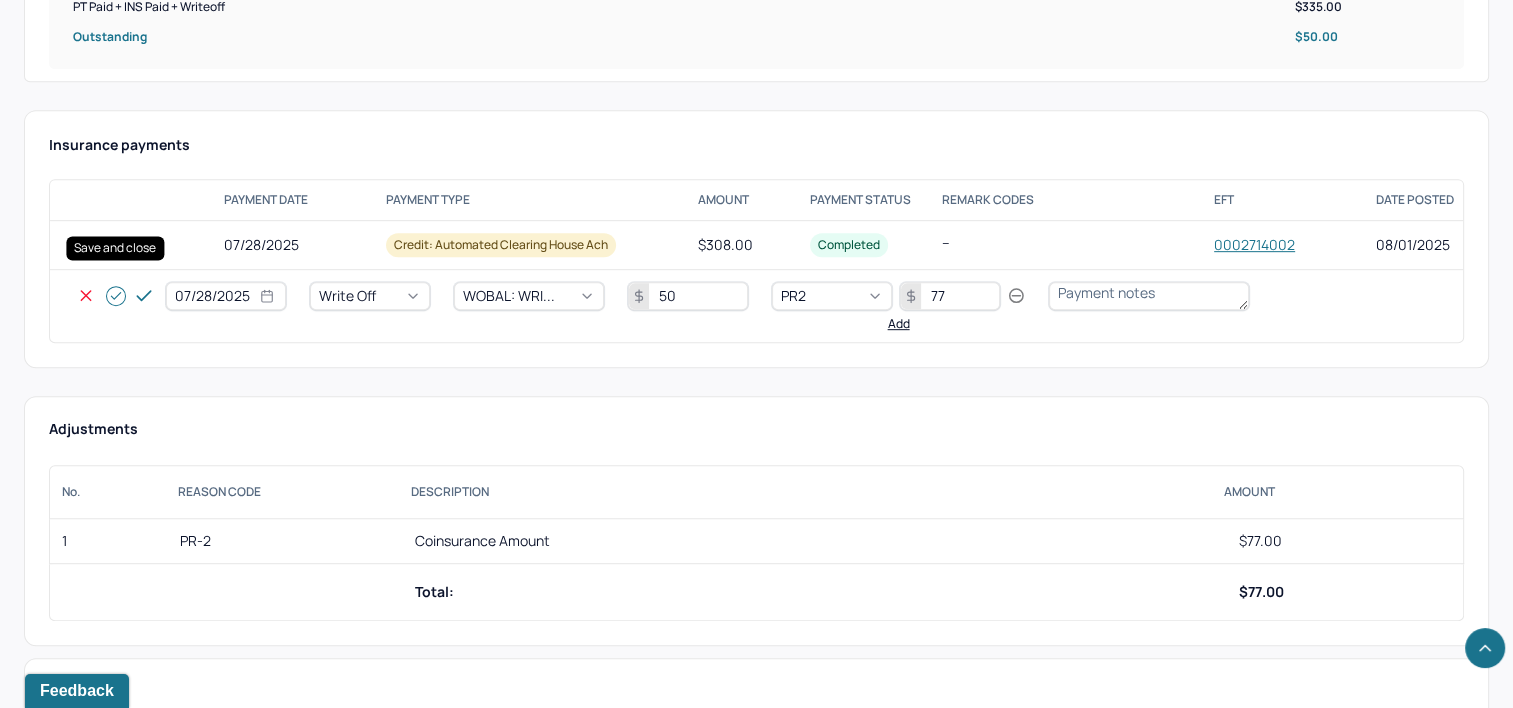 click 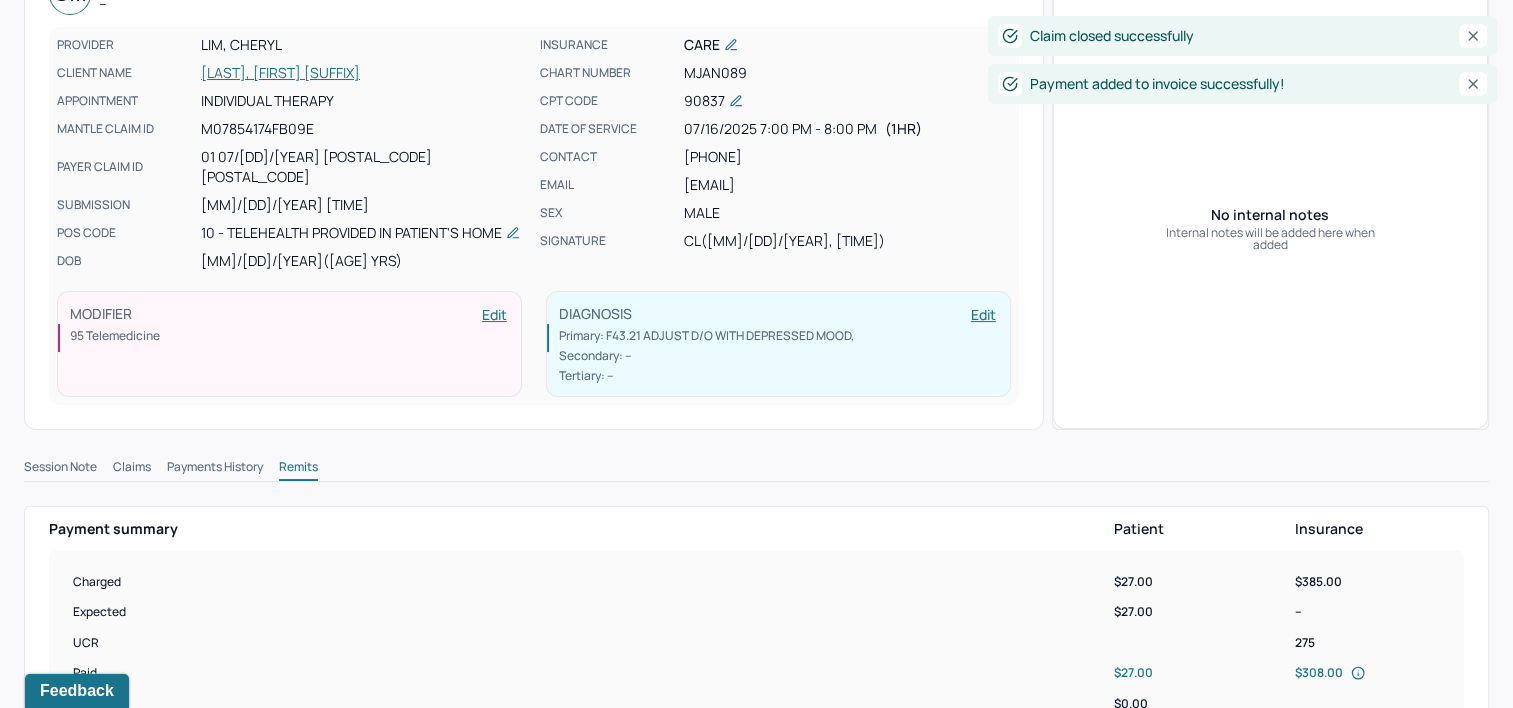 scroll, scrollTop: 0, scrollLeft: 0, axis: both 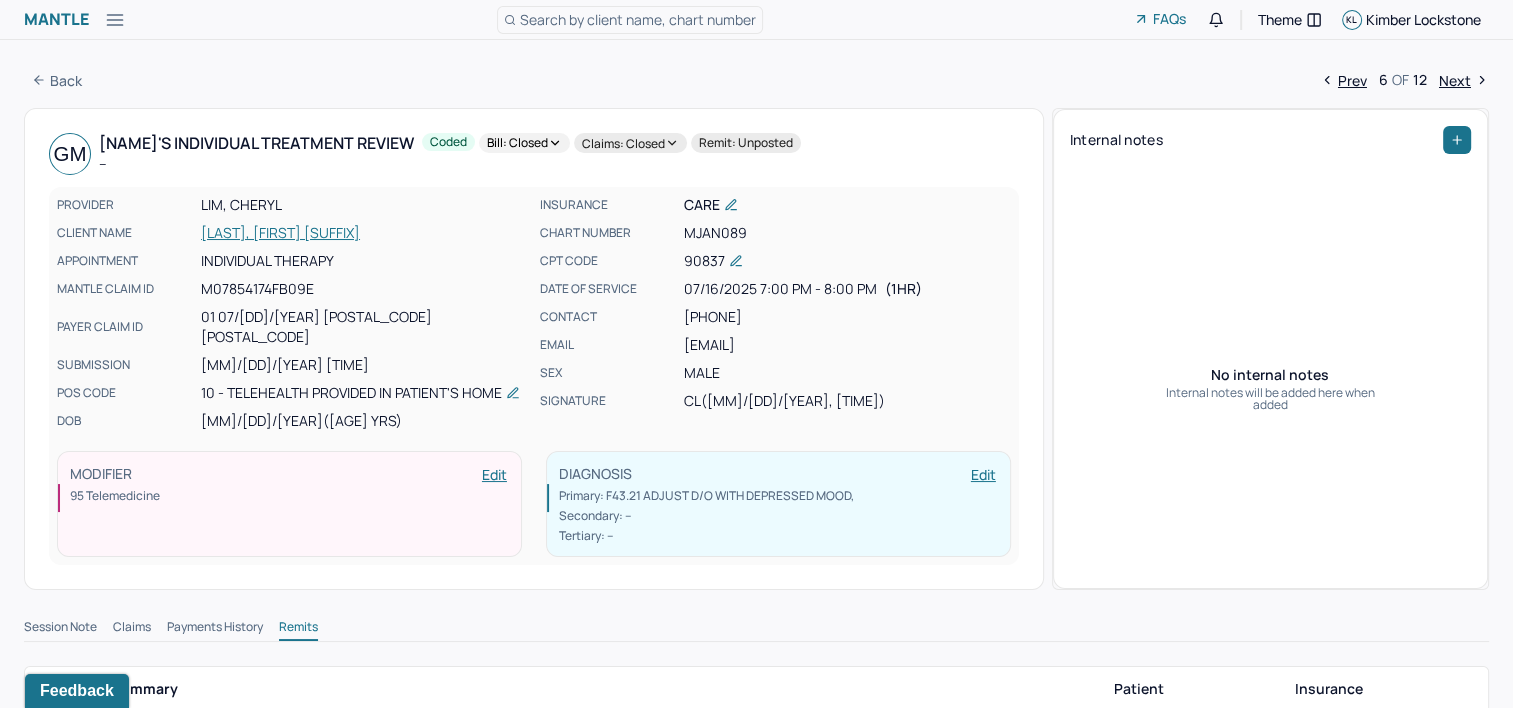 click on "Next" at bounding box center [1464, 80] 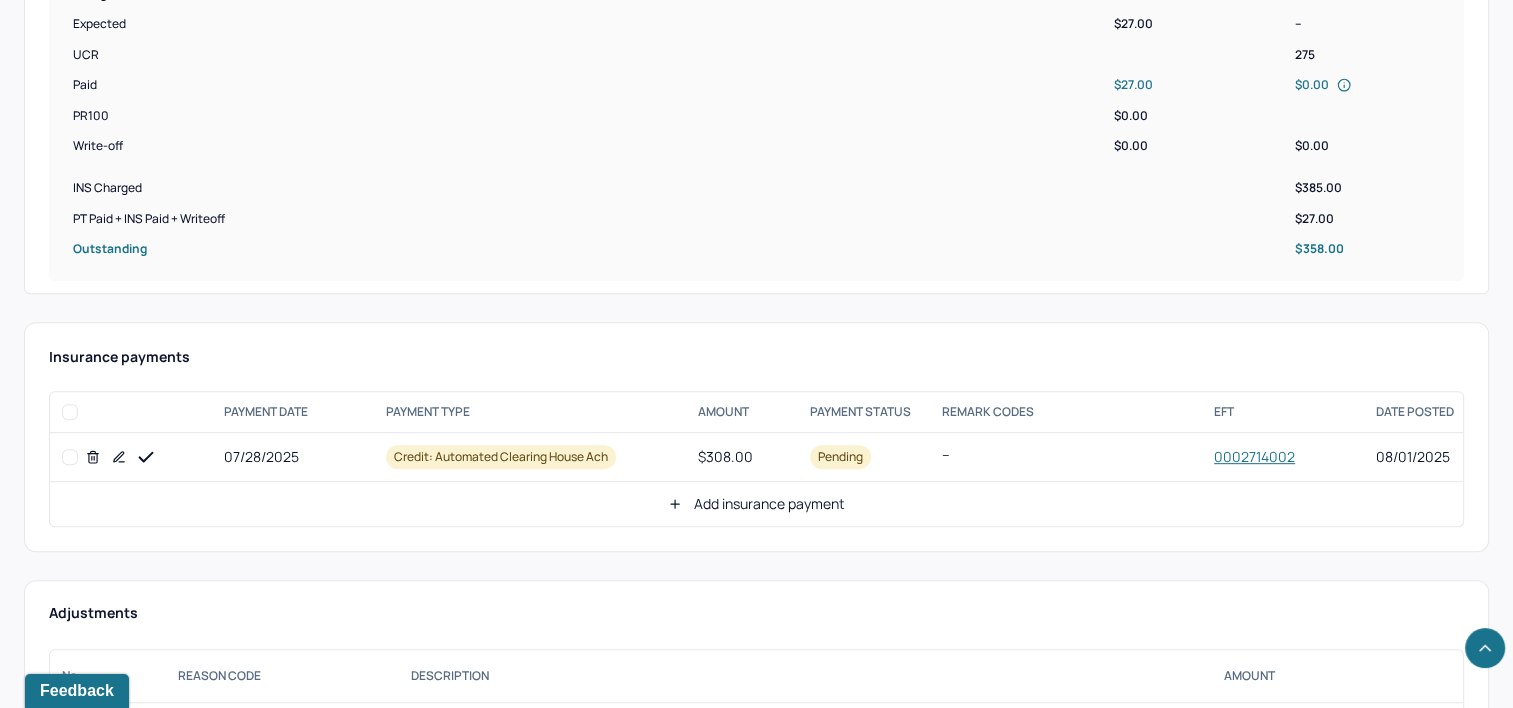 scroll, scrollTop: 804, scrollLeft: 0, axis: vertical 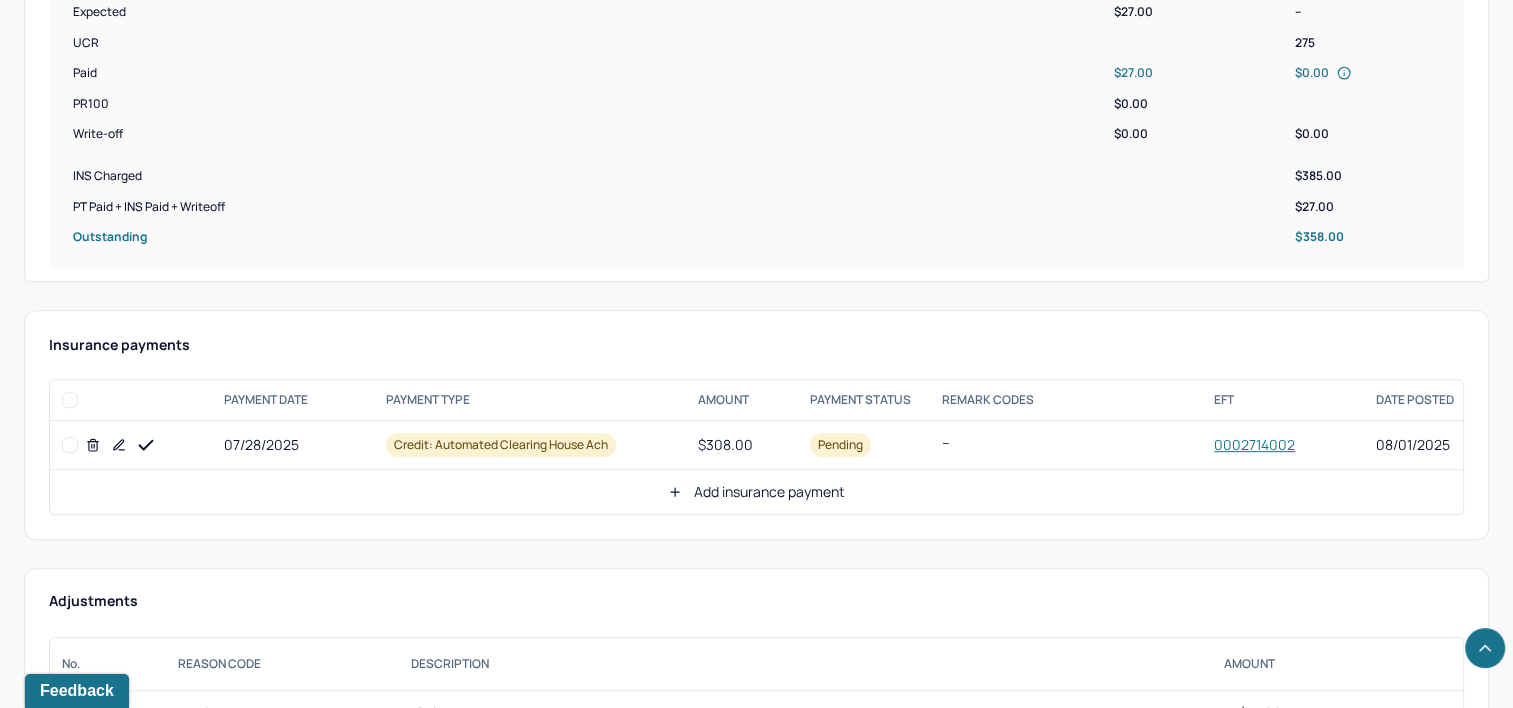 click 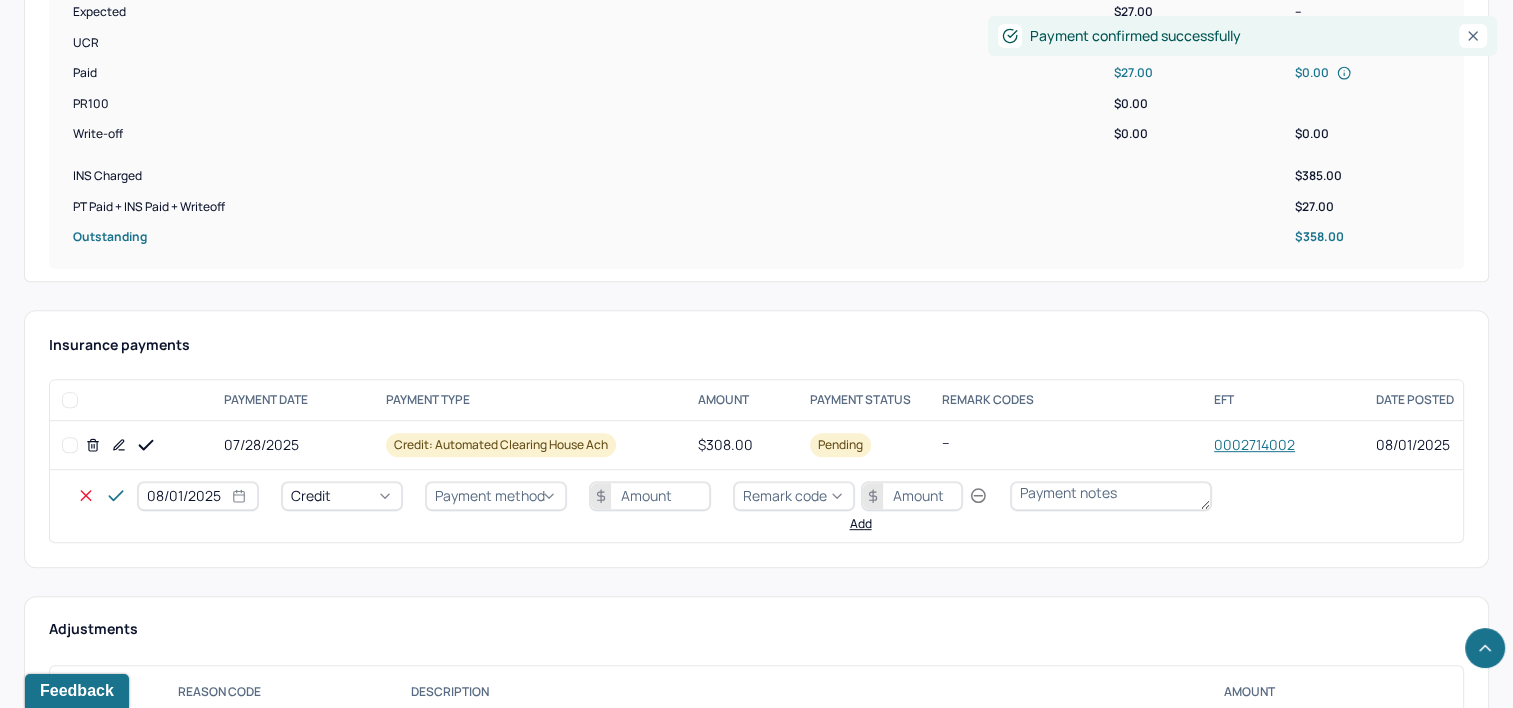 click on "08/01/2025" at bounding box center [198, 496] 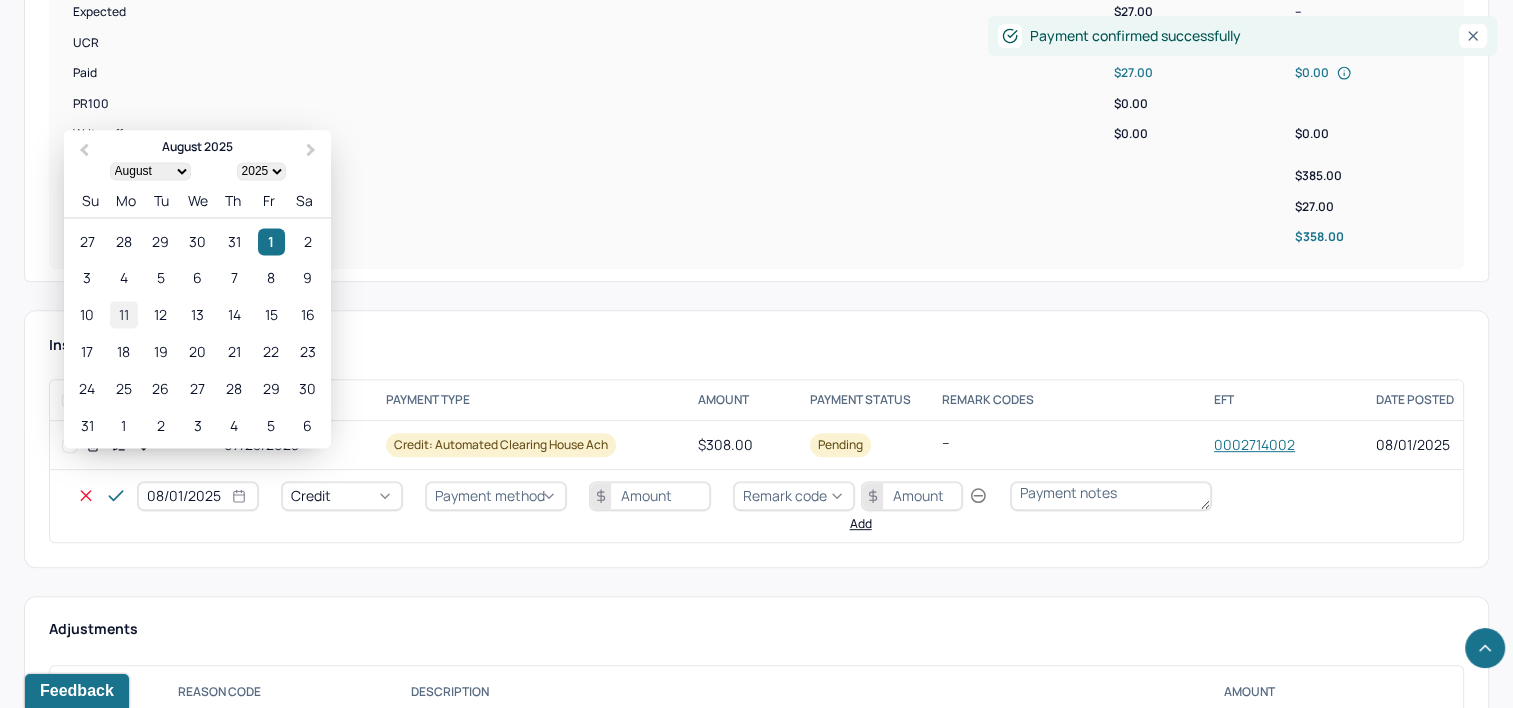 select on "7" 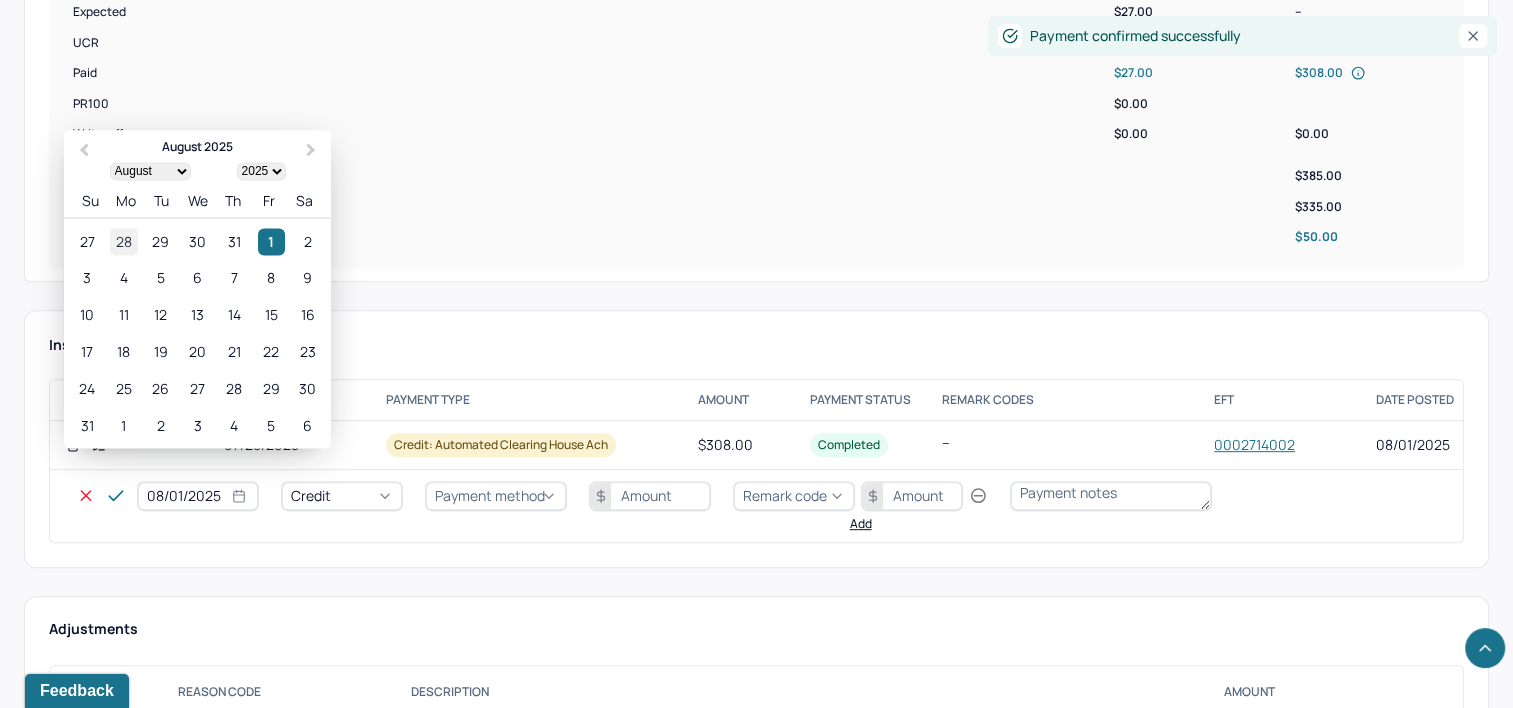 click on "28" at bounding box center [123, 241] 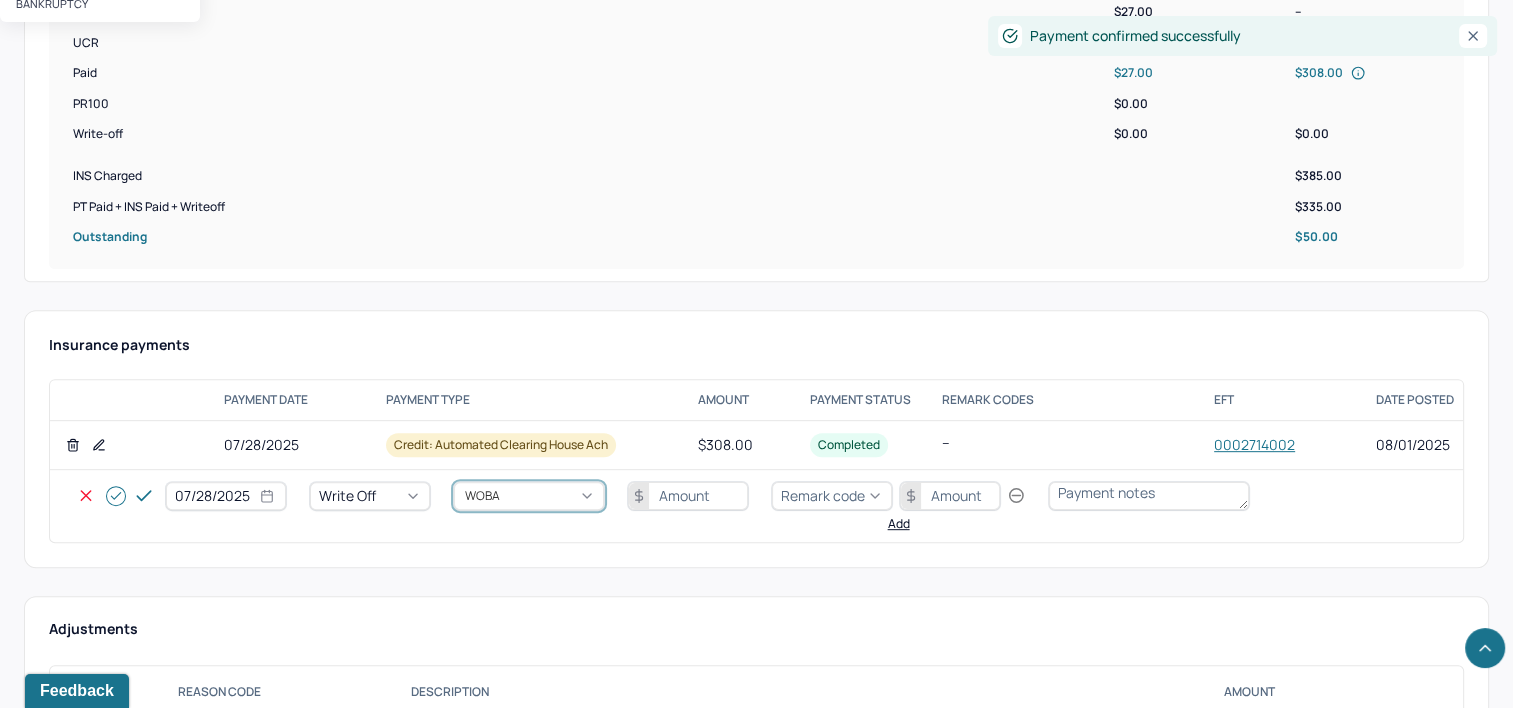 type on "WOBAL" 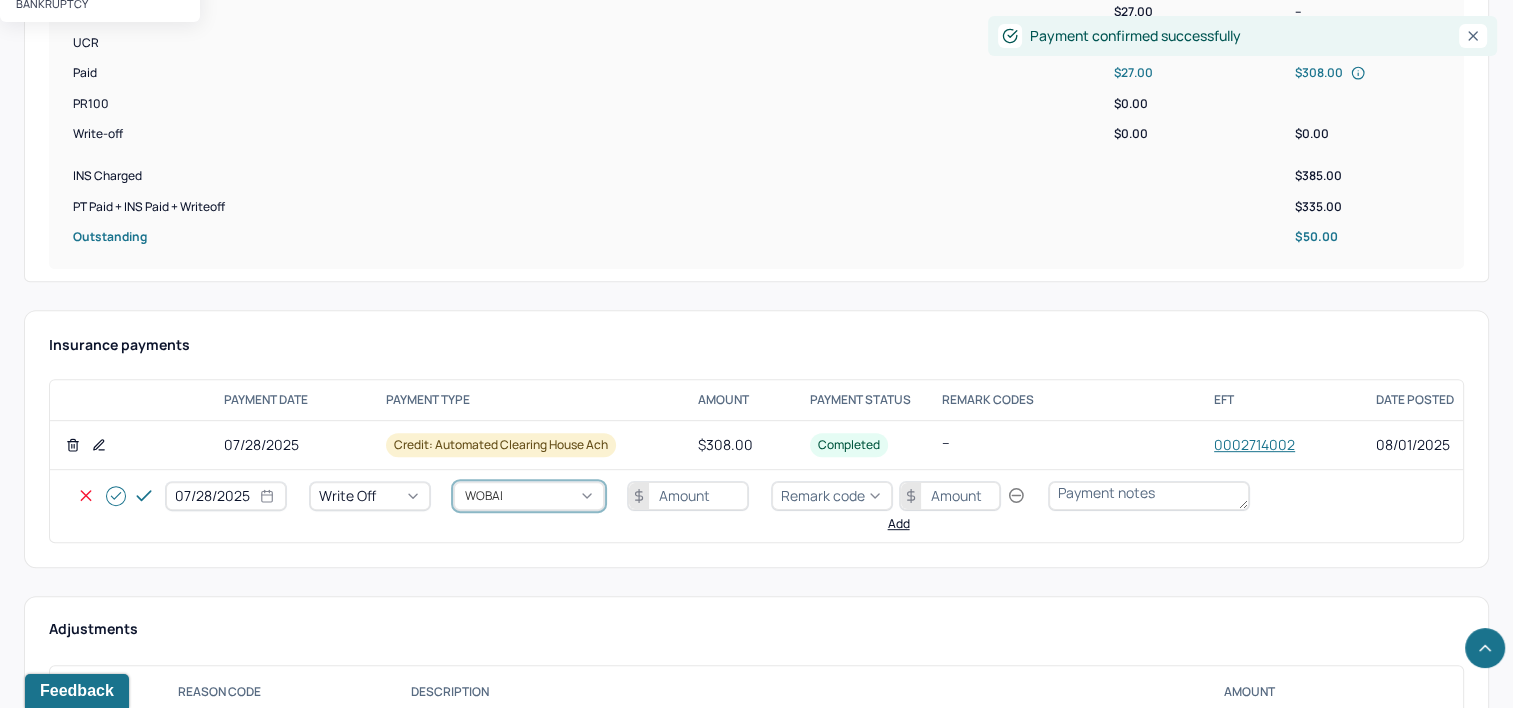 type 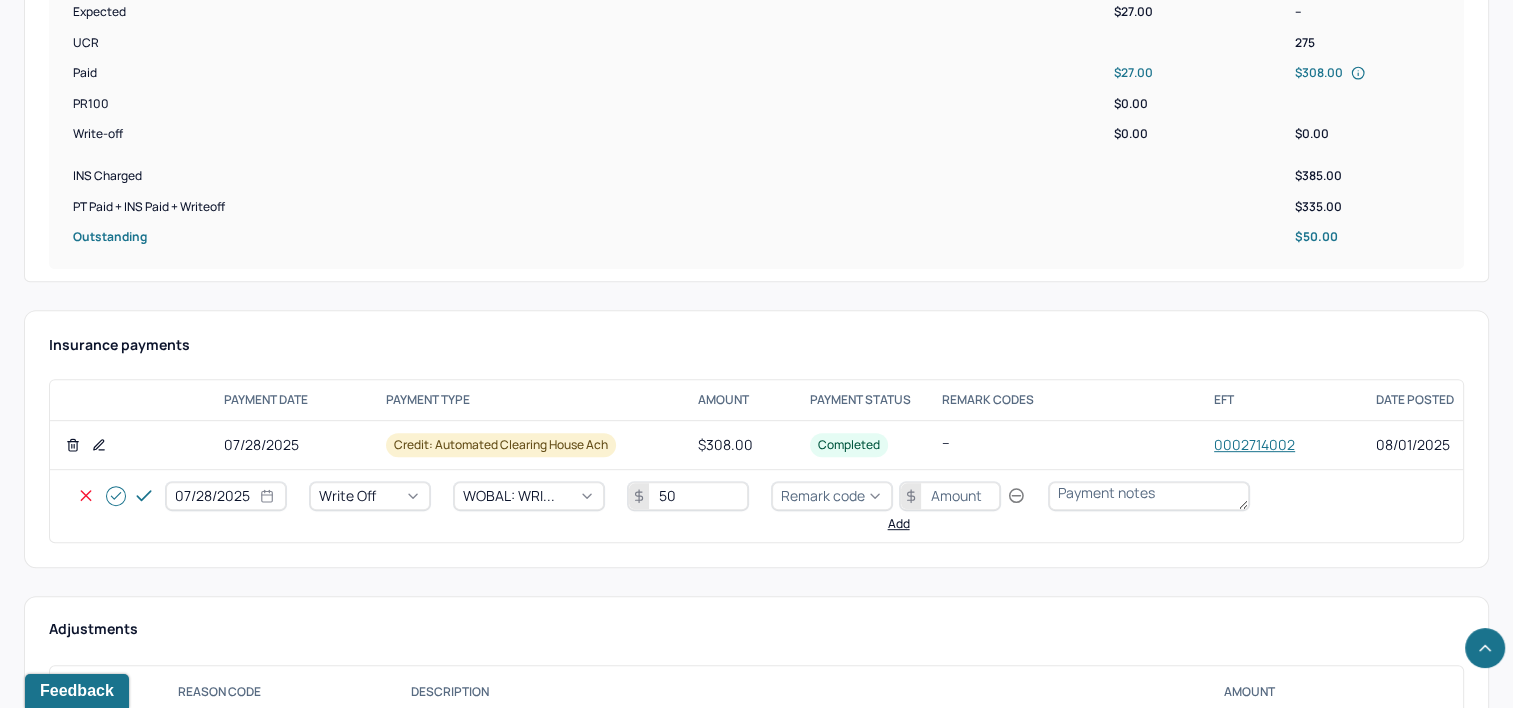 type on "50" 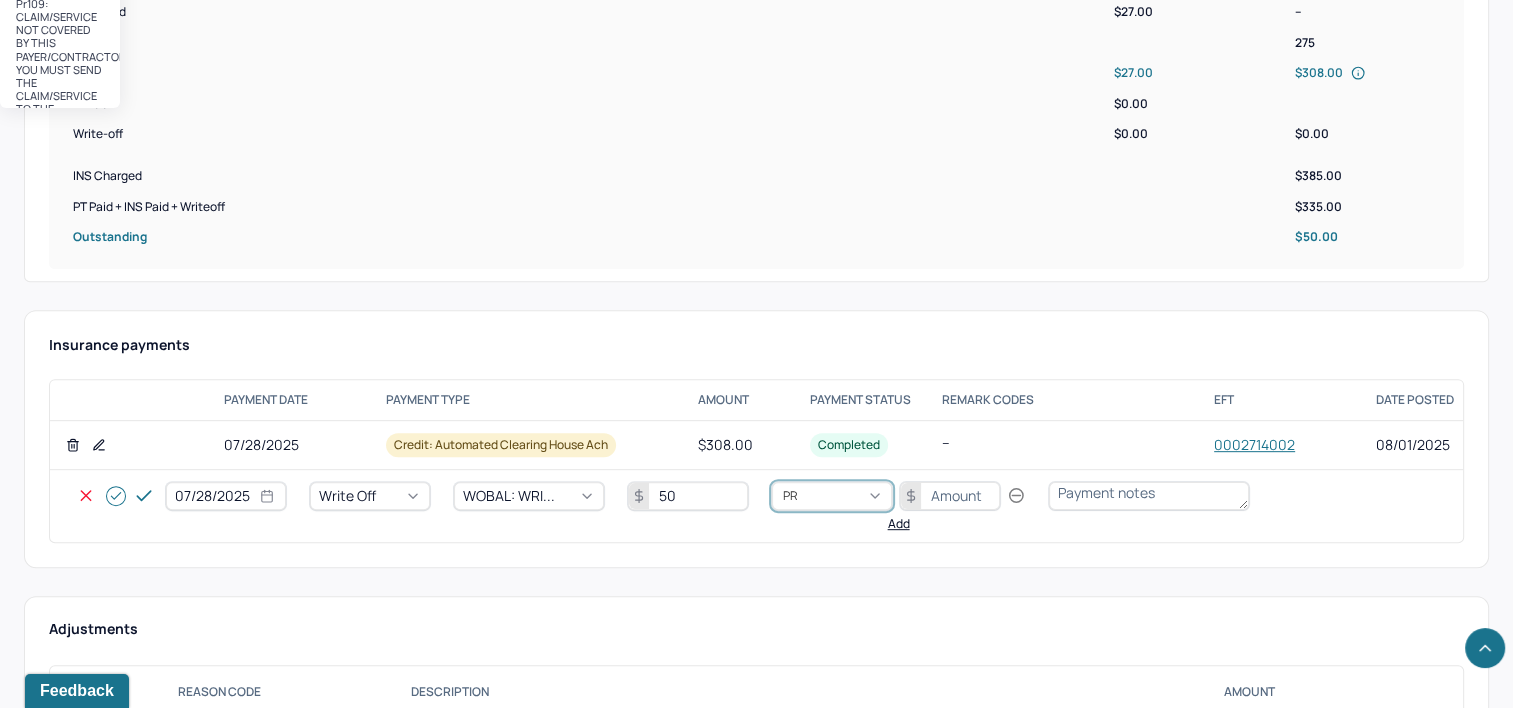 type on "PR2" 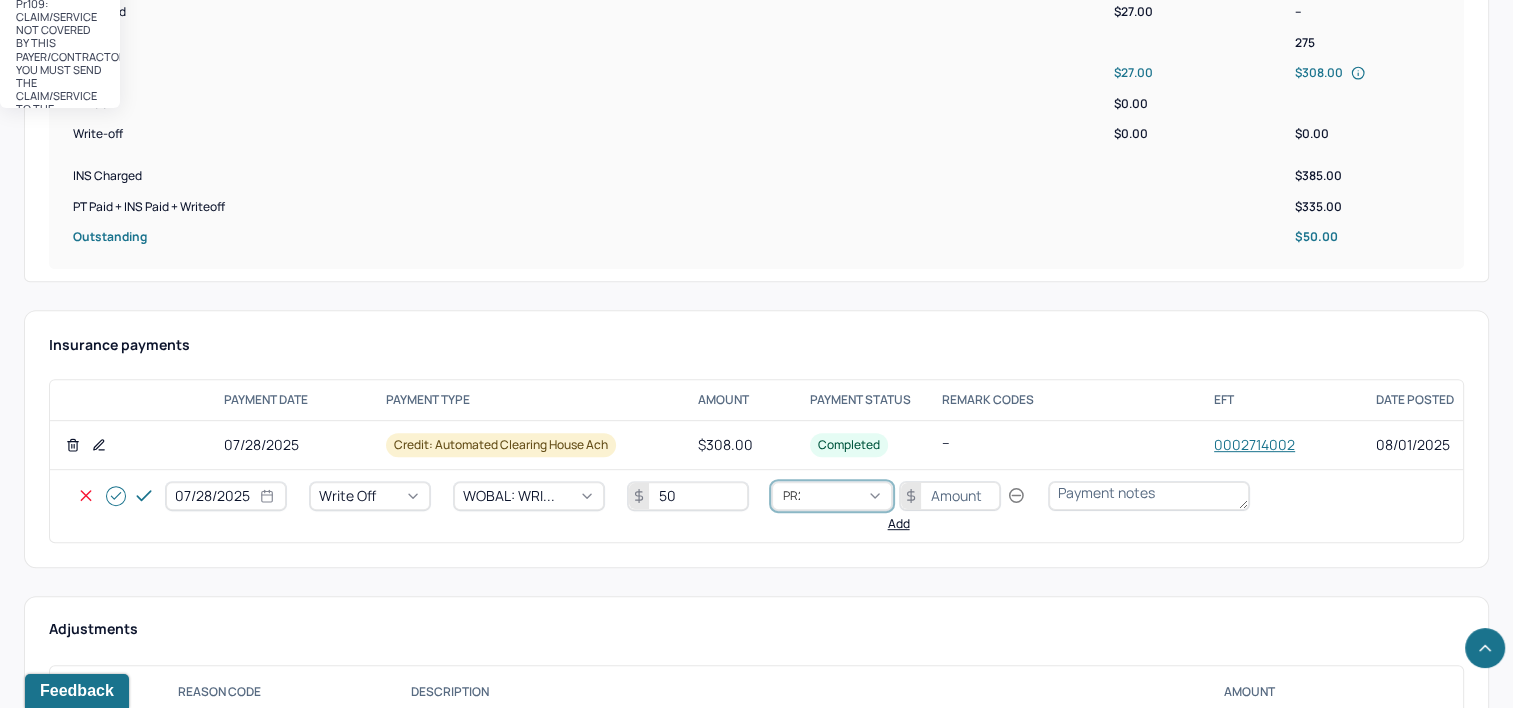 type 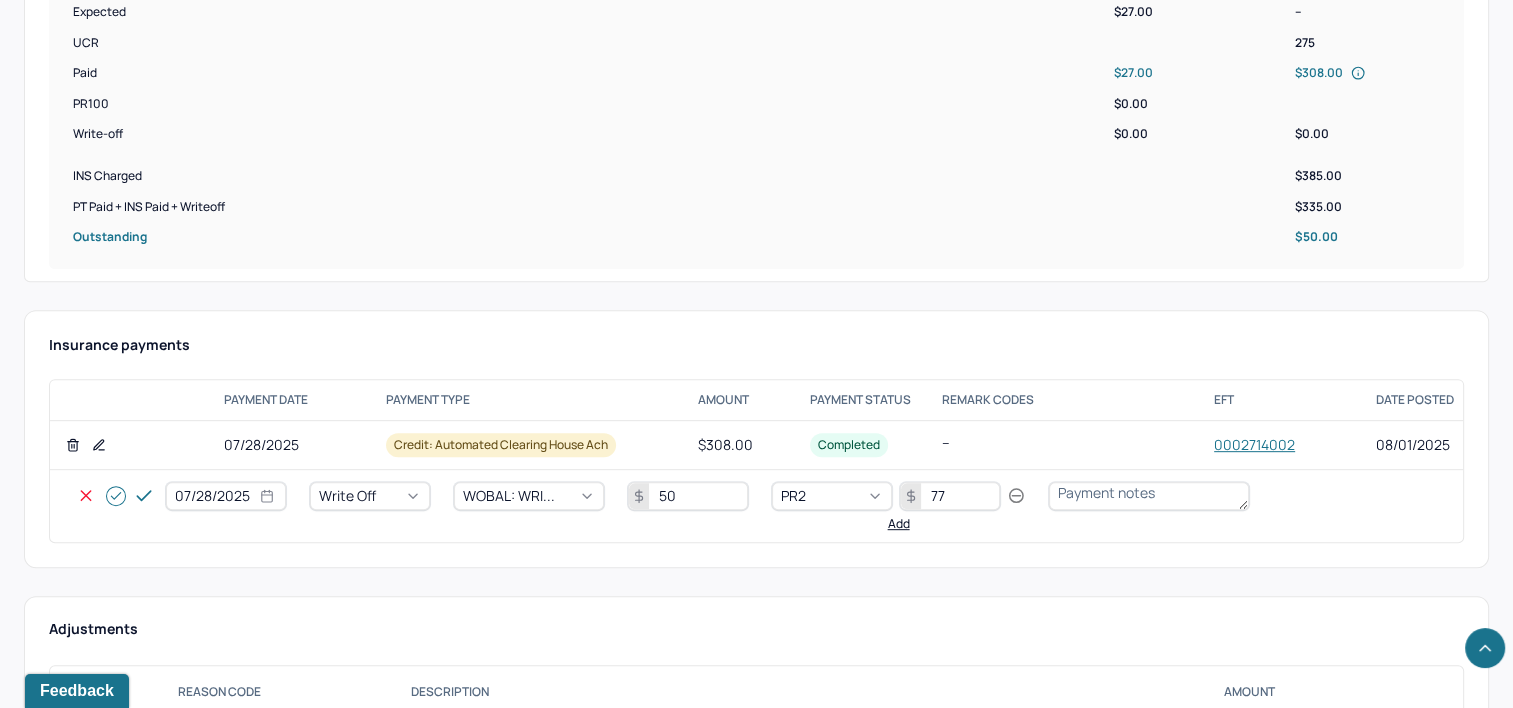 type on "77" 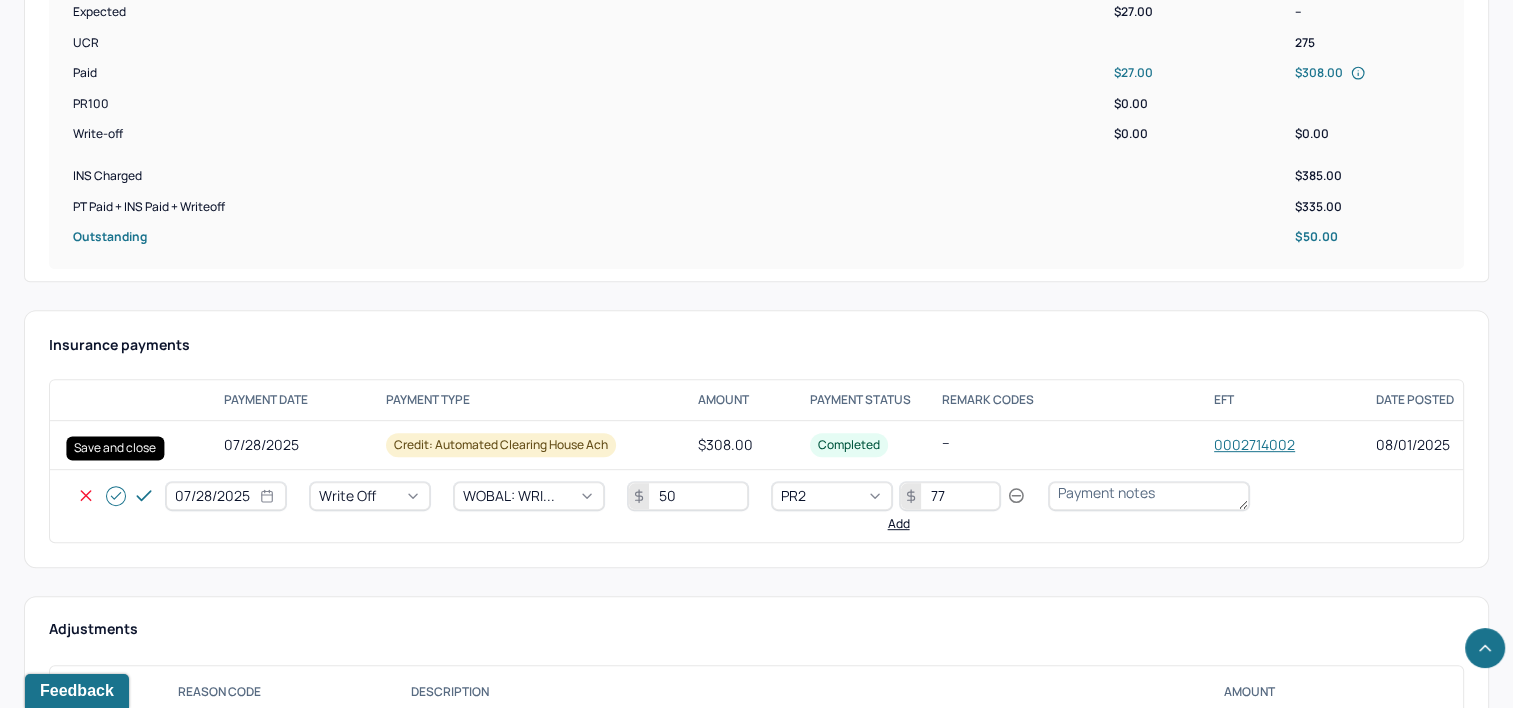click 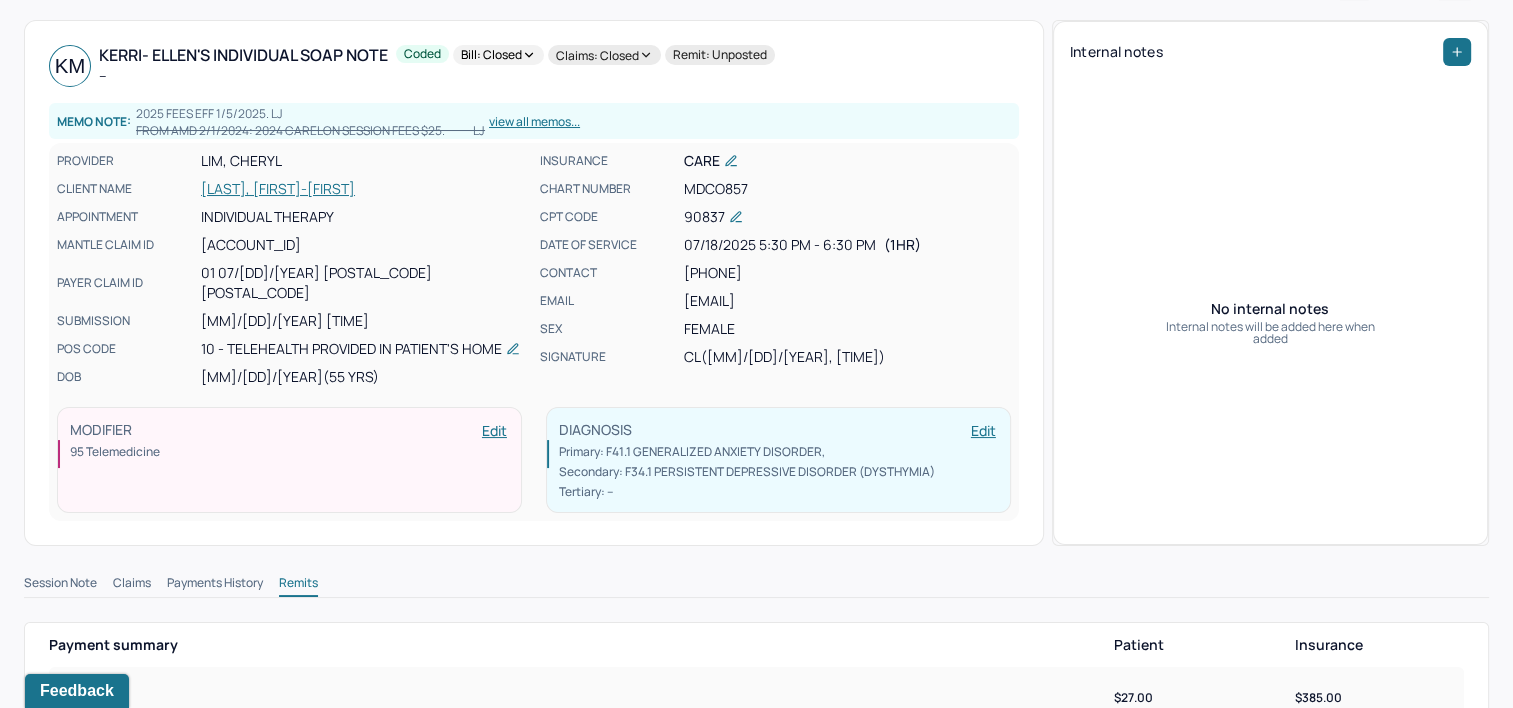 scroll, scrollTop: 0, scrollLeft: 0, axis: both 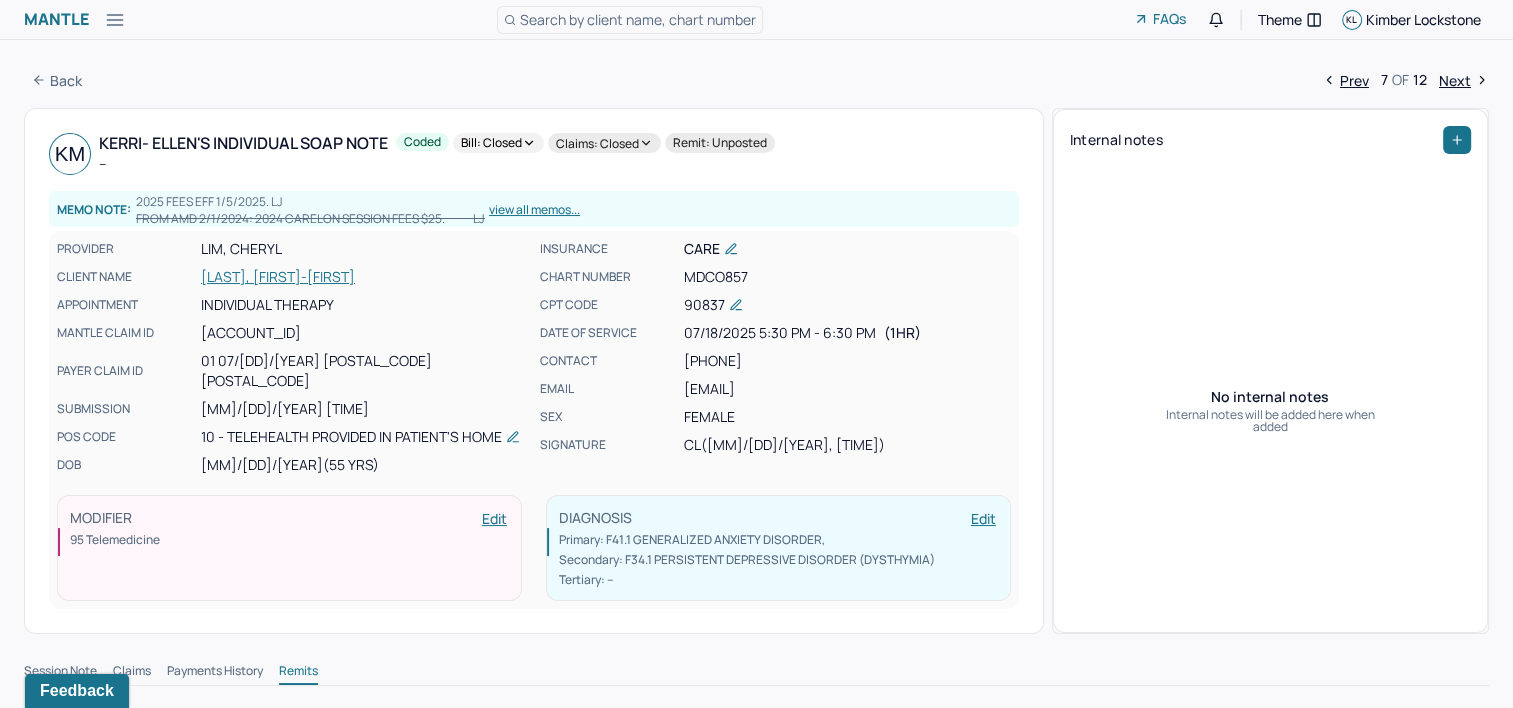 drag, startPoint x: 1452, startPoint y: 80, endPoint x: 1425, endPoint y: 104, distance: 36.124783 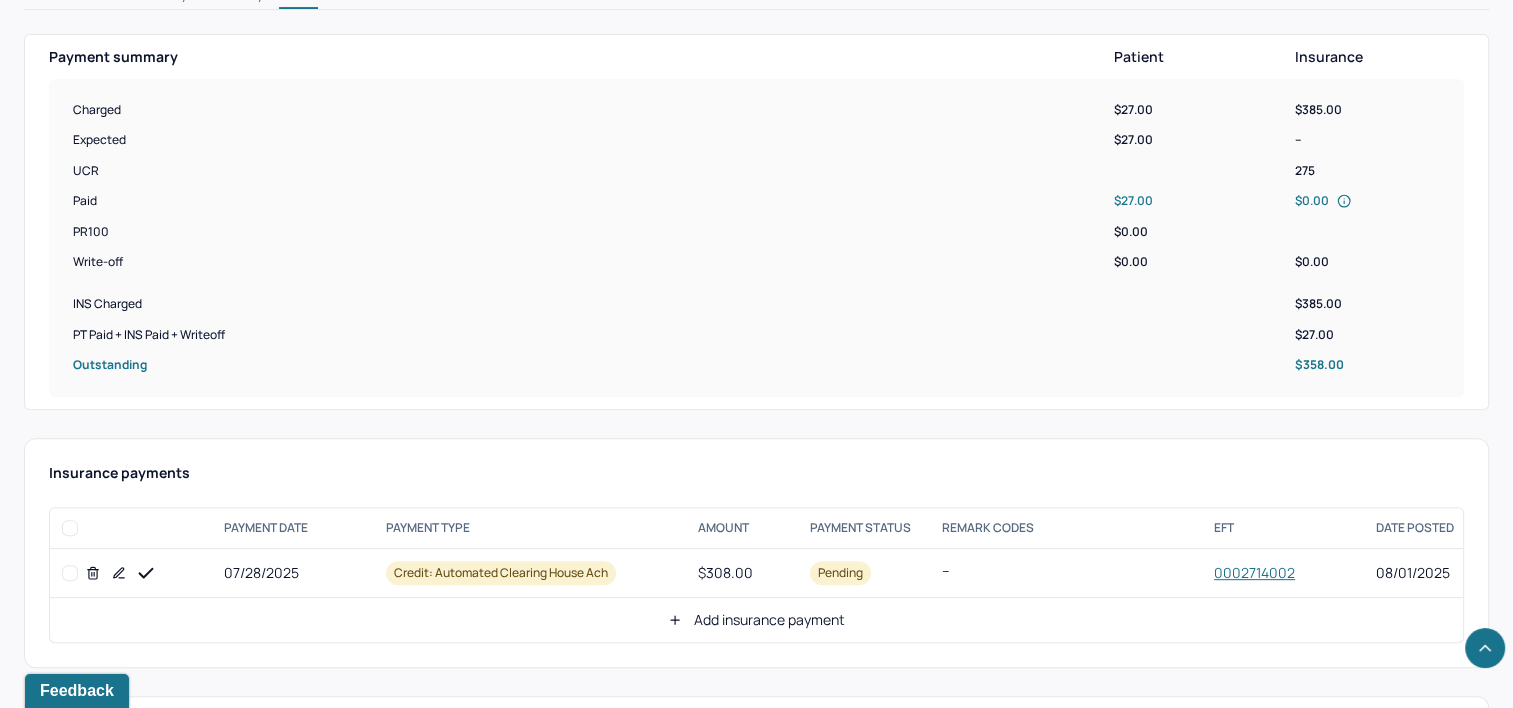 scroll, scrollTop: 800, scrollLeft: 0, axis: vertical 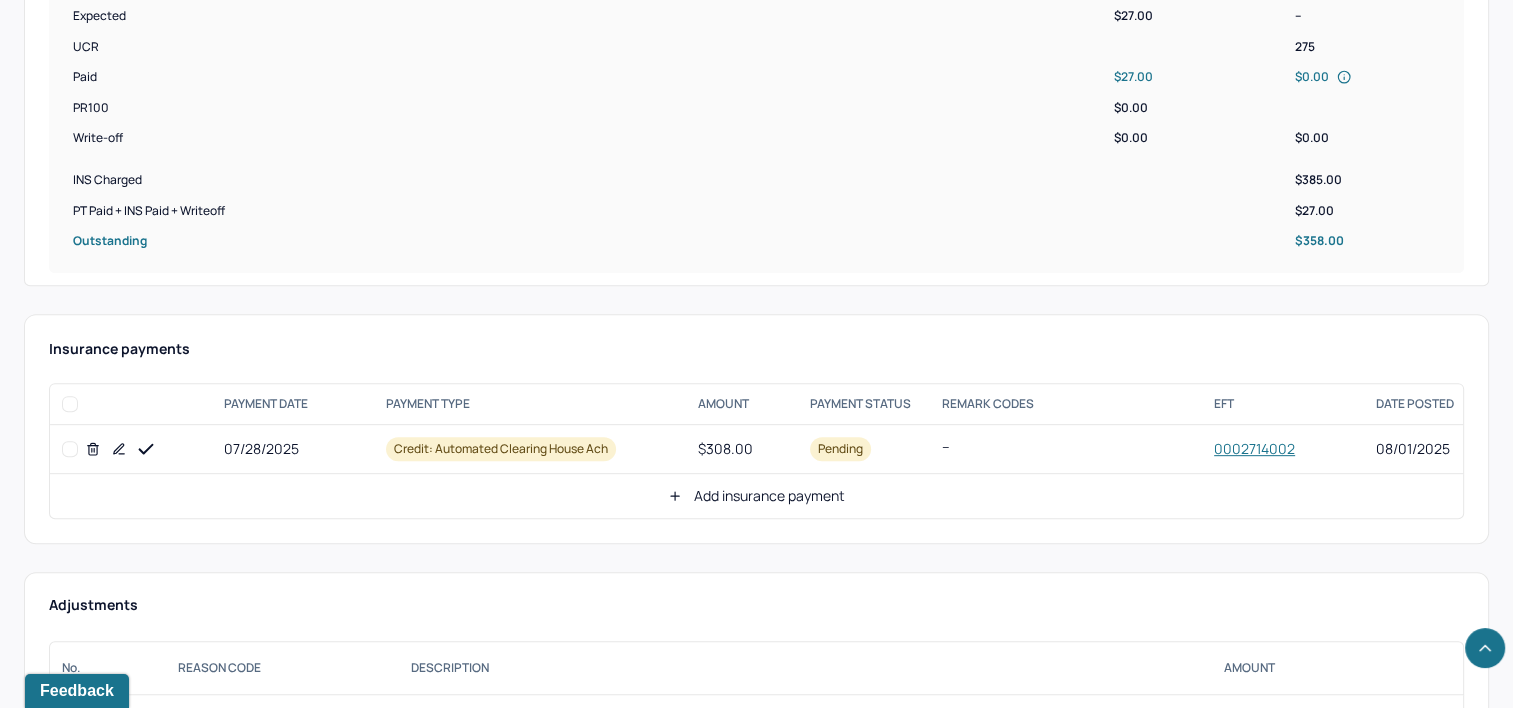 click 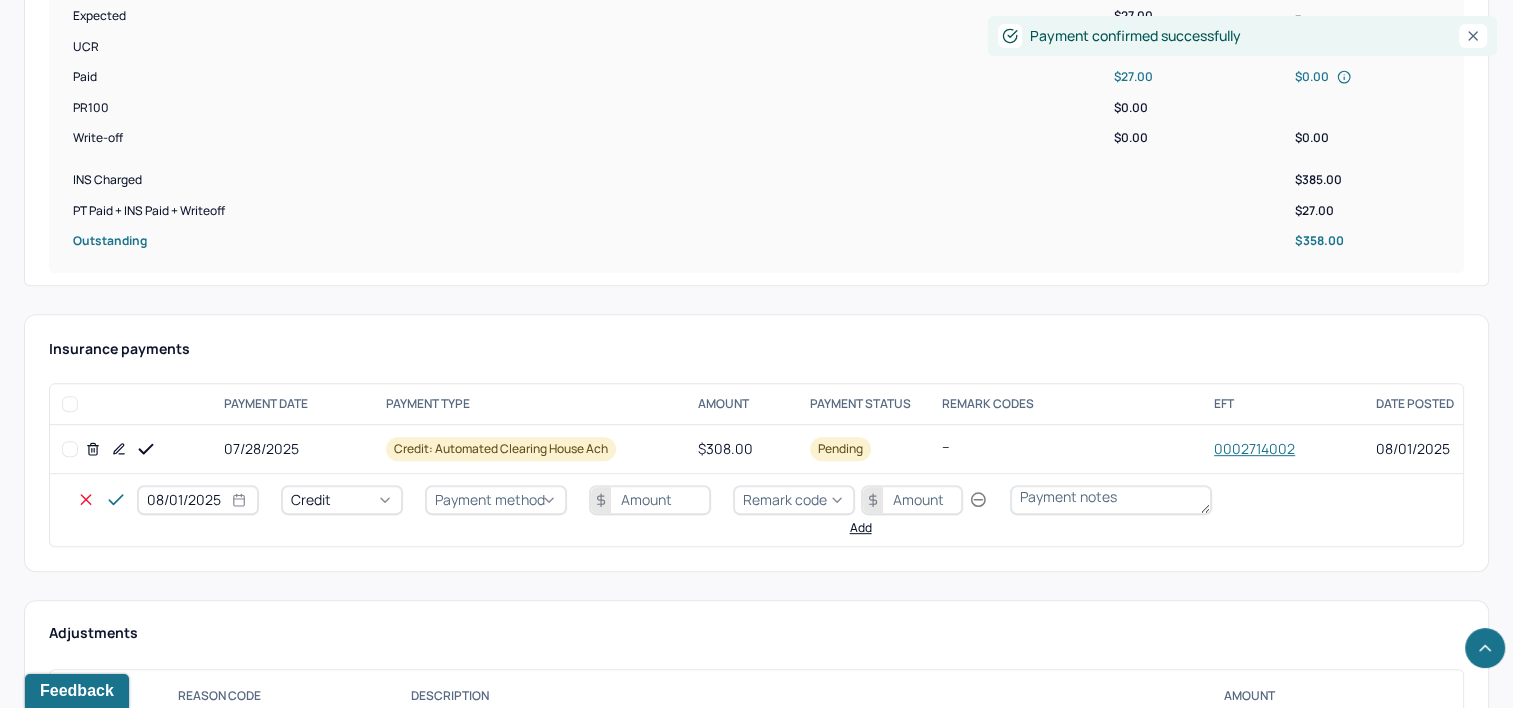 click on "08/01/2025" at bounding box center [198, 500] 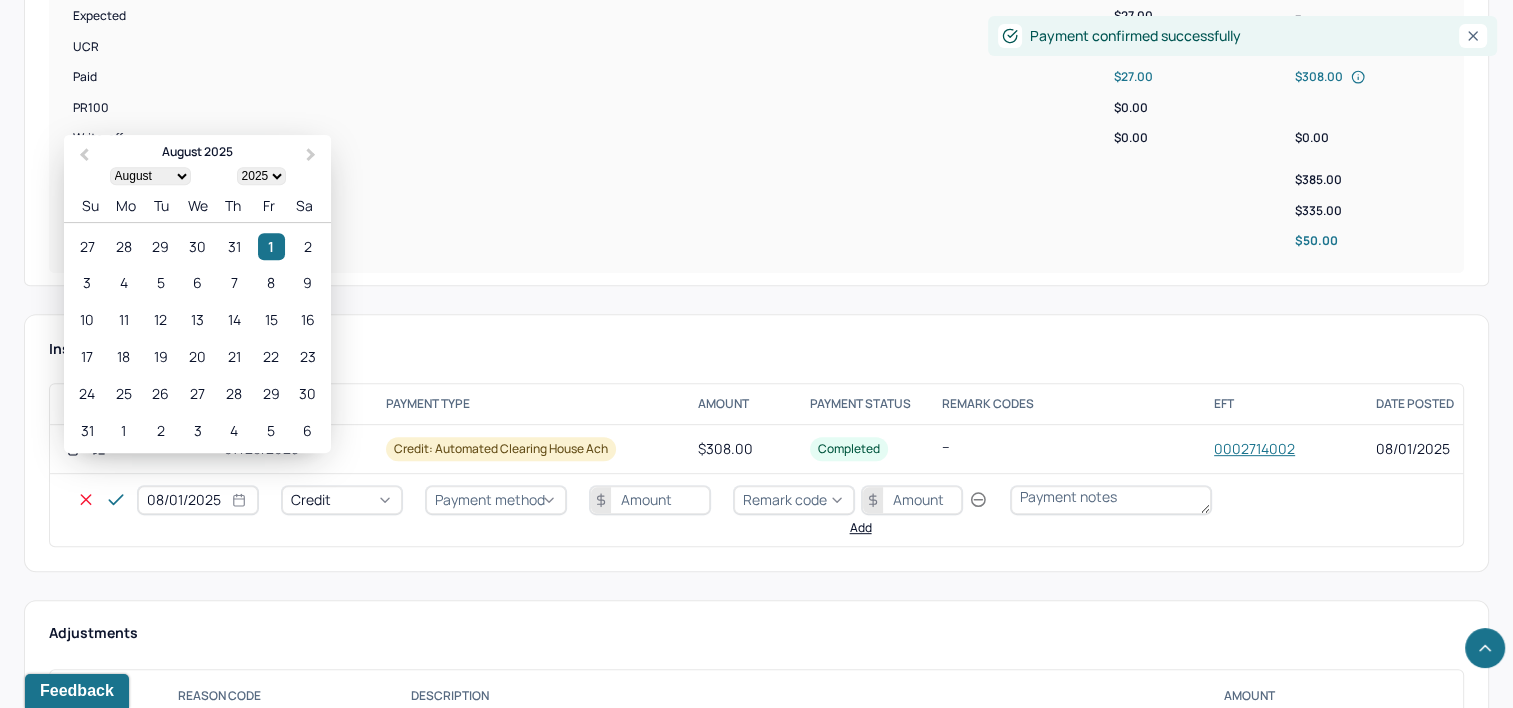click on "28" at bounding box center (123, 246) 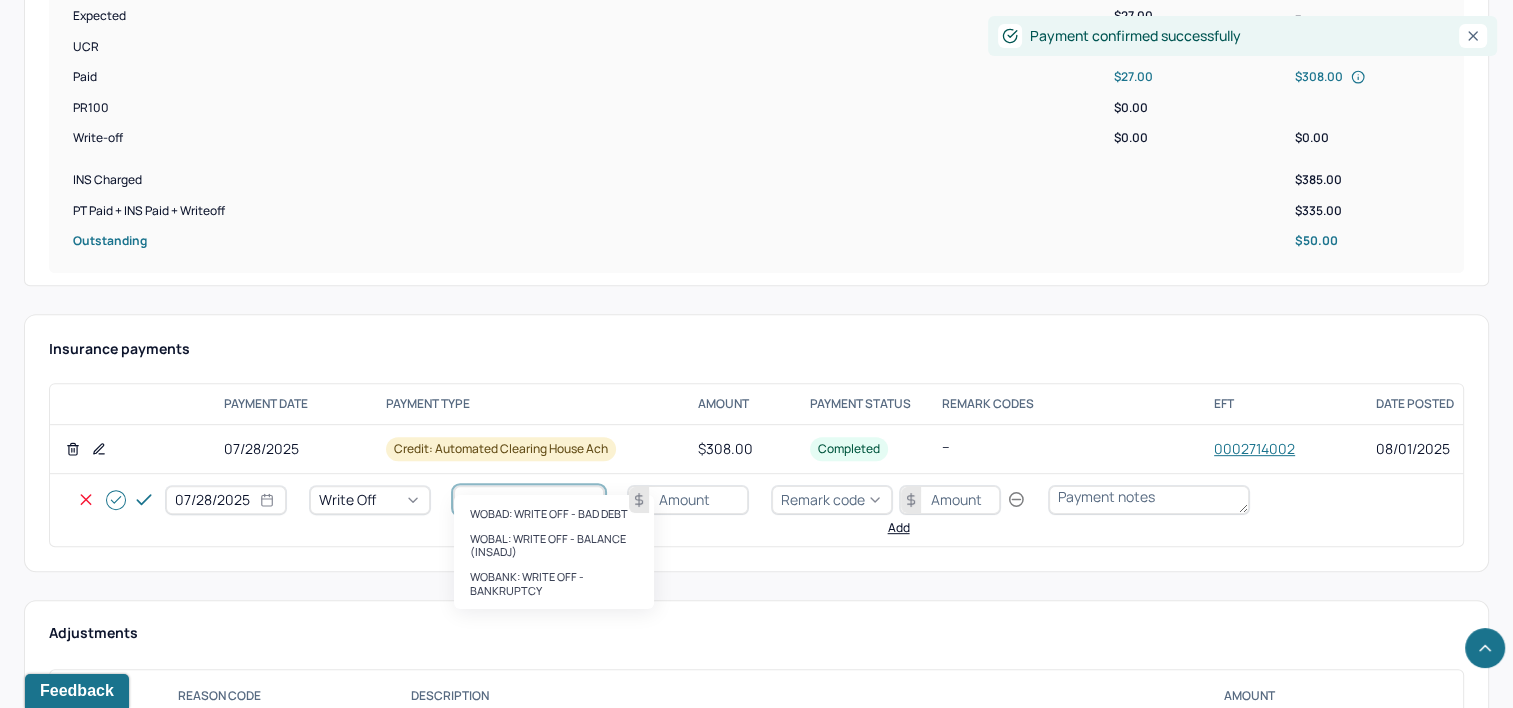type on "WOBAL" 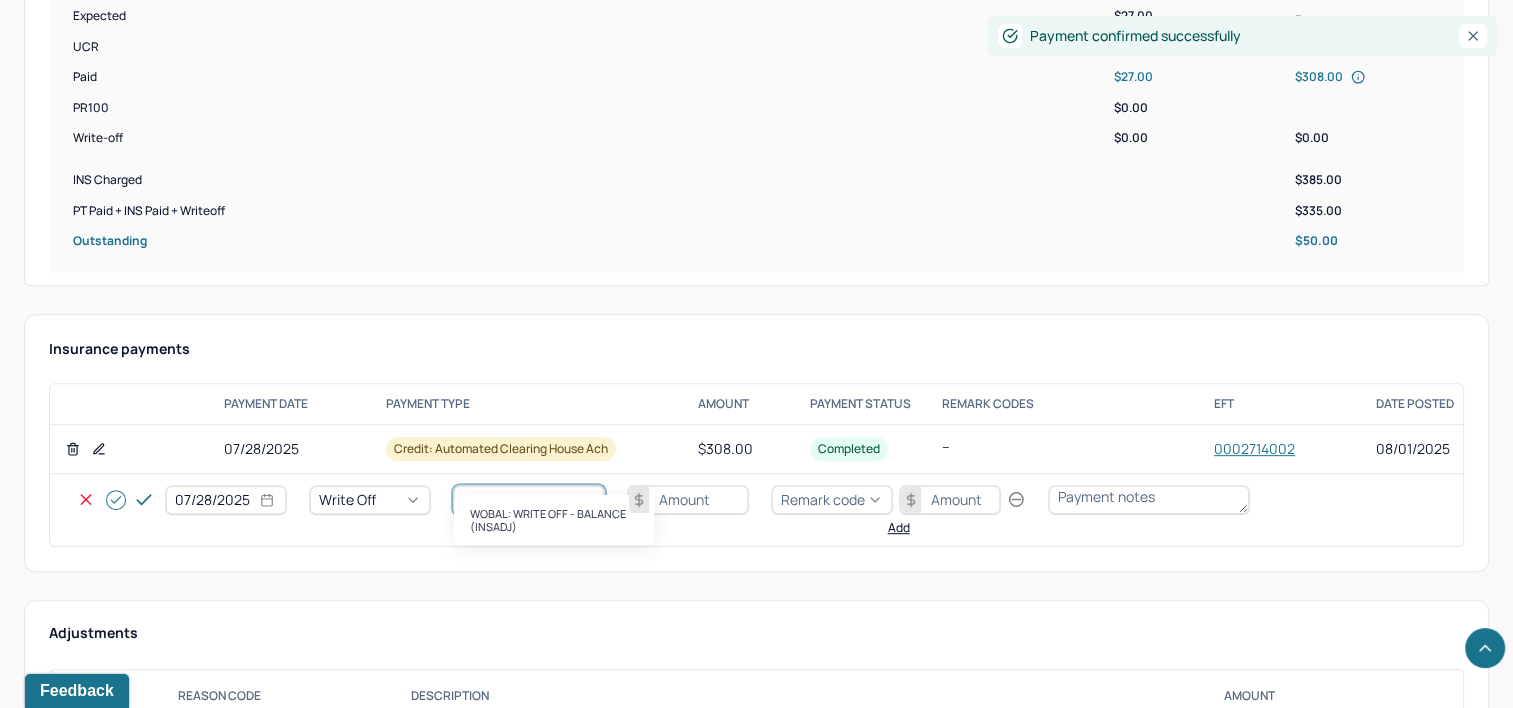 type 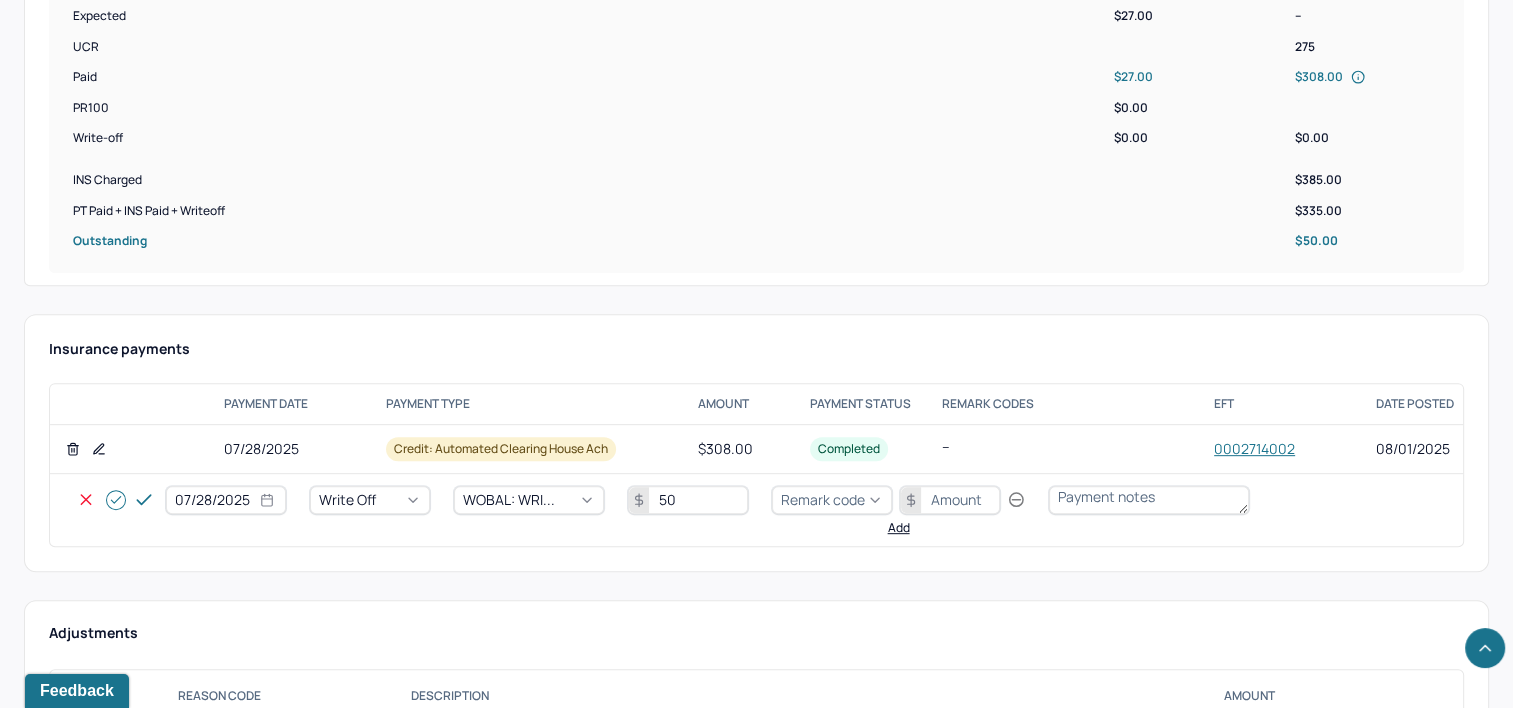 type on "50" 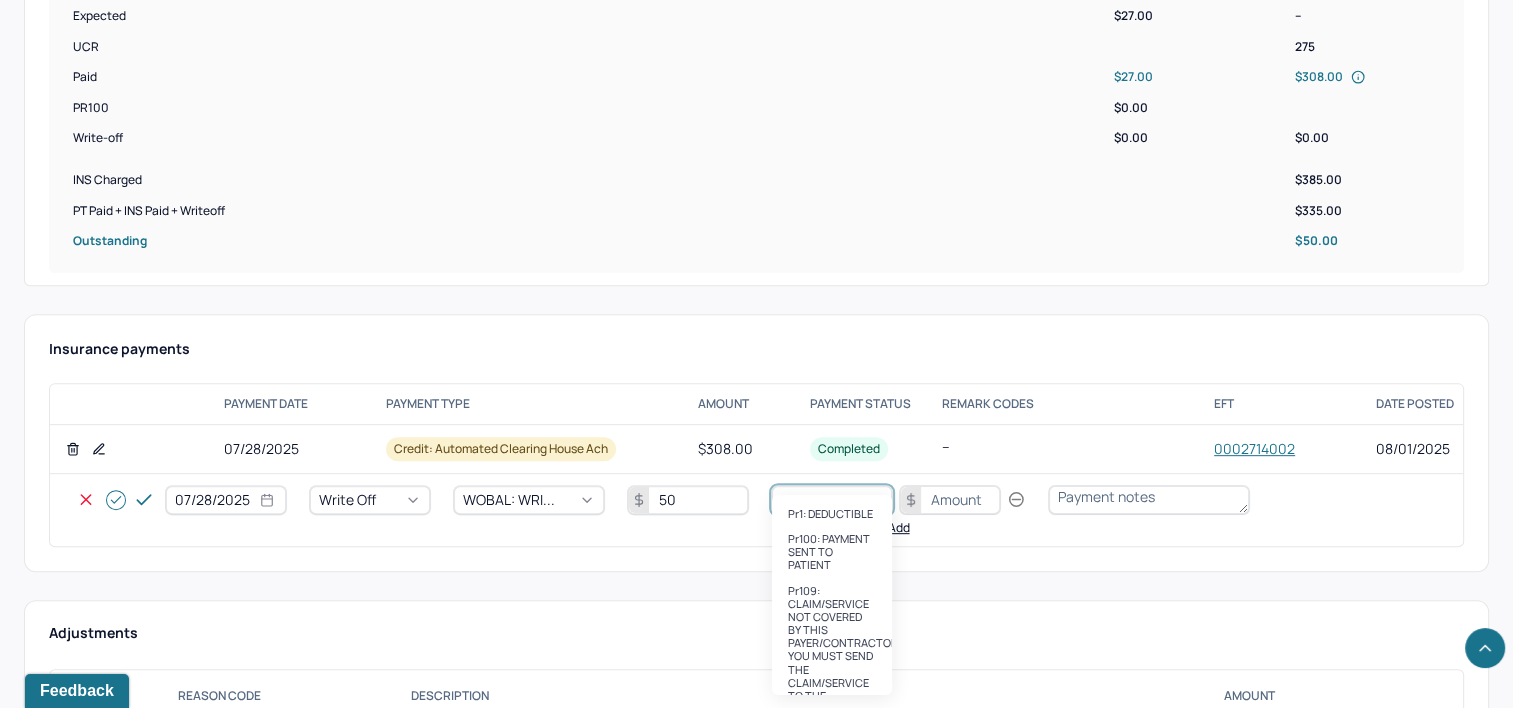 type on "PR2" 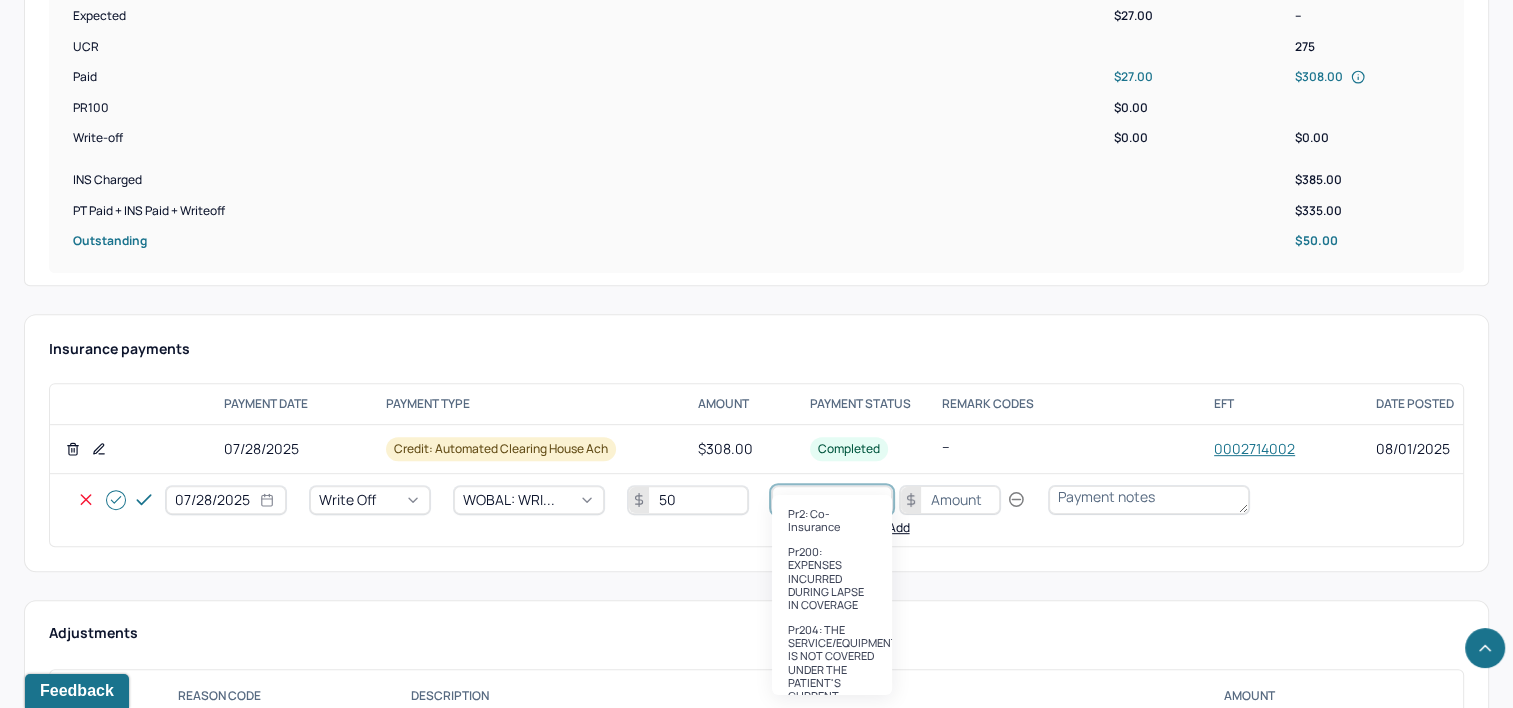 type 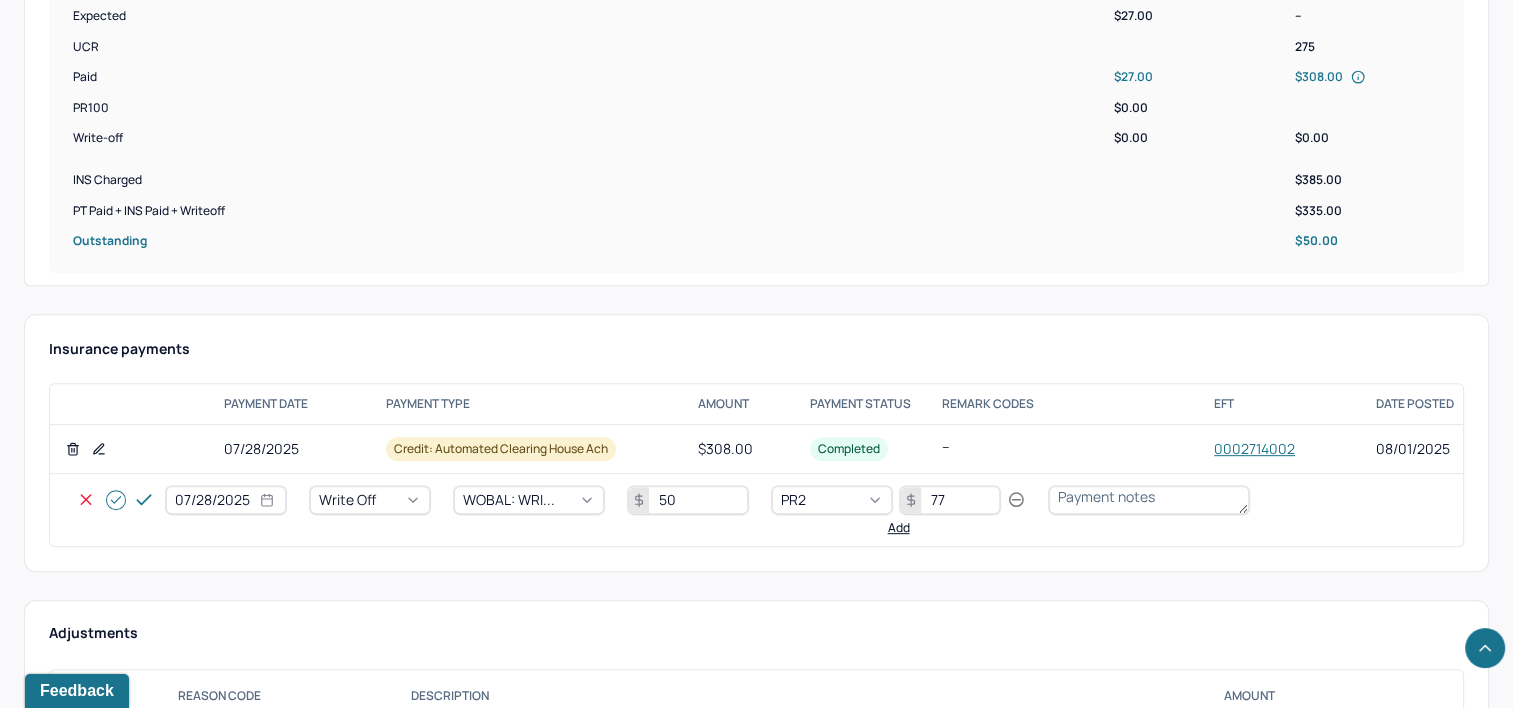 type on "77" 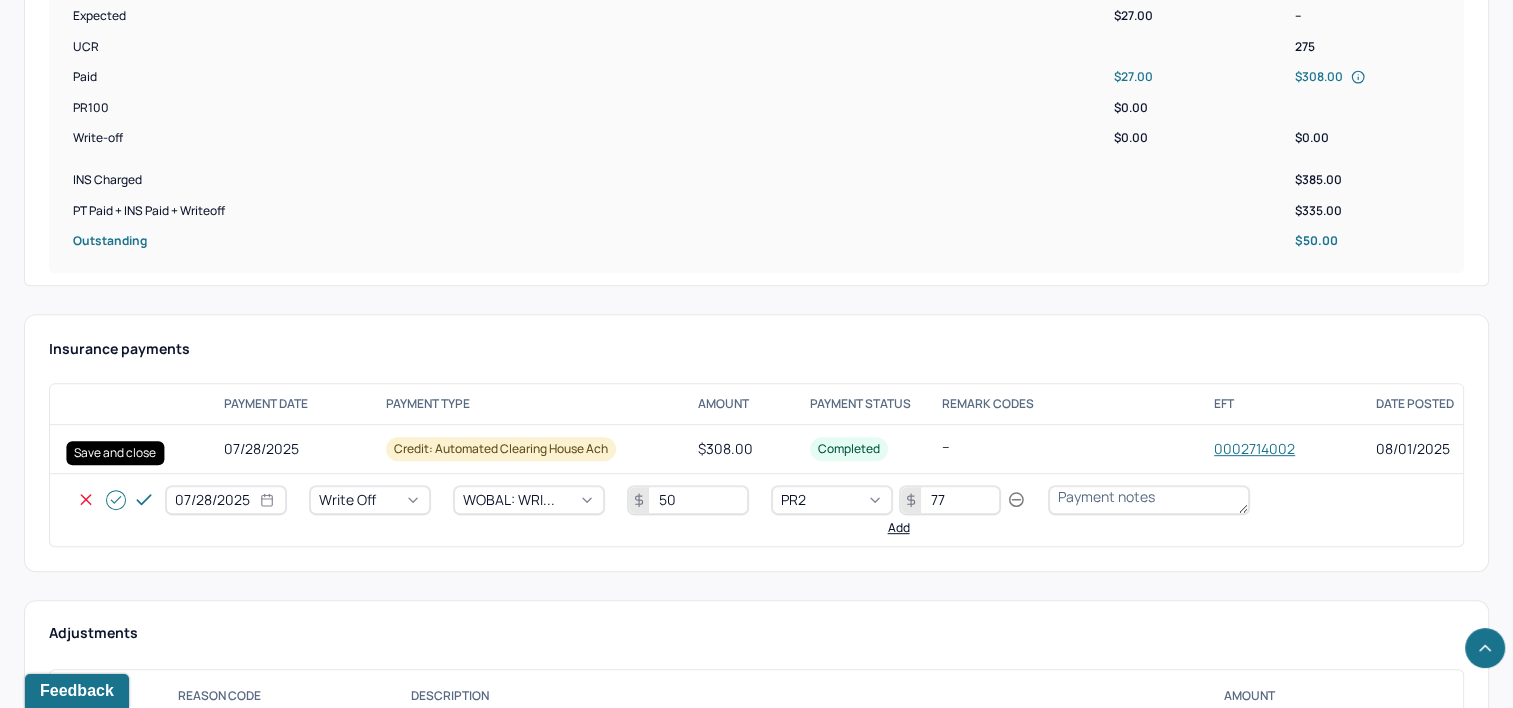 click 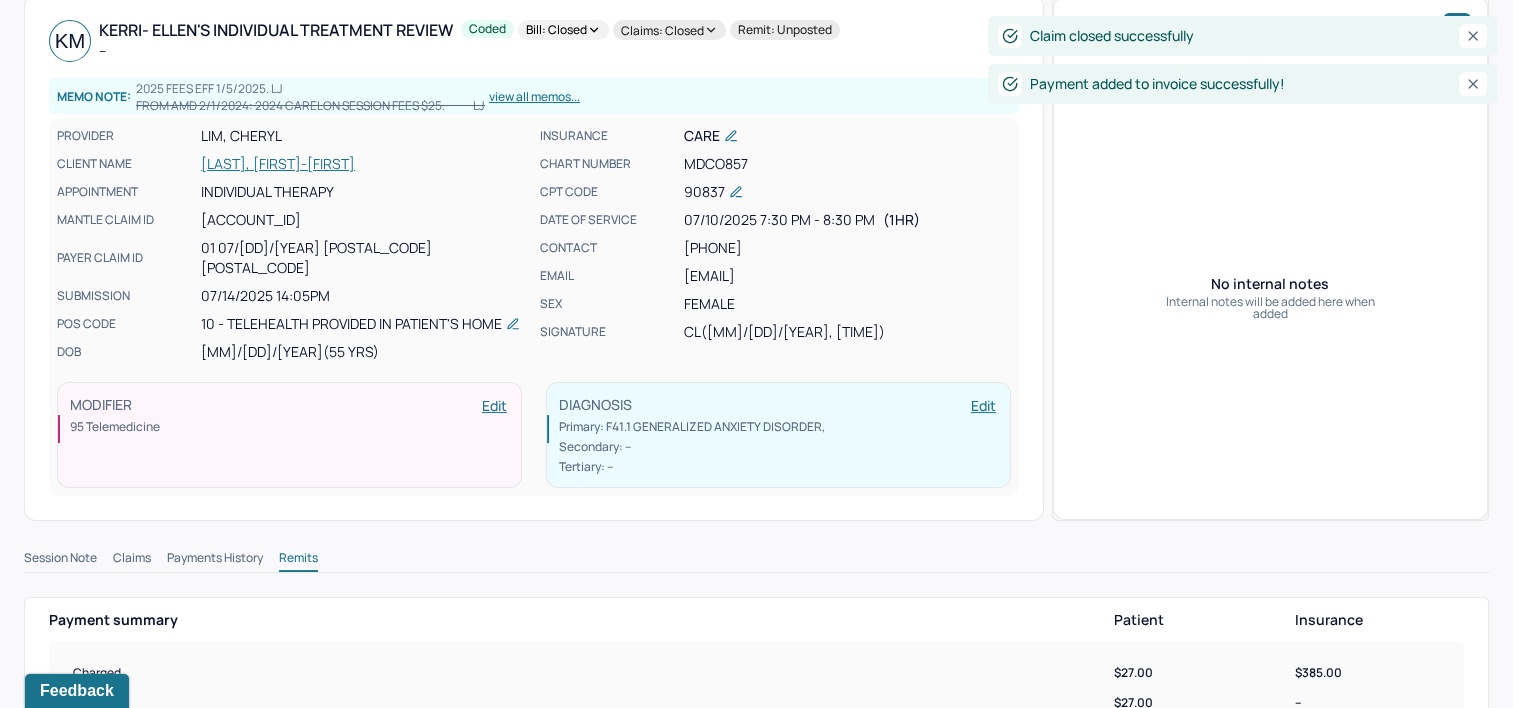 scroll, scrollTop: 0, scrollLeft: 0, axis: both 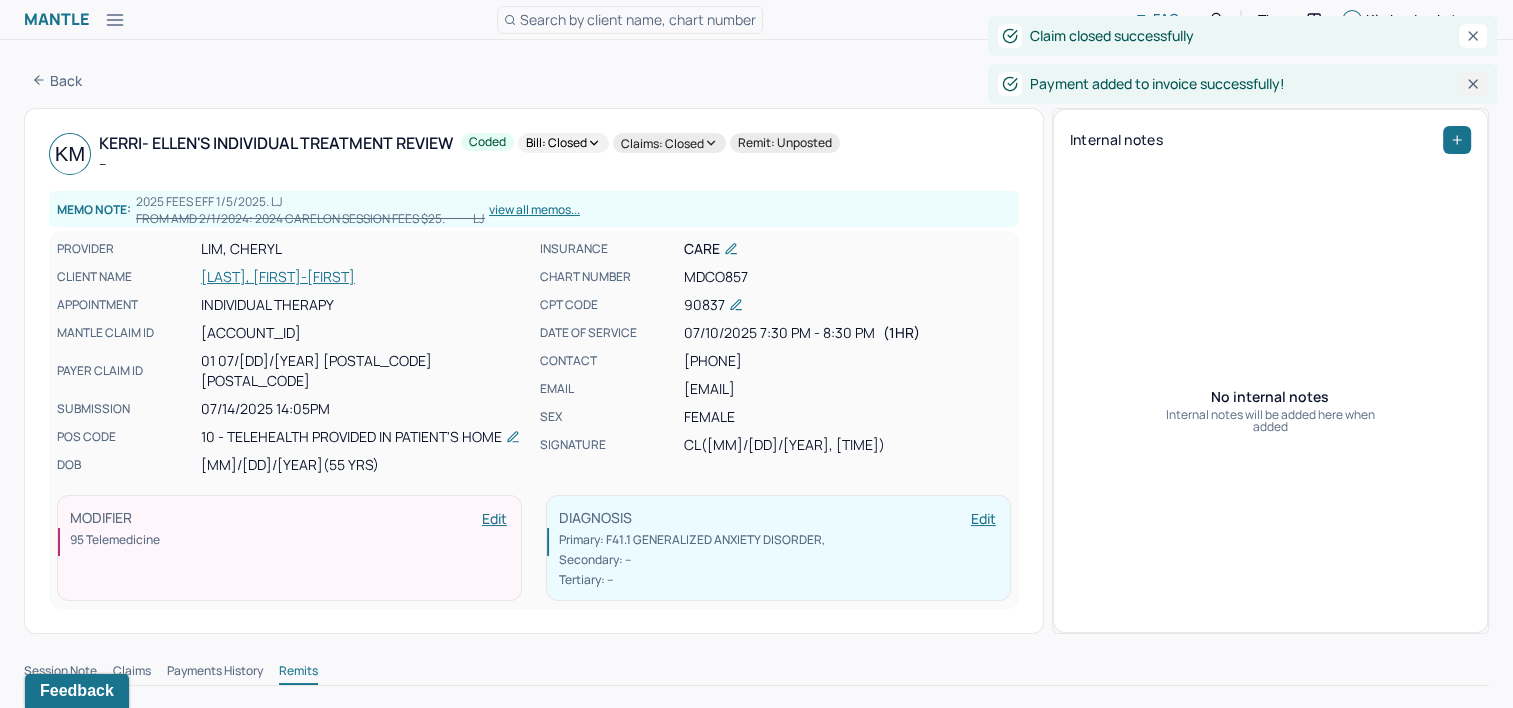 click 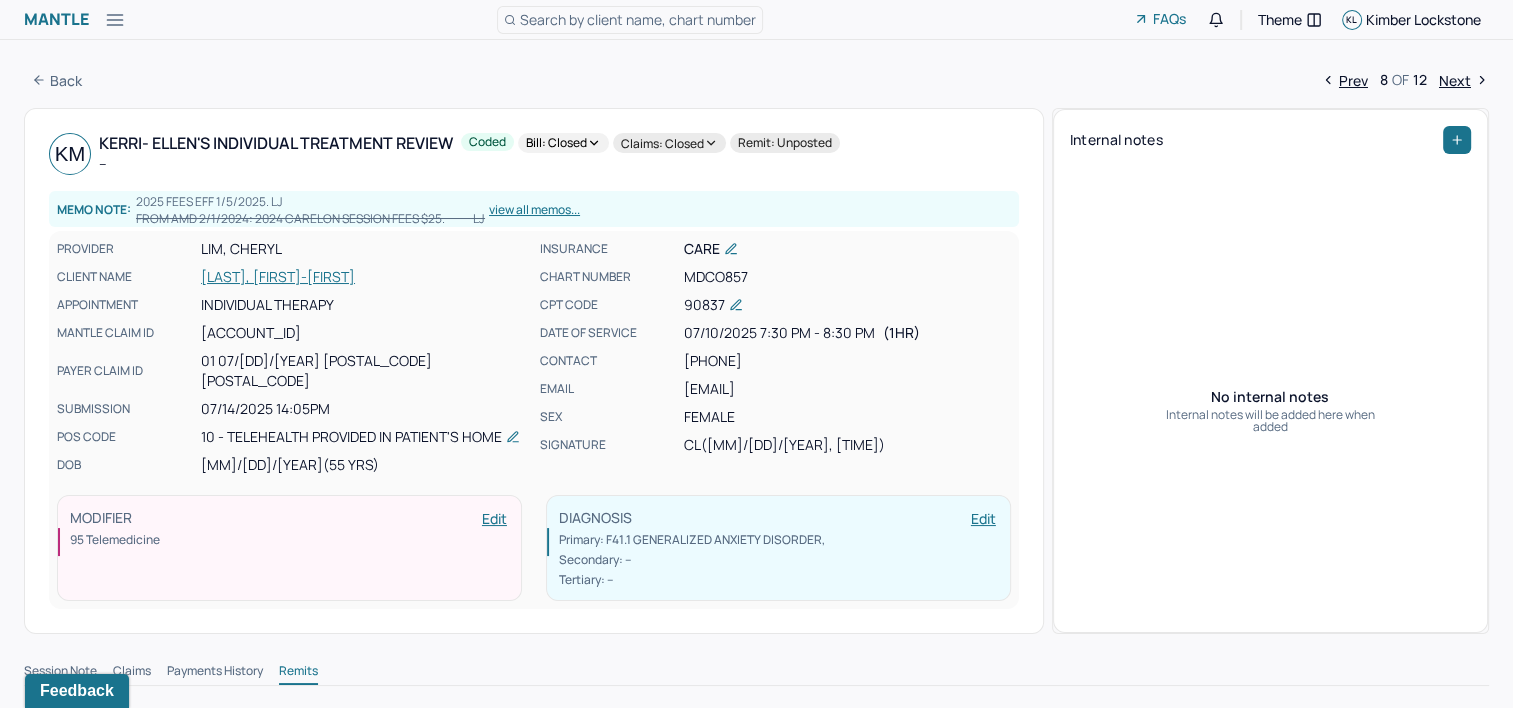 click on "Next" at bounding box center [1464, 80] 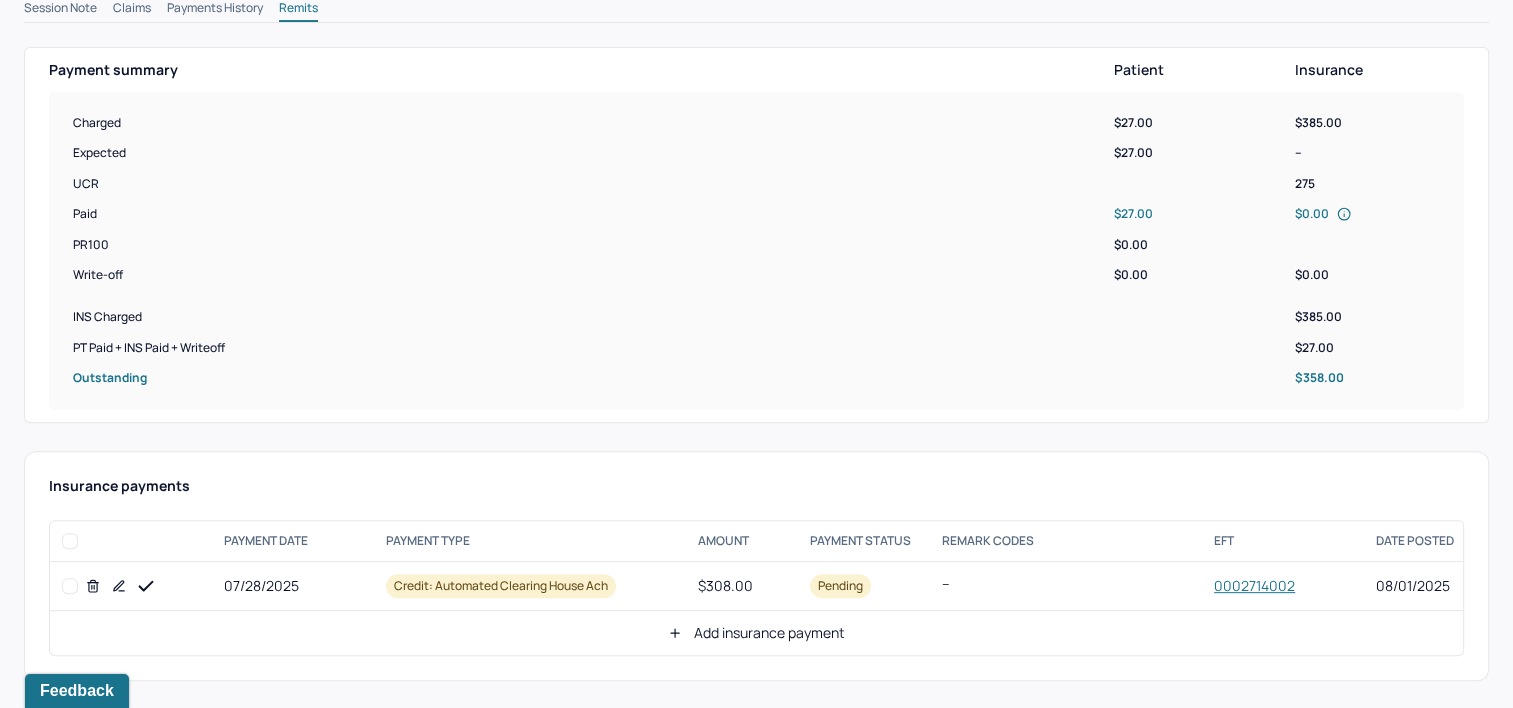 scroll, scrollTop: 760, scrollLeft: 0, axis: vertical 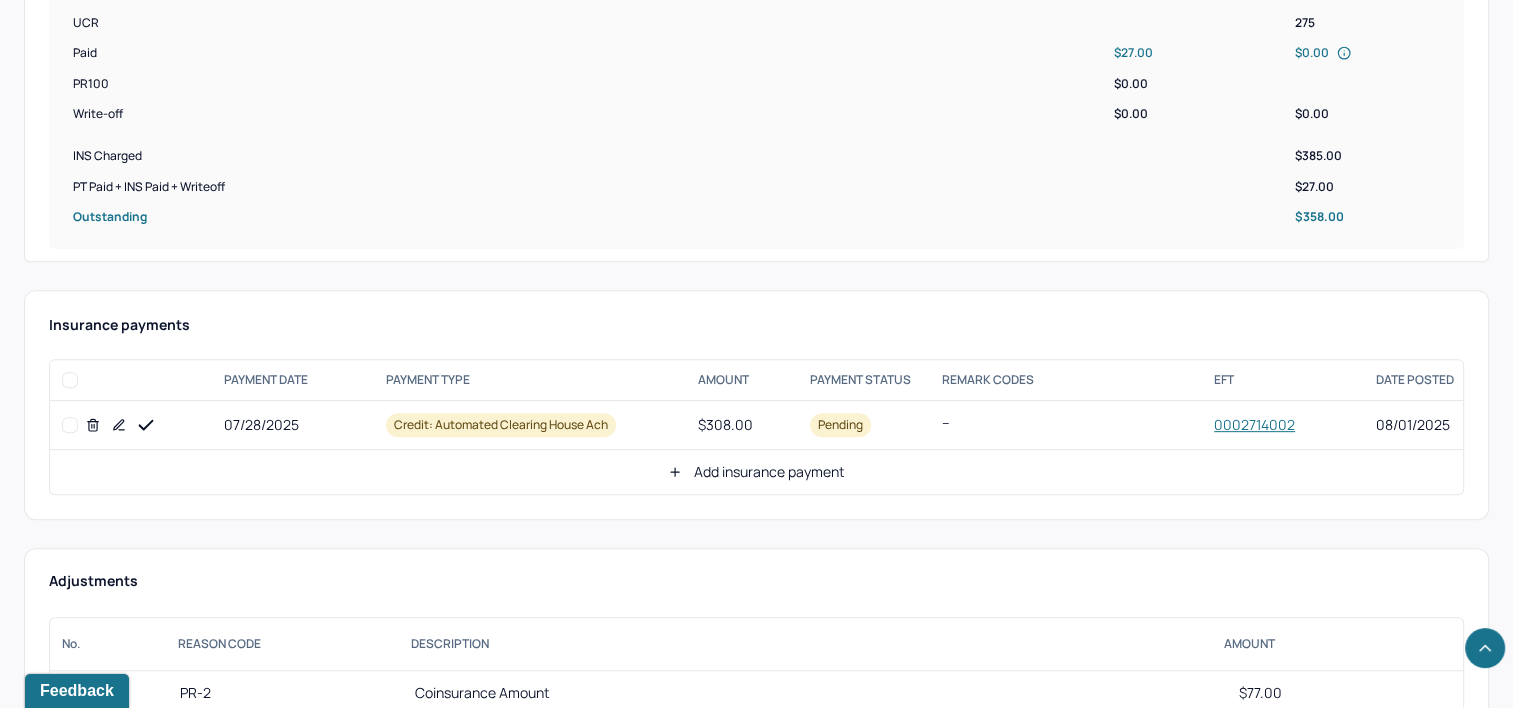 click 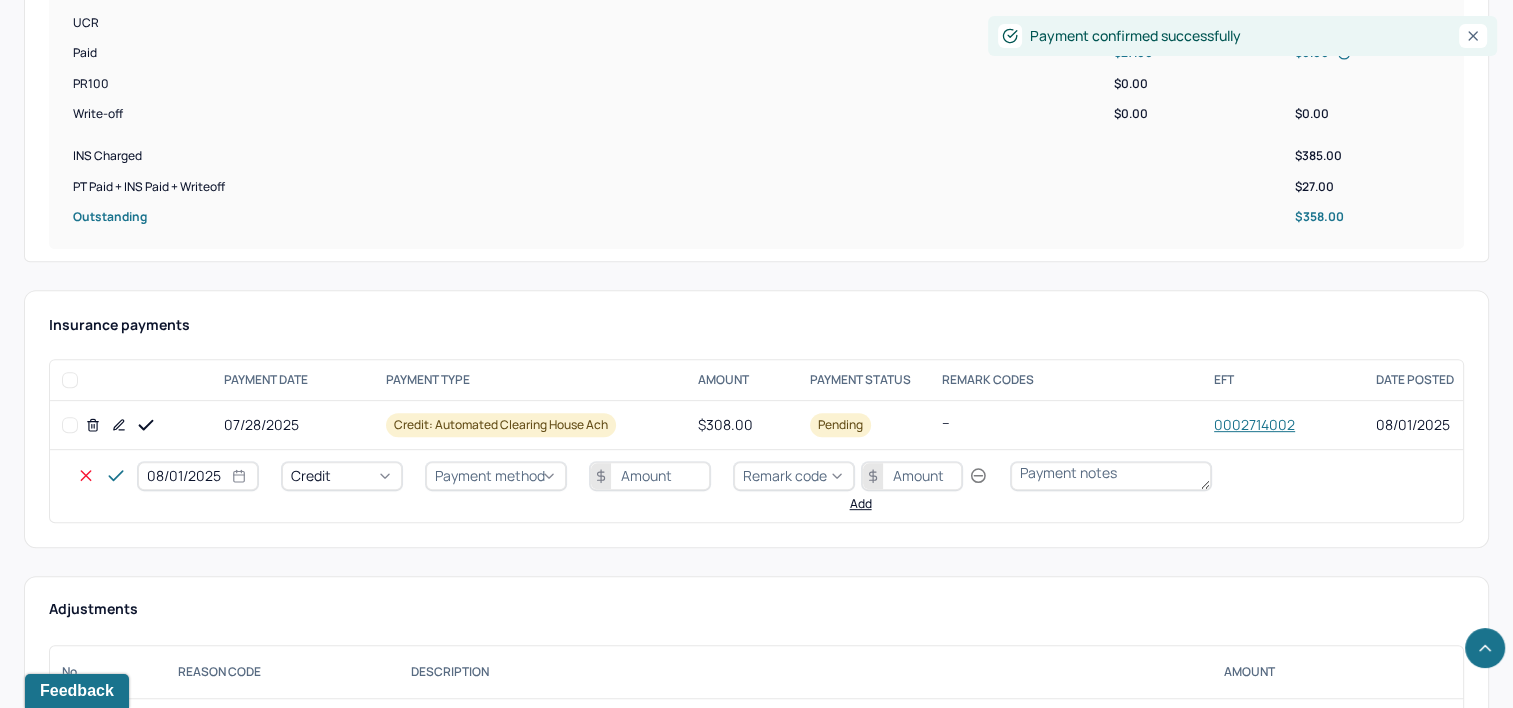 click on "08/01/2025" at bounding box center [198, 476] 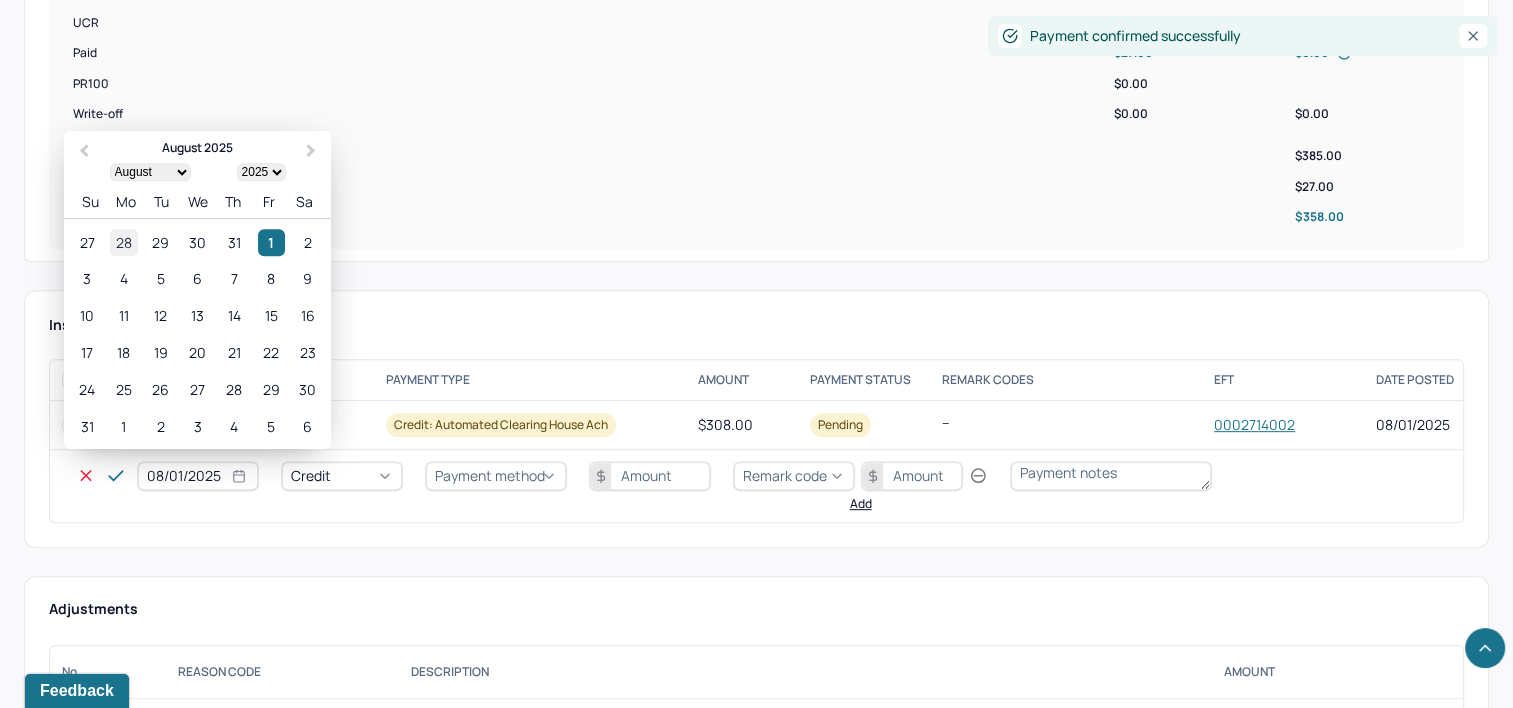select on "7" 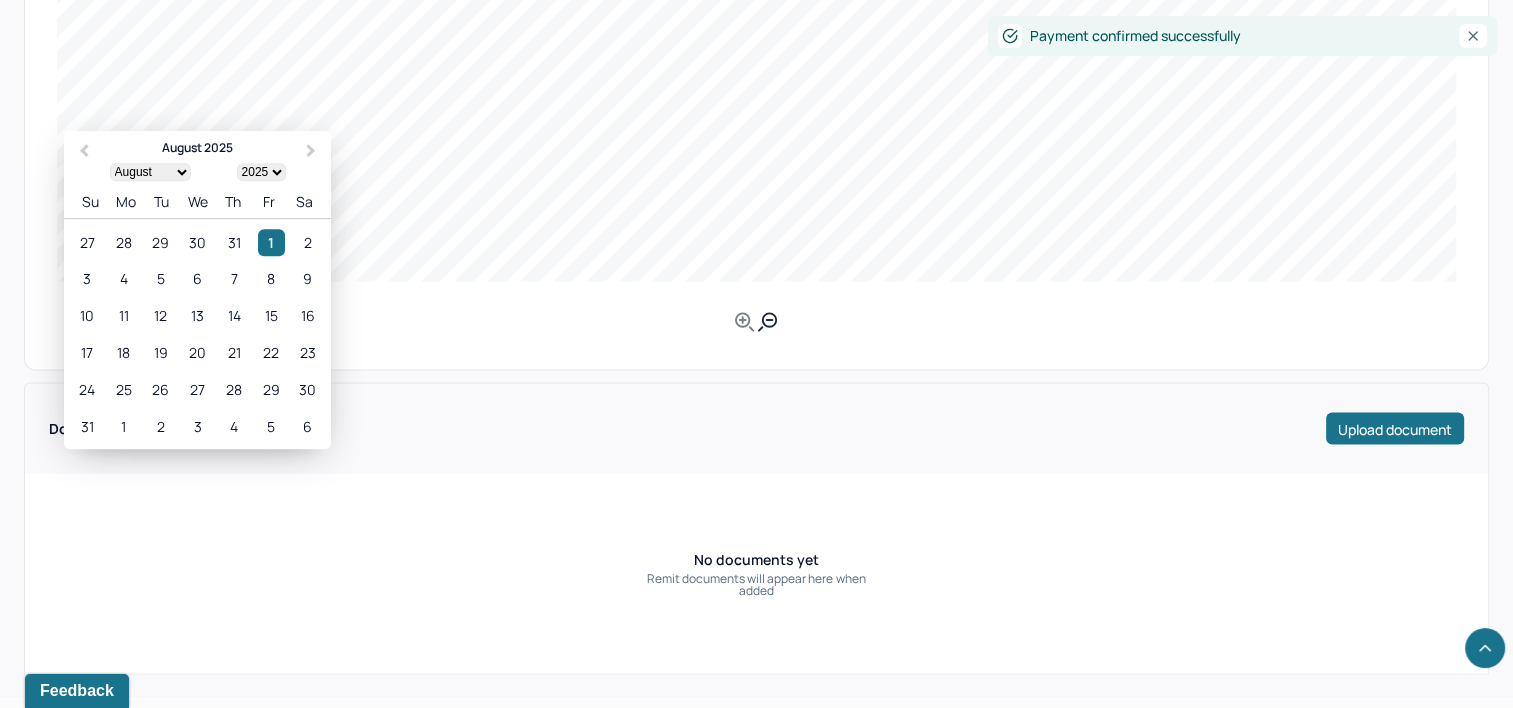 type 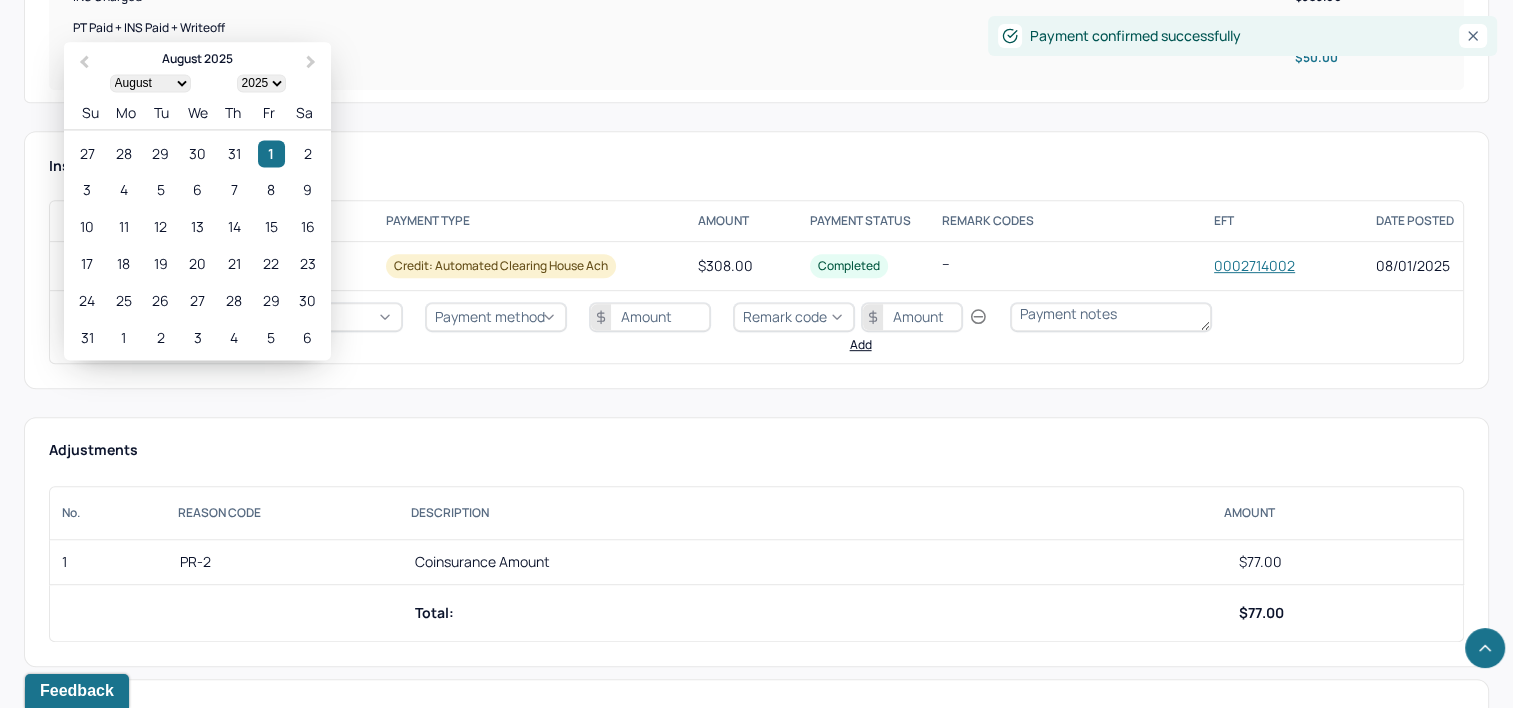 scroll, scrollTop: 949, scrollLeft: 0, axis: vertical 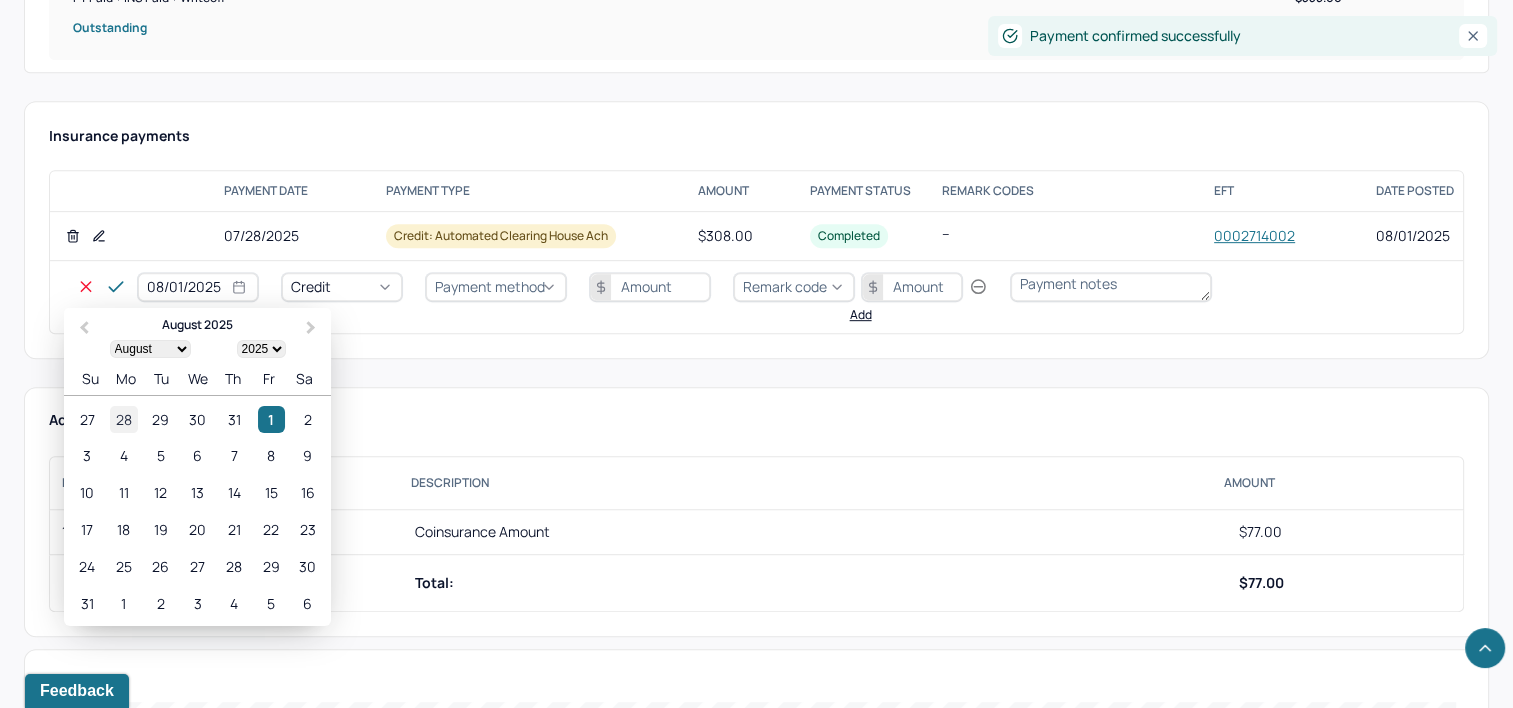click on "28" at bounding box center (123, 419) 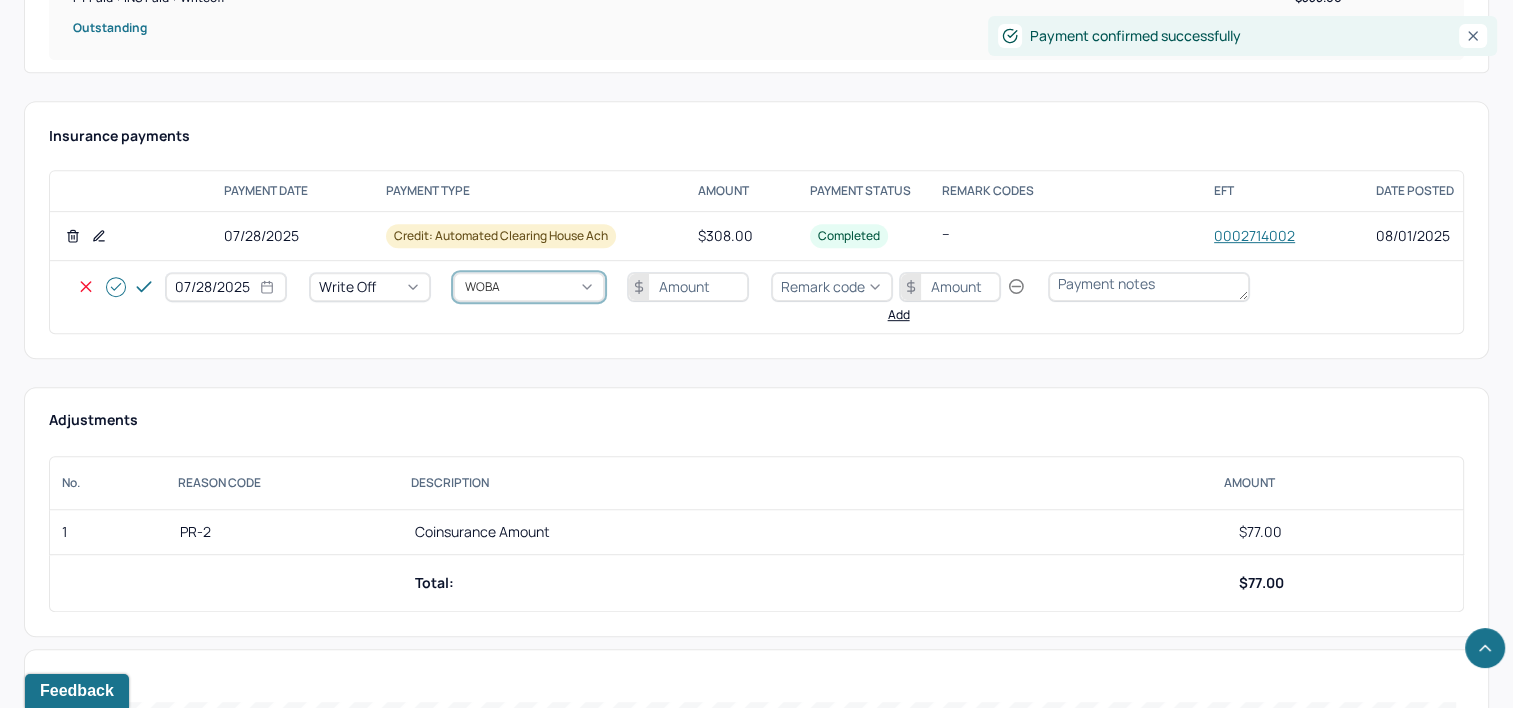 type on "WOBAL" 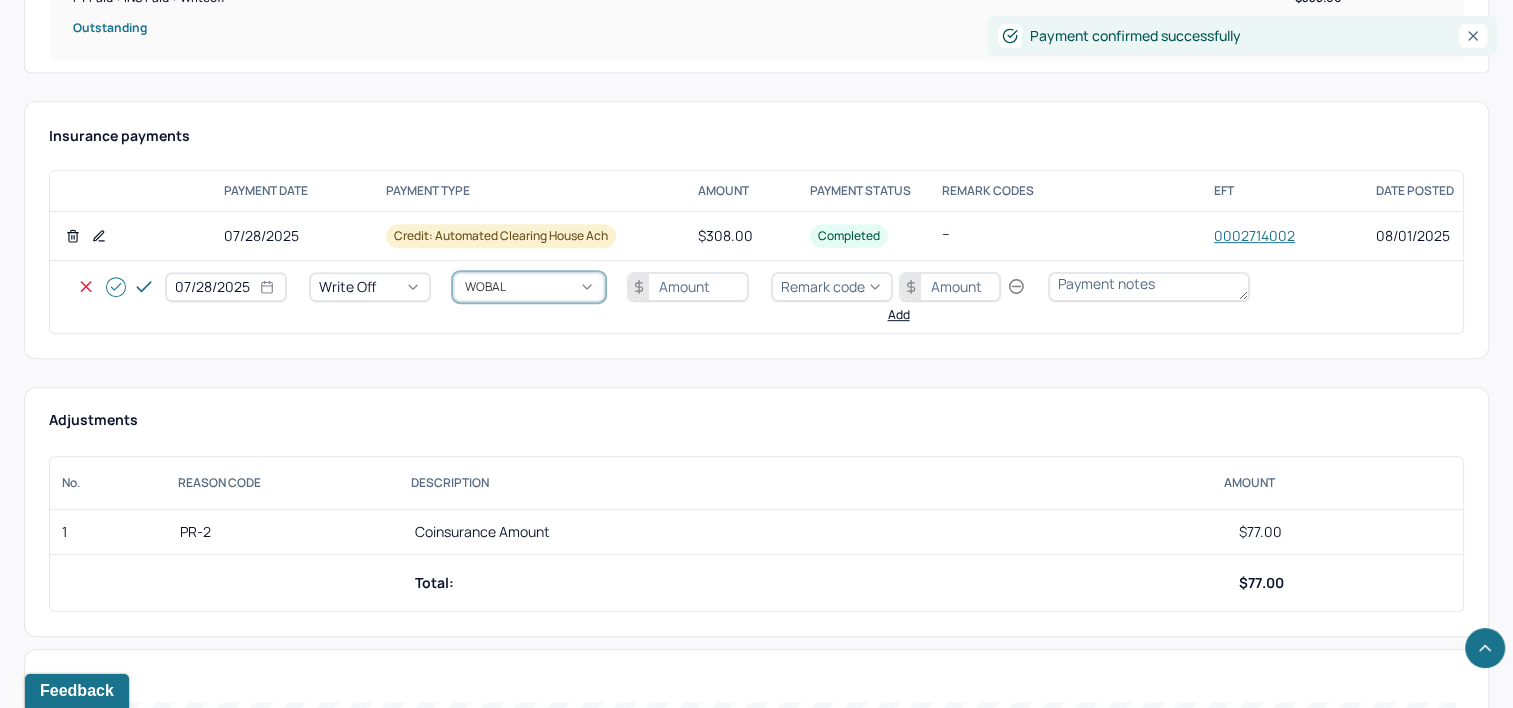 type 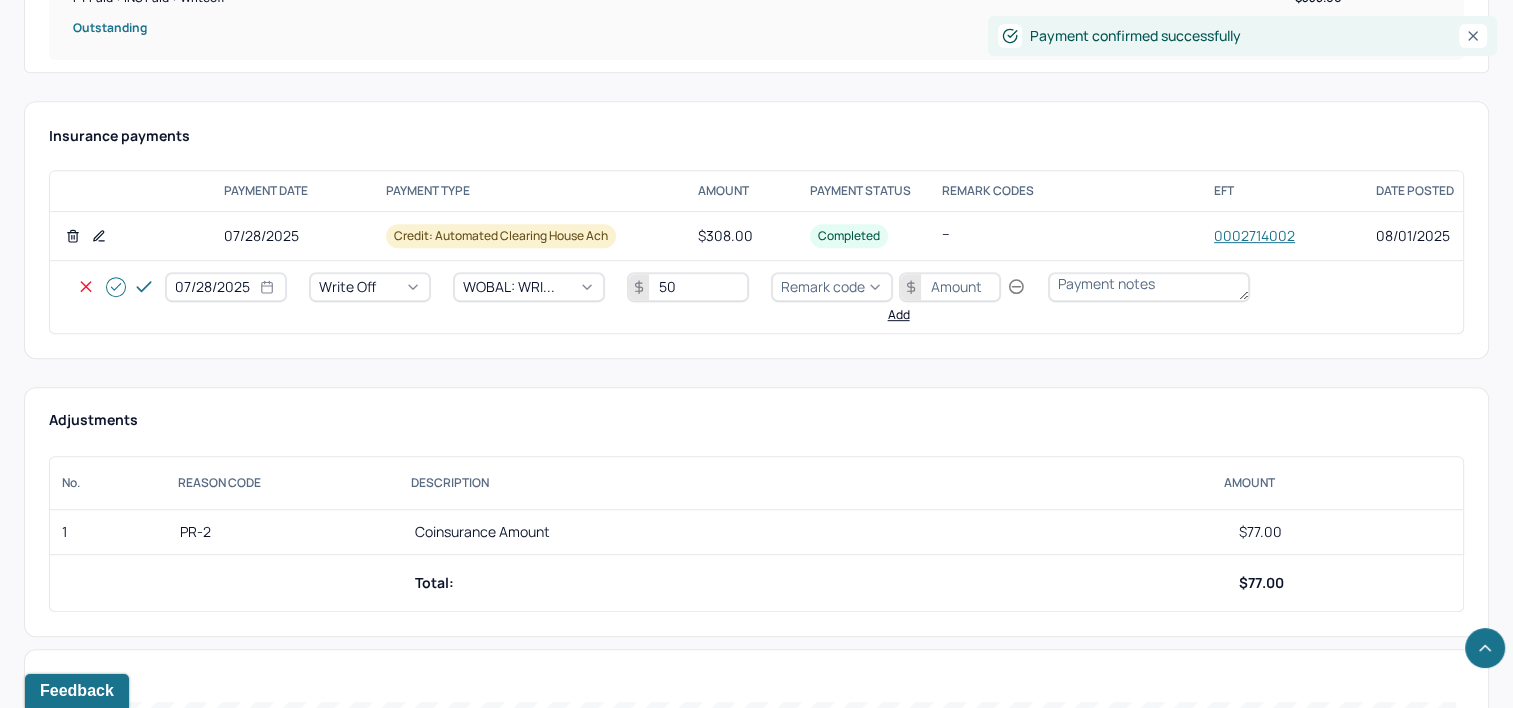 type on "50" 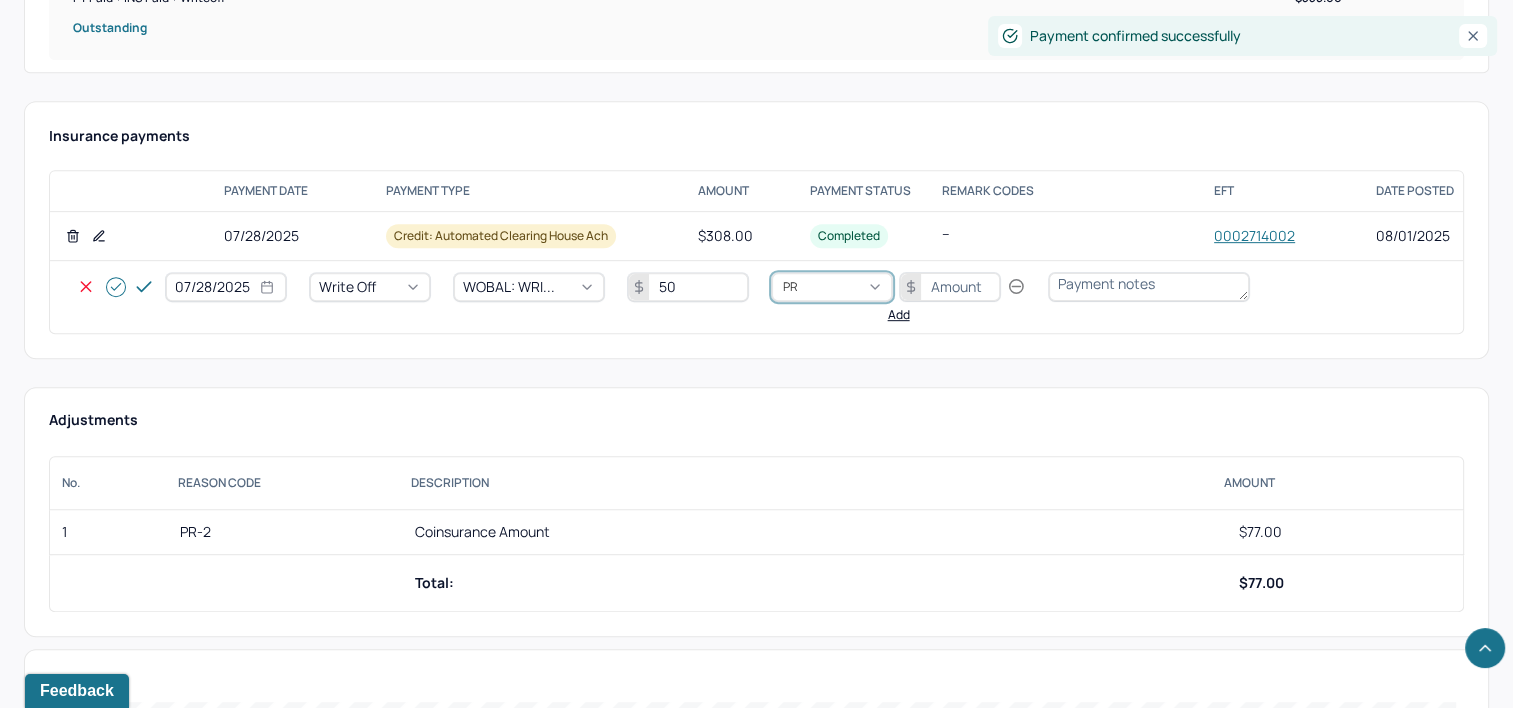 type on "PR2" 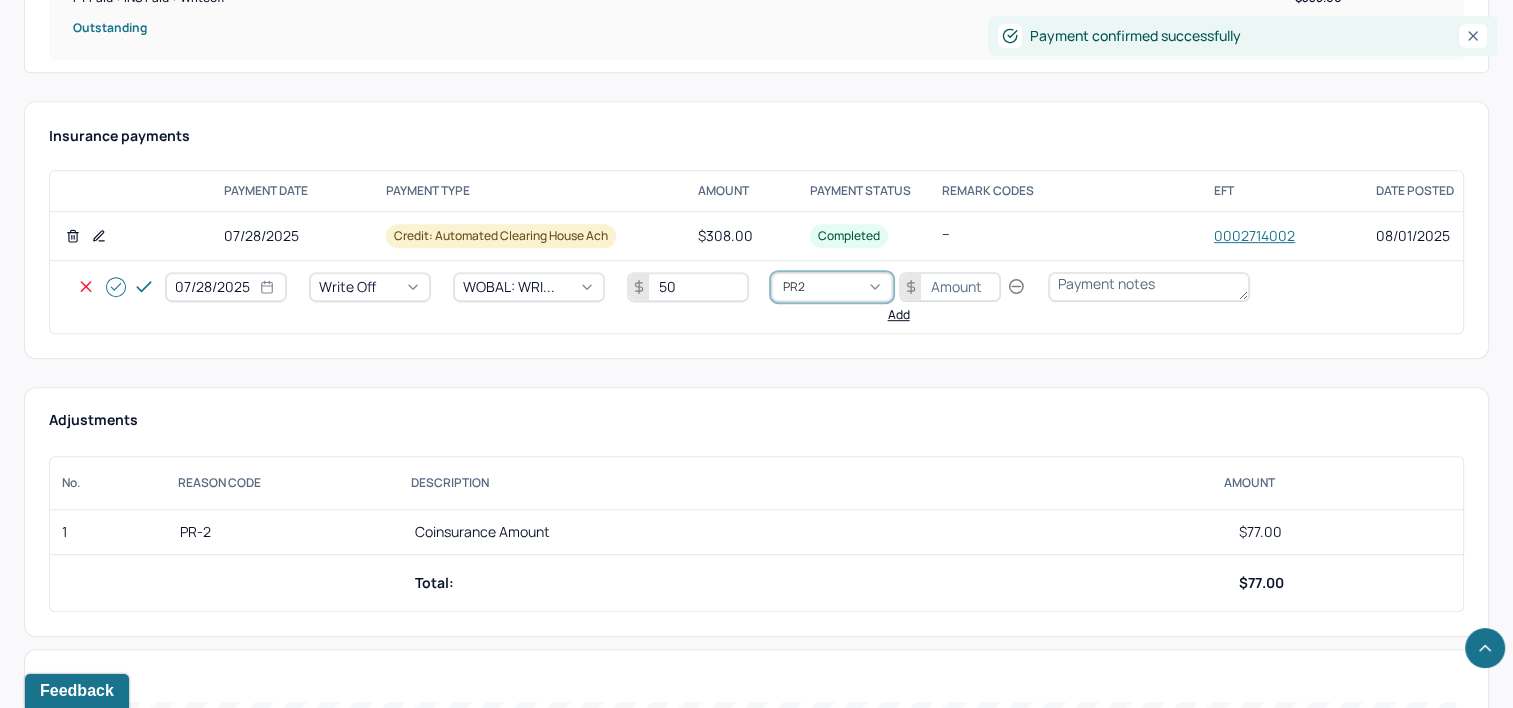 type 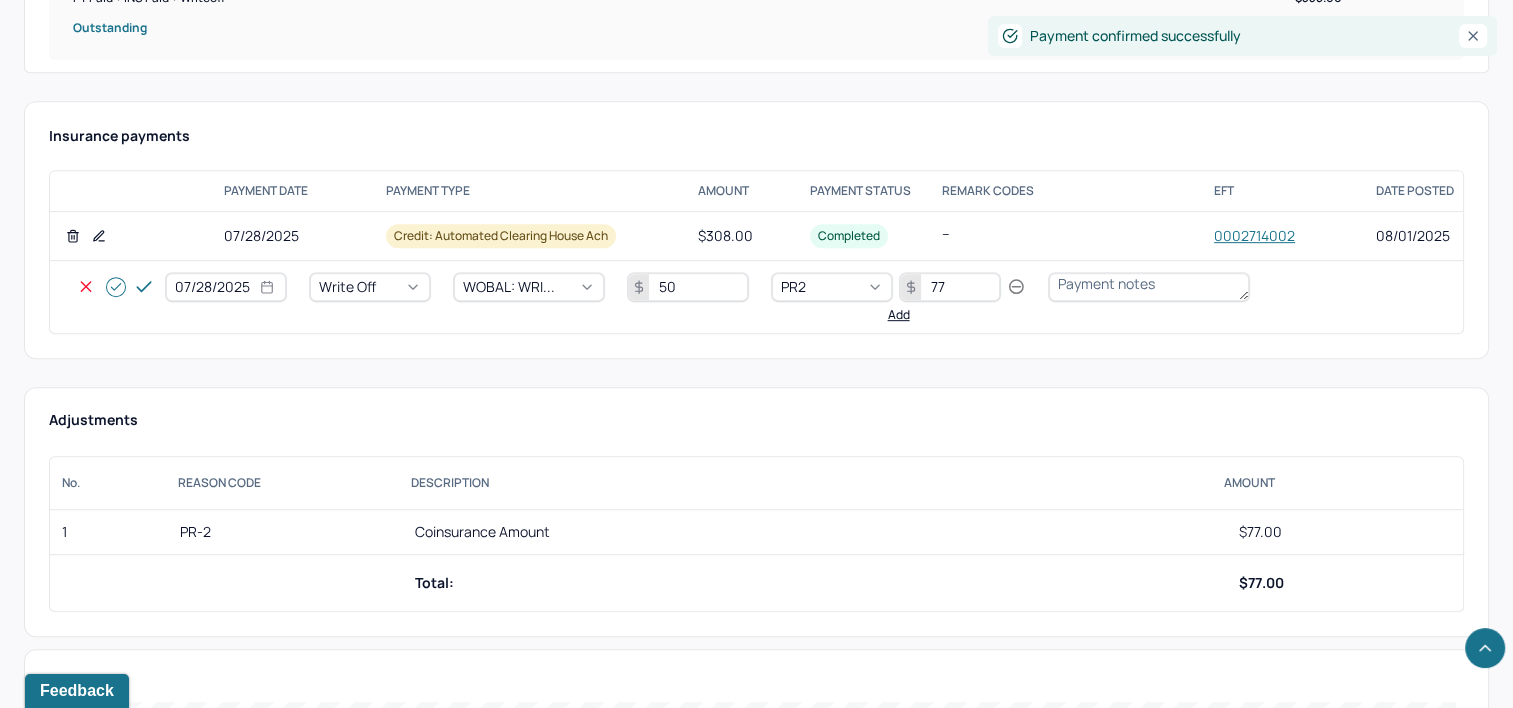 type on "77" 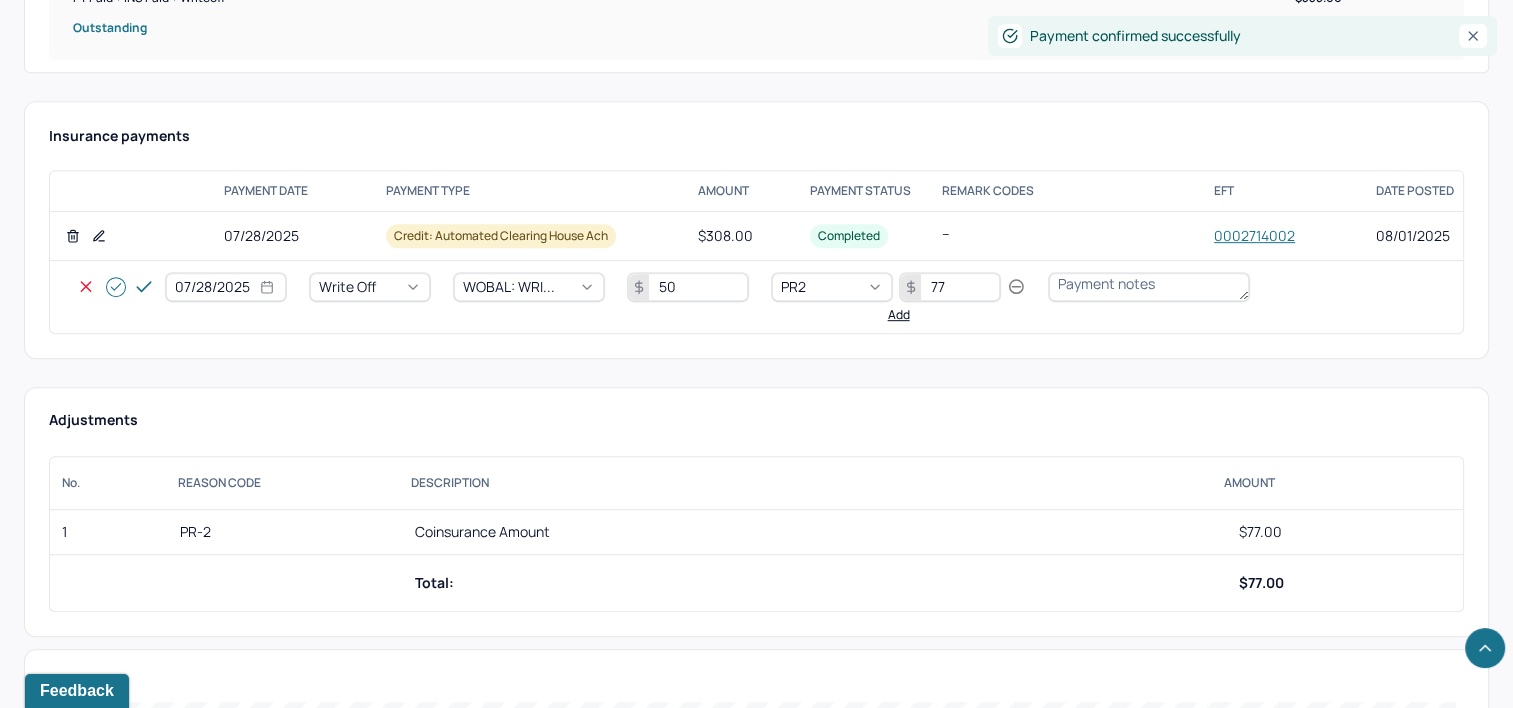 type 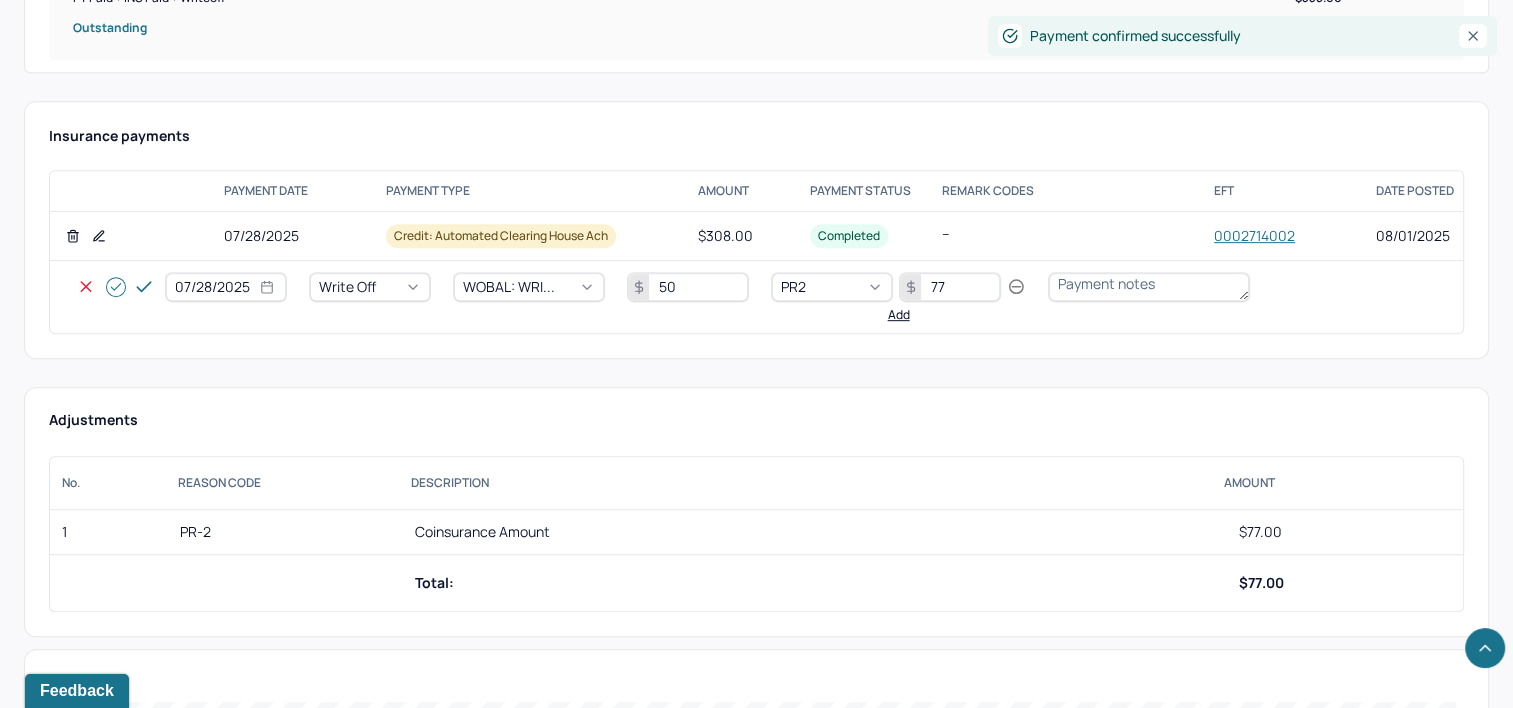 click 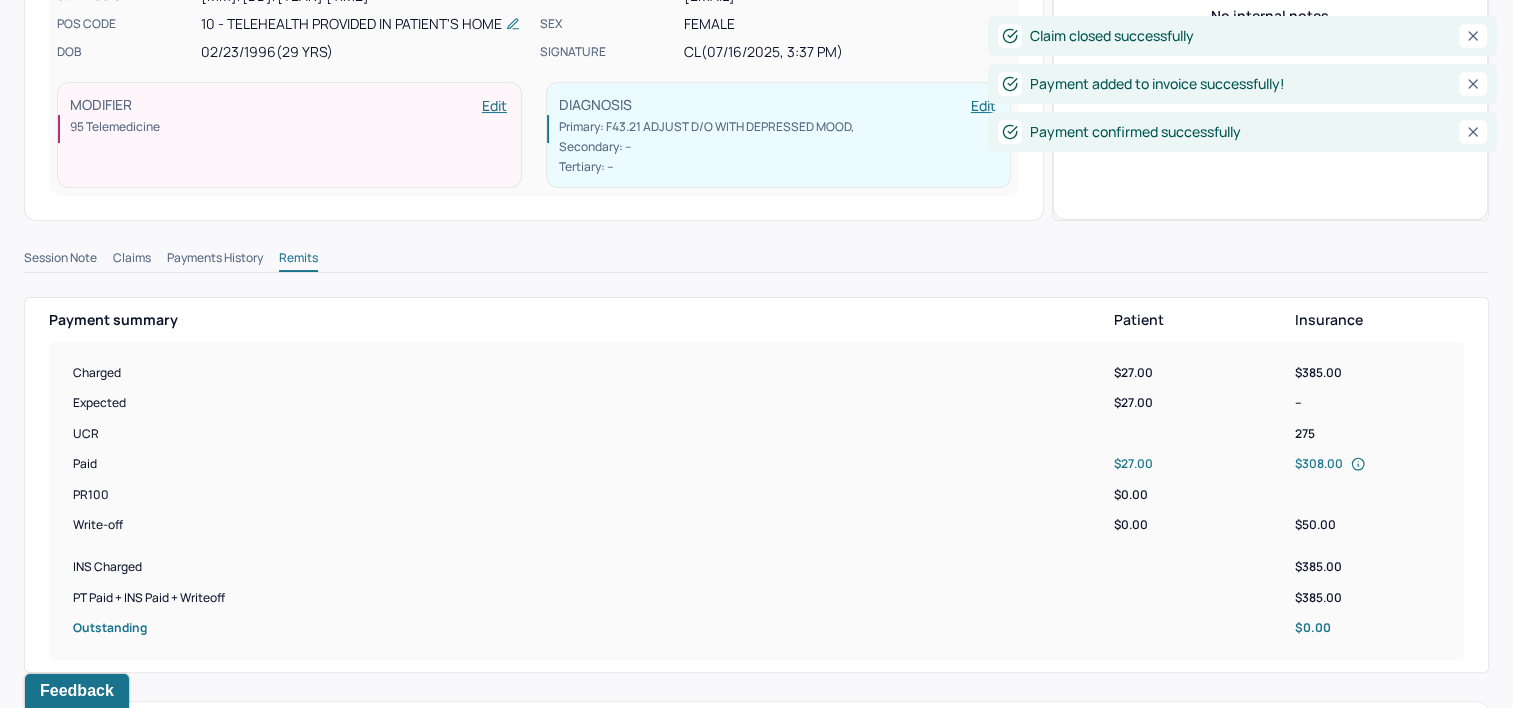 scroll, scrollTop: 0, scrollLeft: 0, axis: both 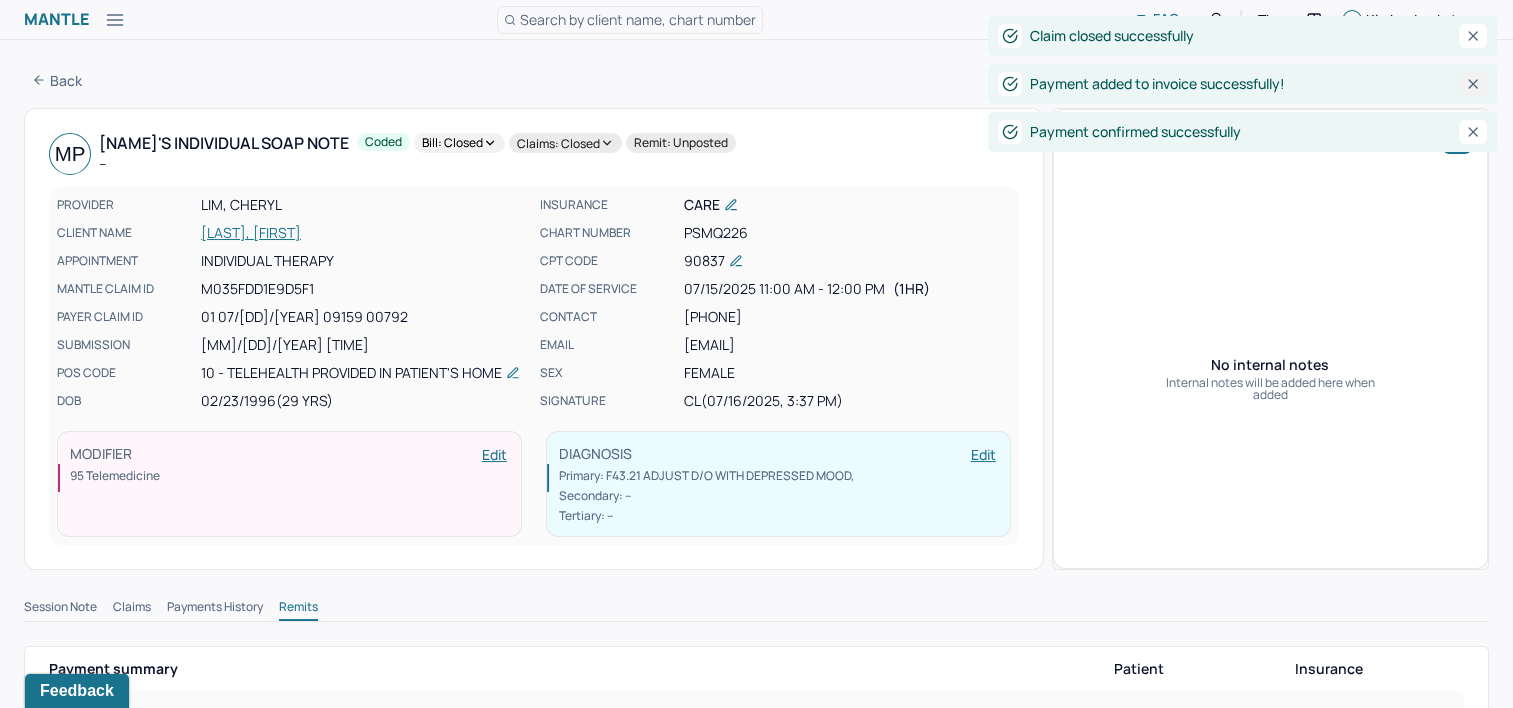 click 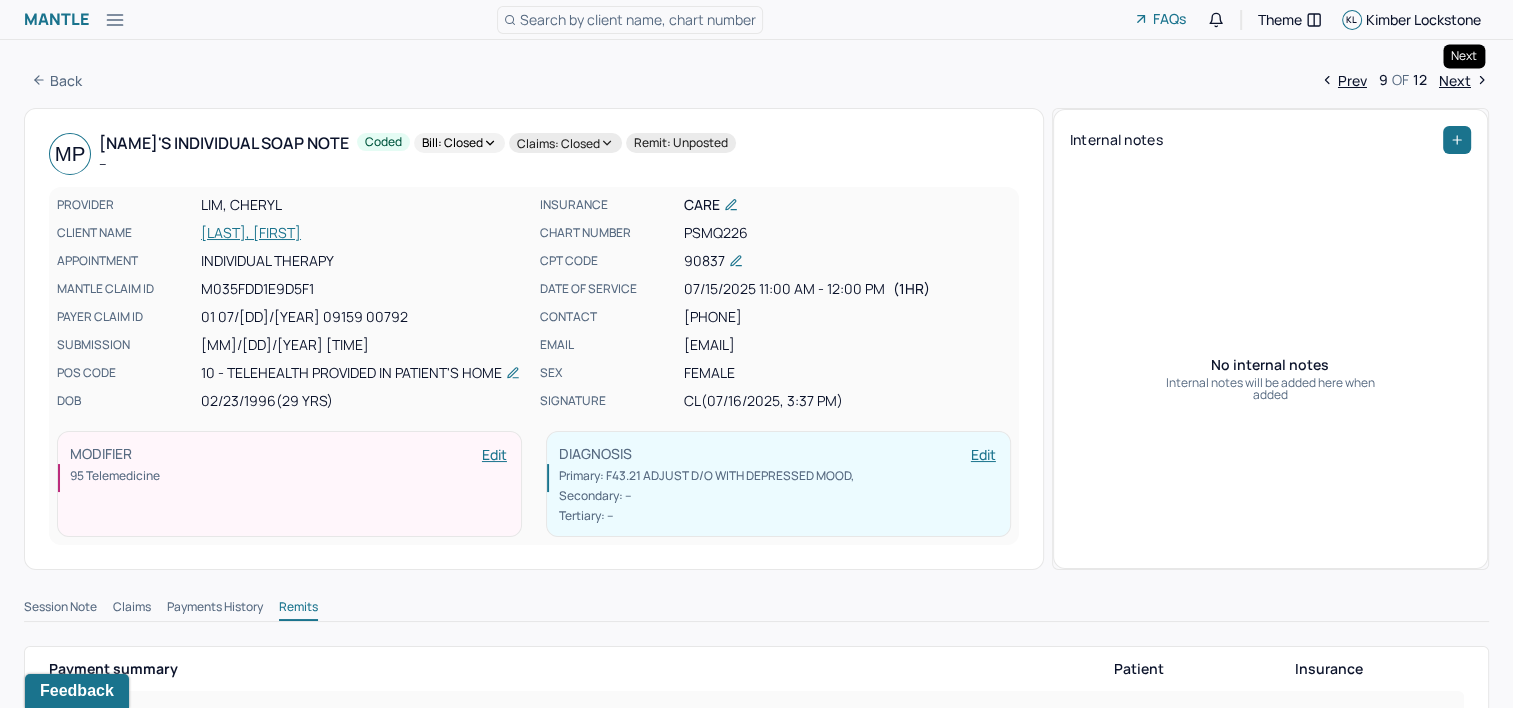 click on "Next" at bounding box center (1464, 80) 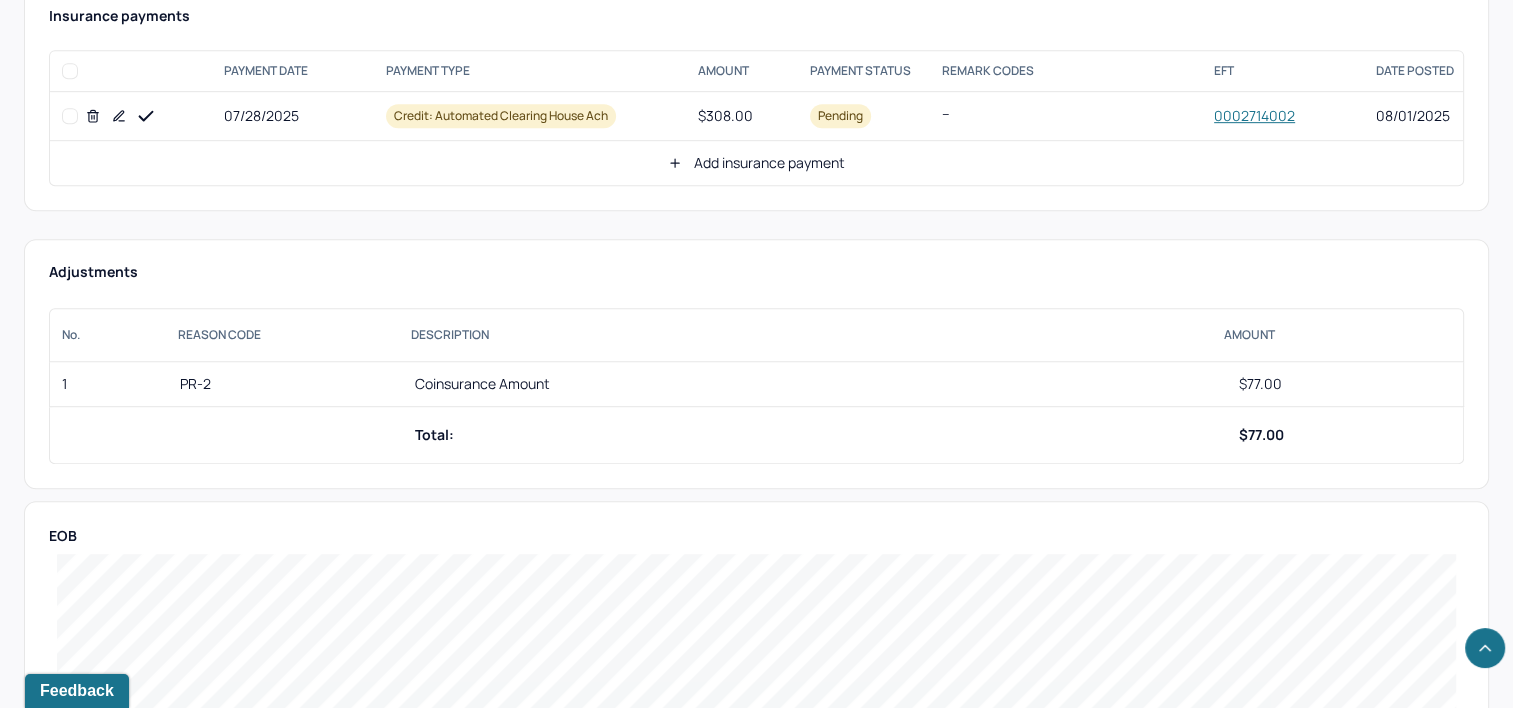 scroll, scrollTop: 1100, scrollLeft: 0, axis: vertical 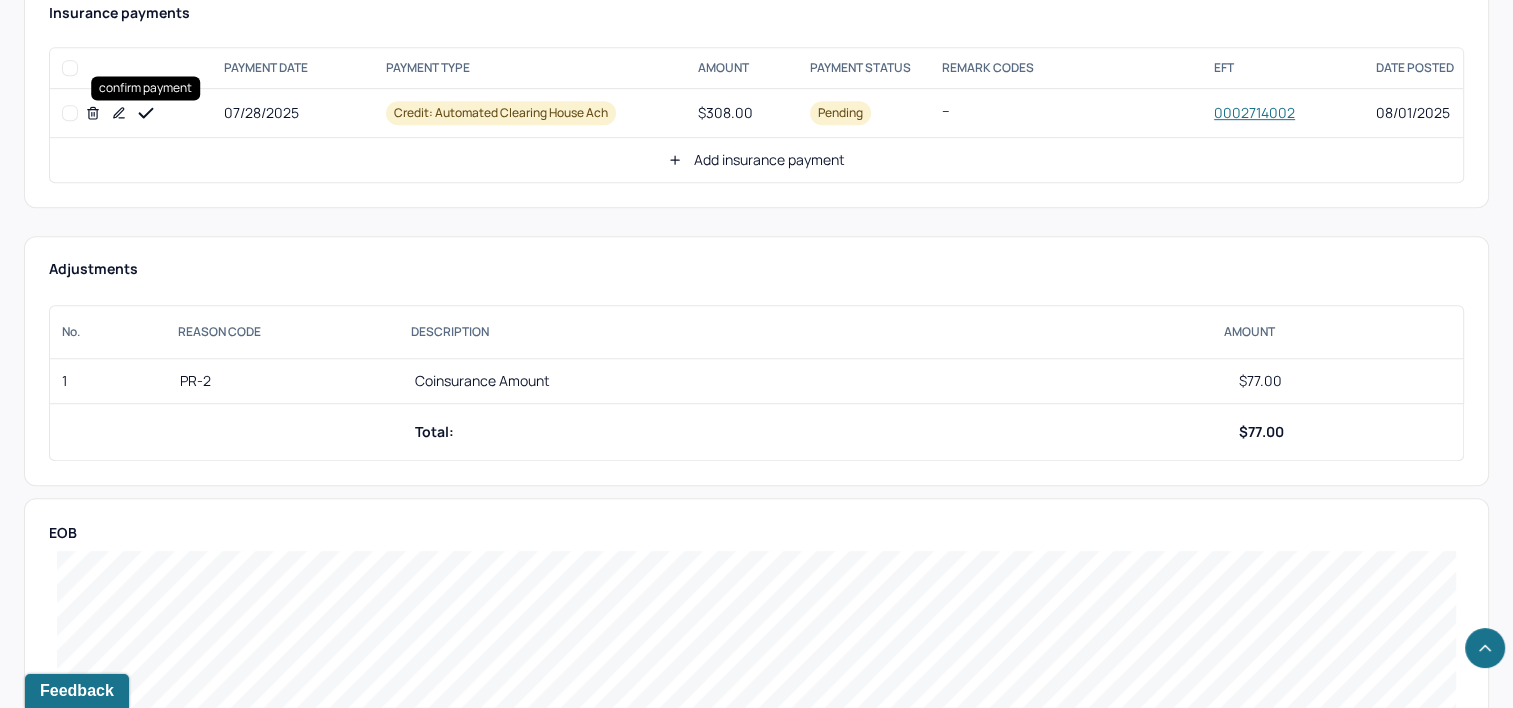 drag, startPoint x: 145, startPoint y: 110, endPoint x: 619, endPoint y: 149, distance: 475.6017 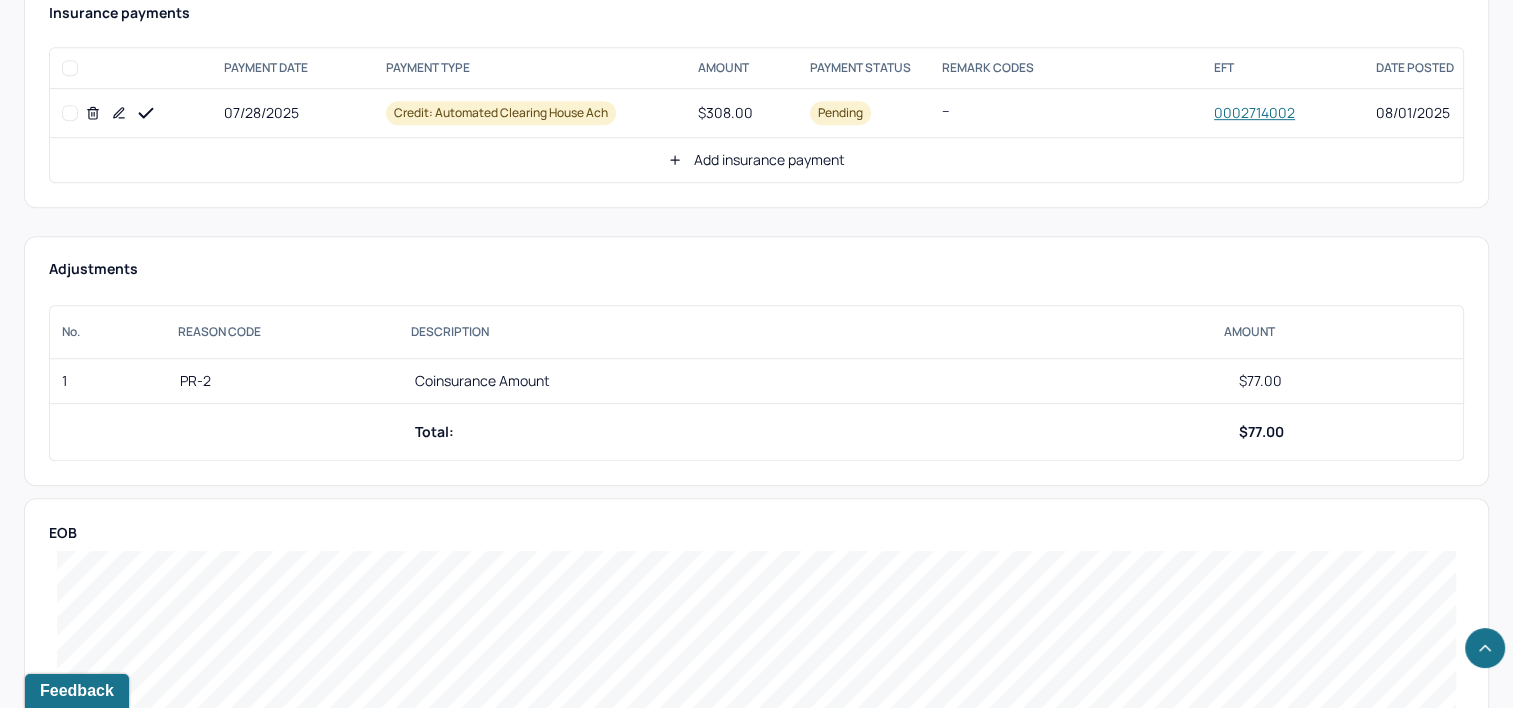click on "Add insurance payment" at bounding box center [756, 160] 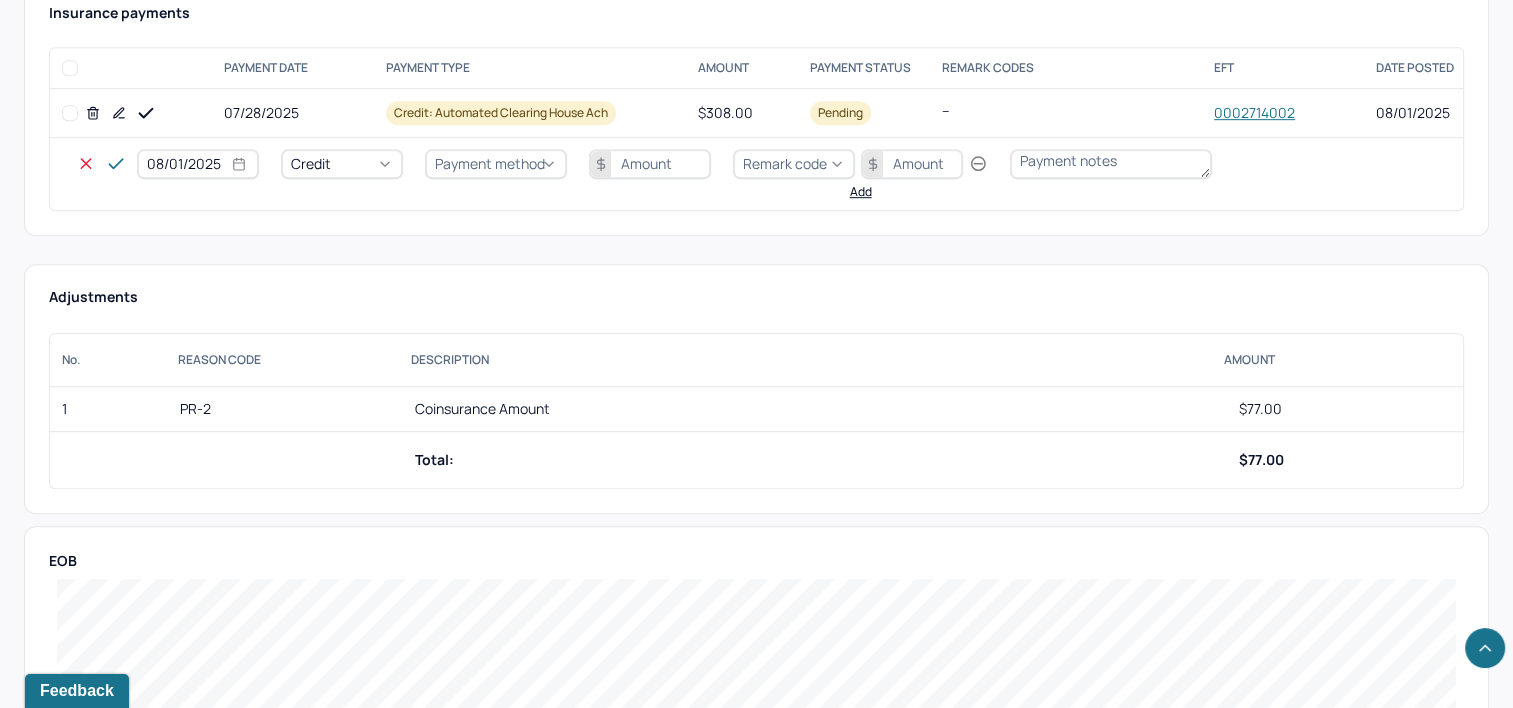 select on "7" 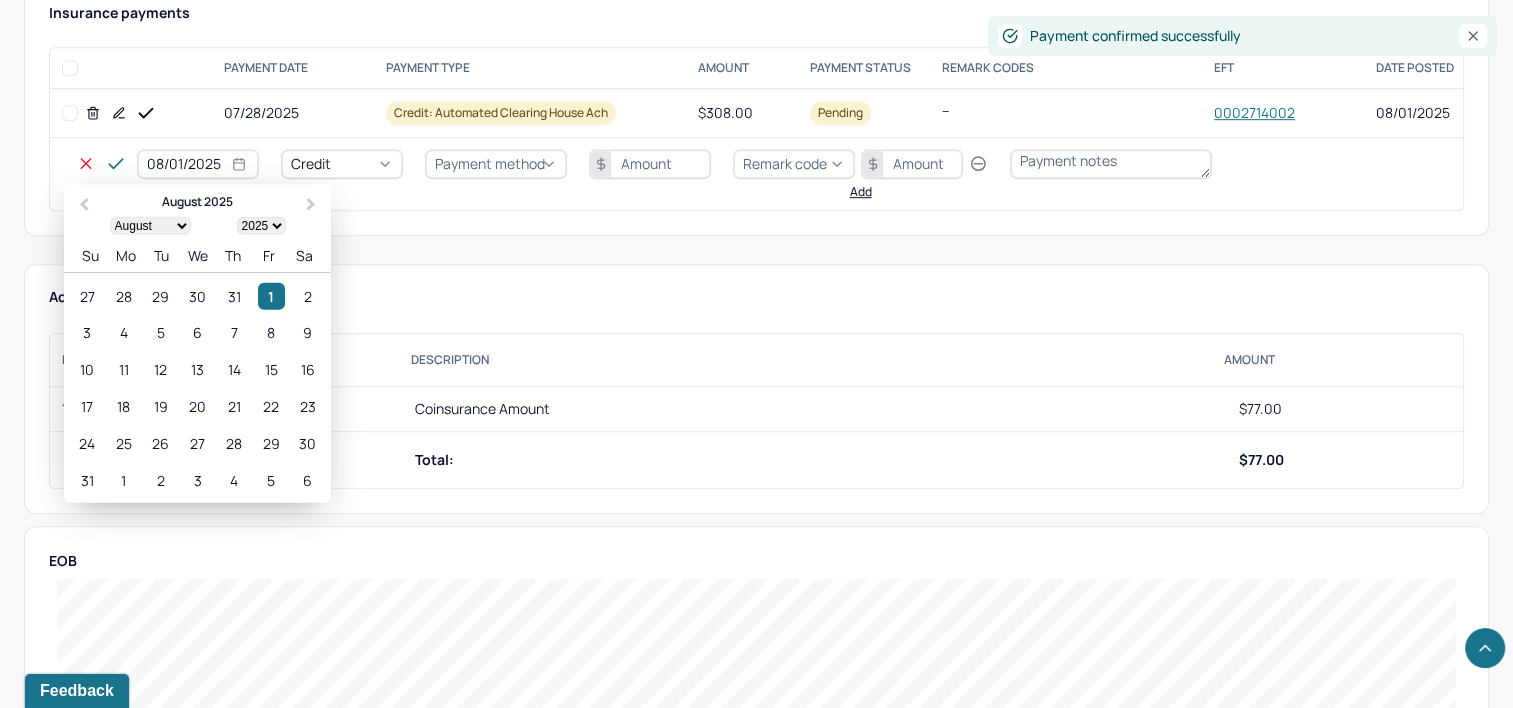 click on "08/01/2025" at bounding box center [198, 164] 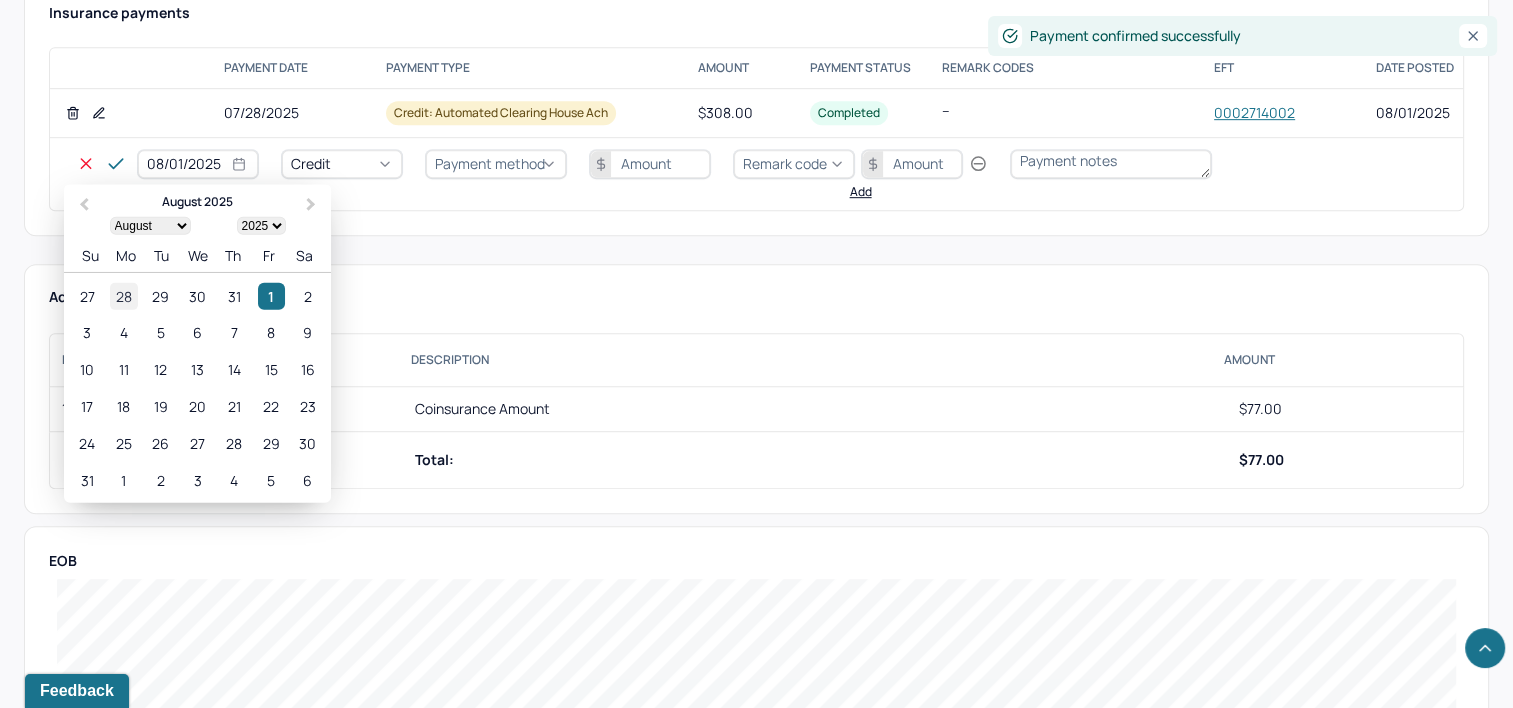 click on "28" at bounding box center (123, 295) 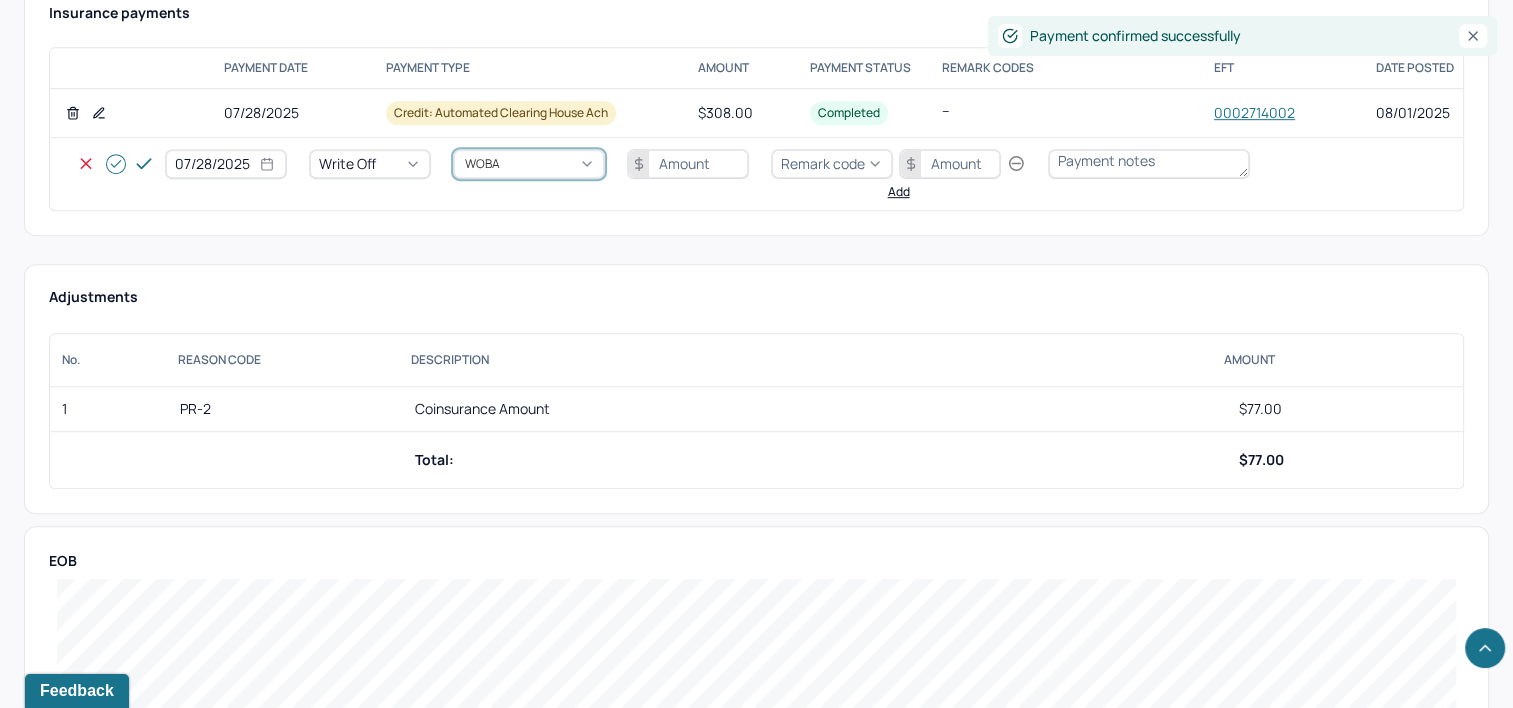 type on "WOBAL" 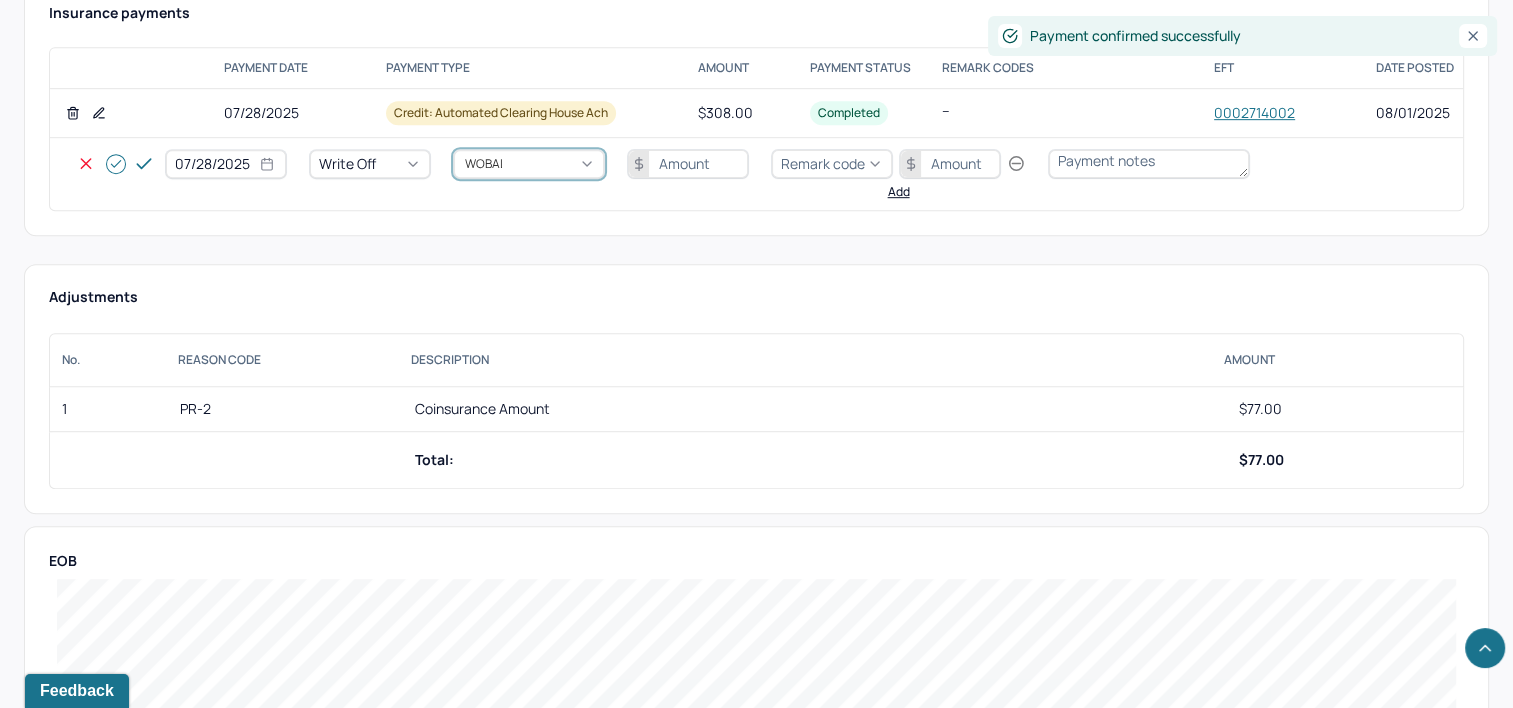 type 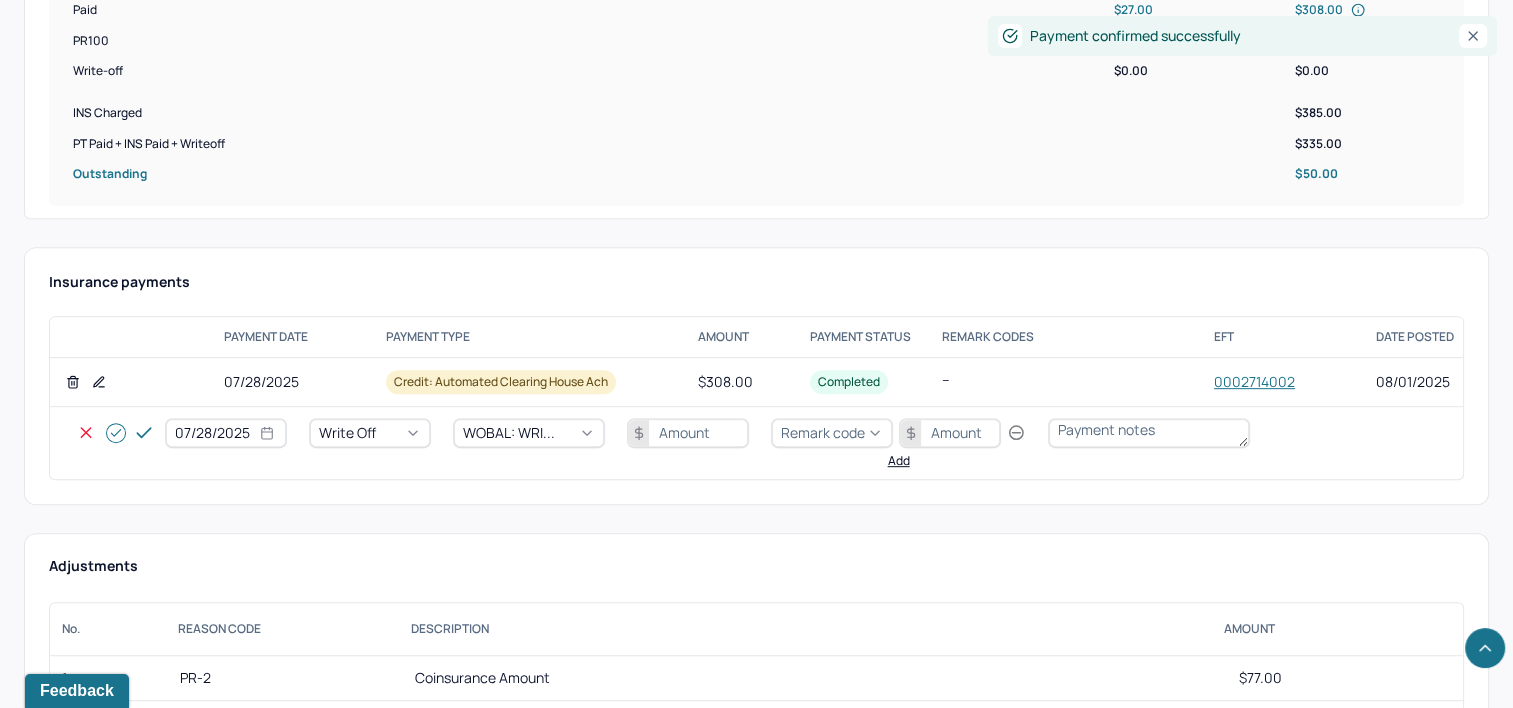 scroll, scrollTop: 800, scrollLeft: 0, axis: vertical 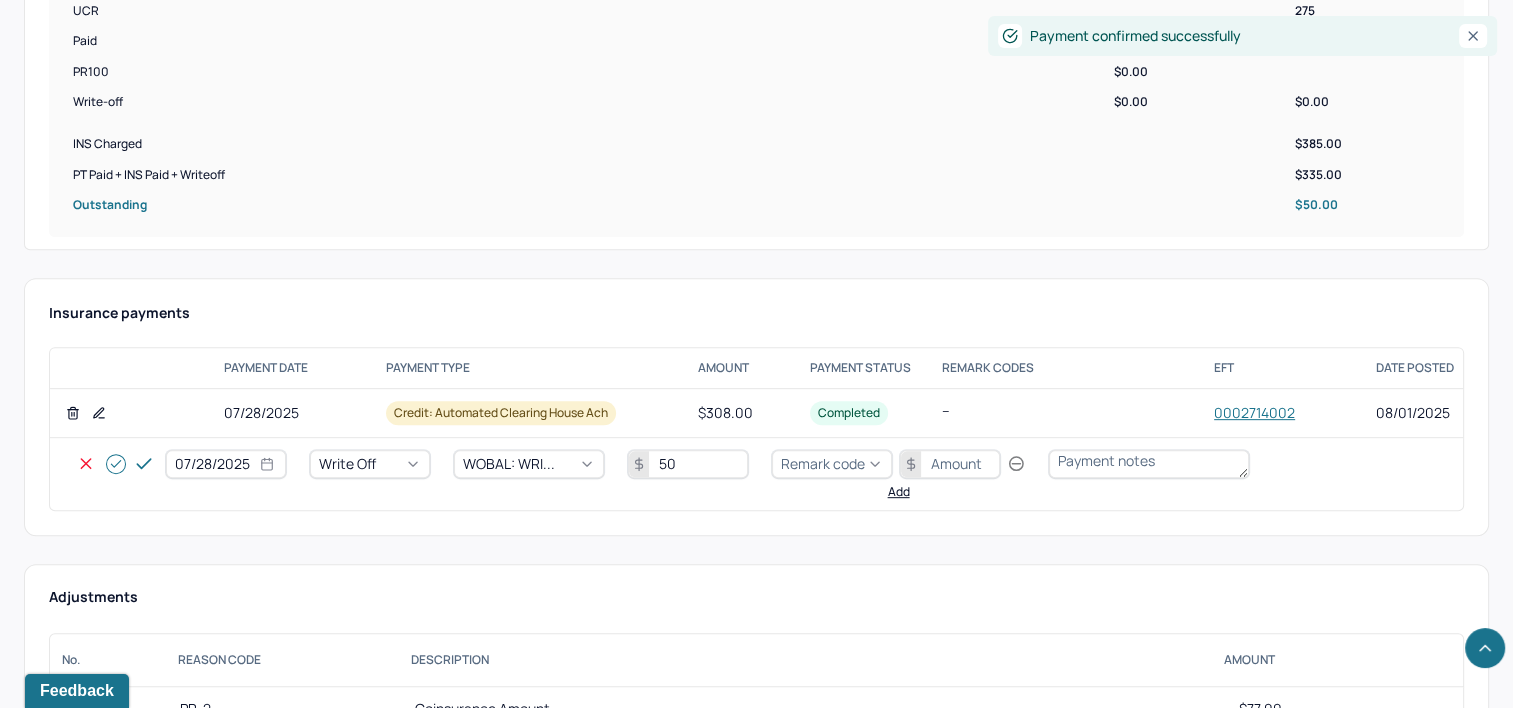 type on "50" 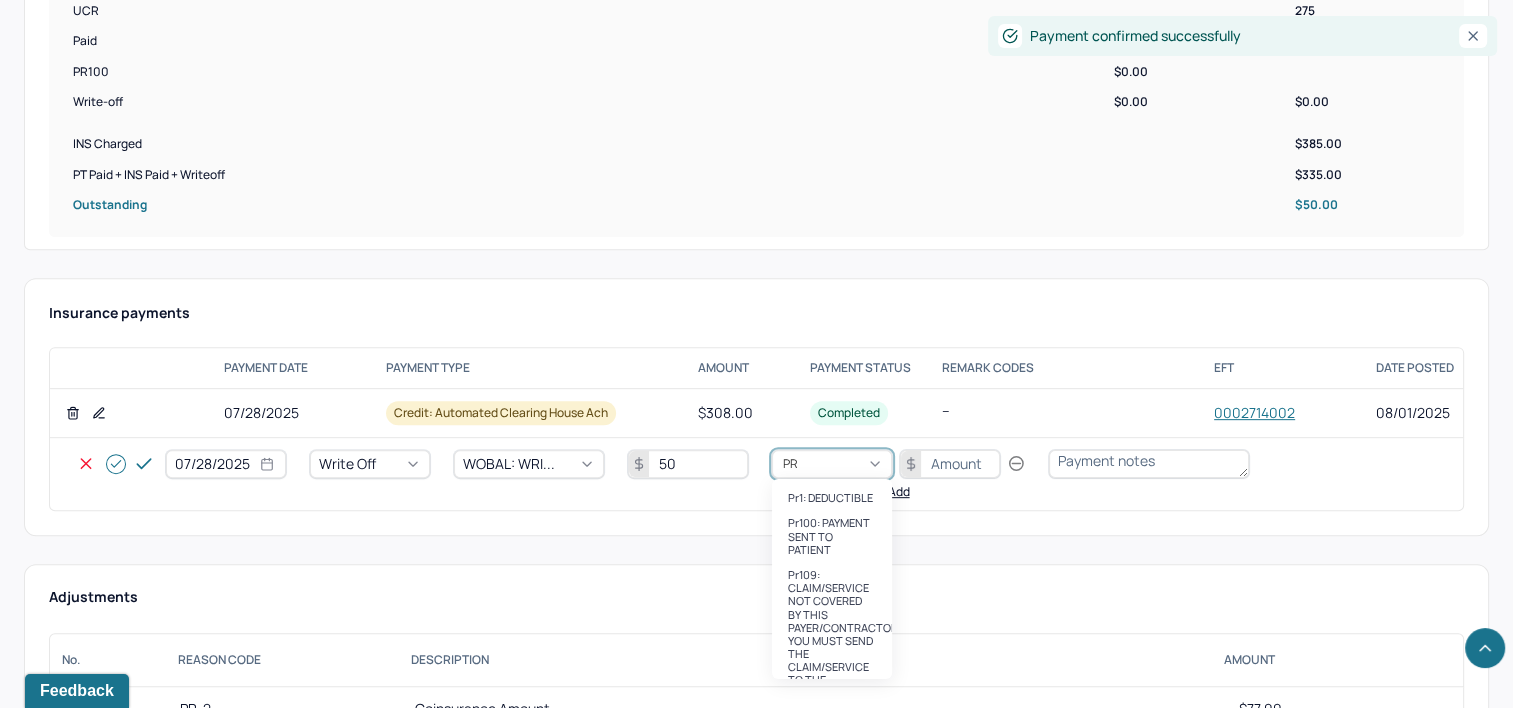 type on "PR2" 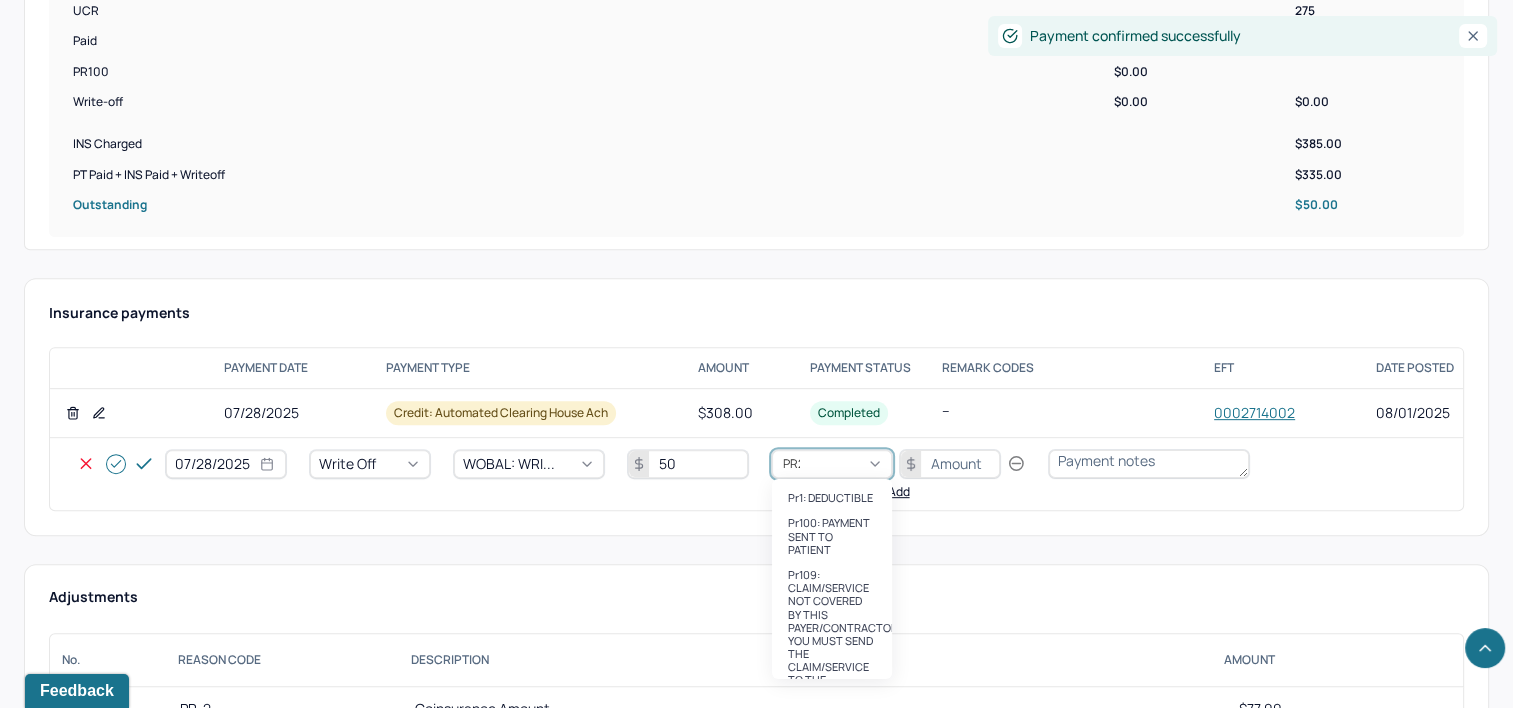 type 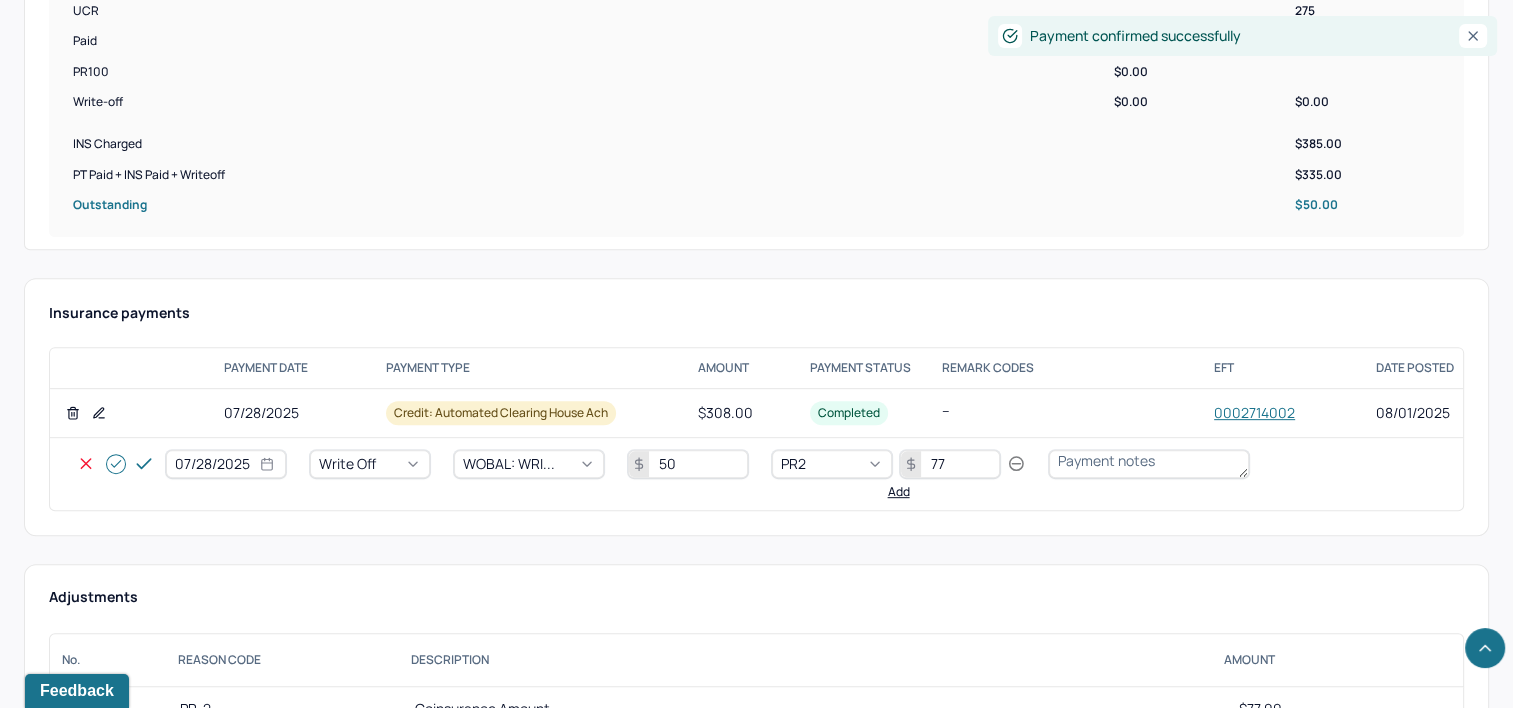 type on "77" 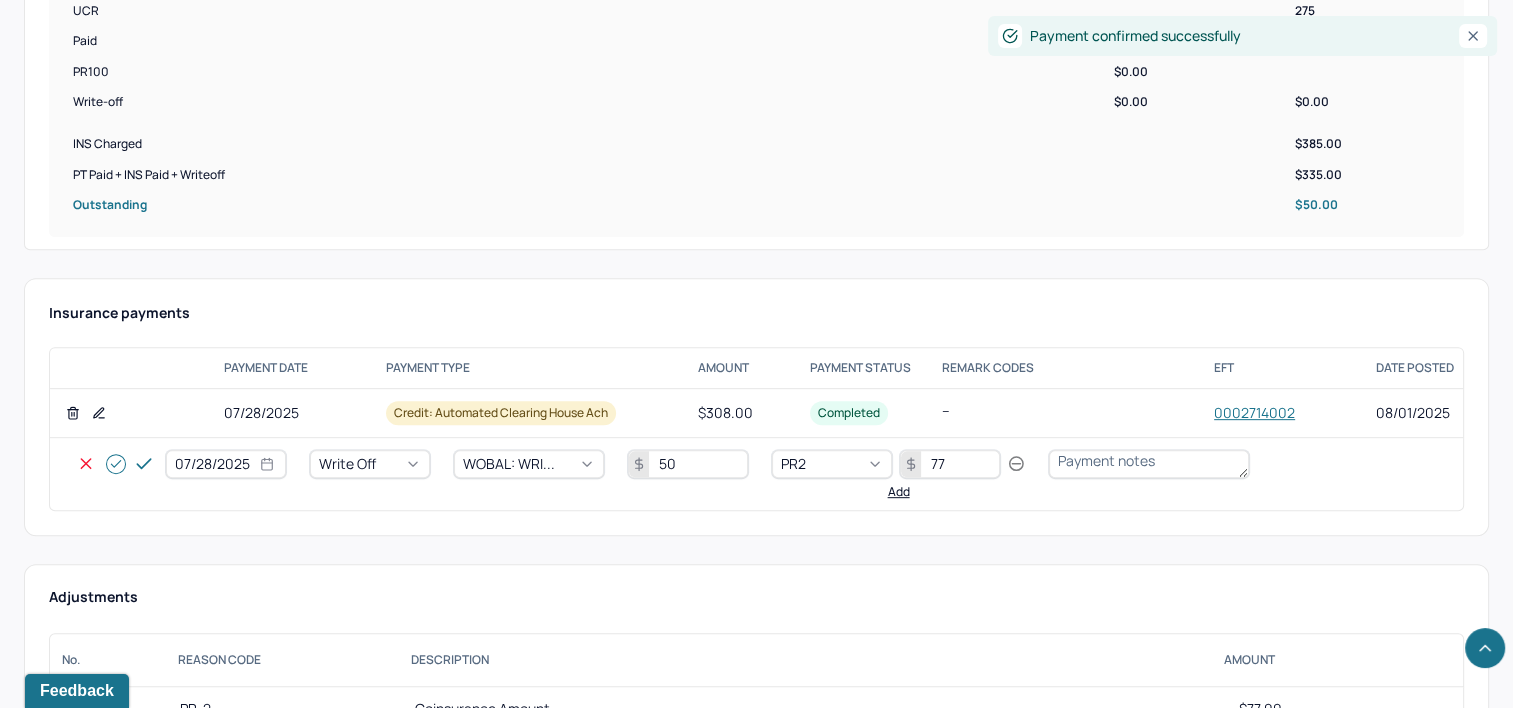 click 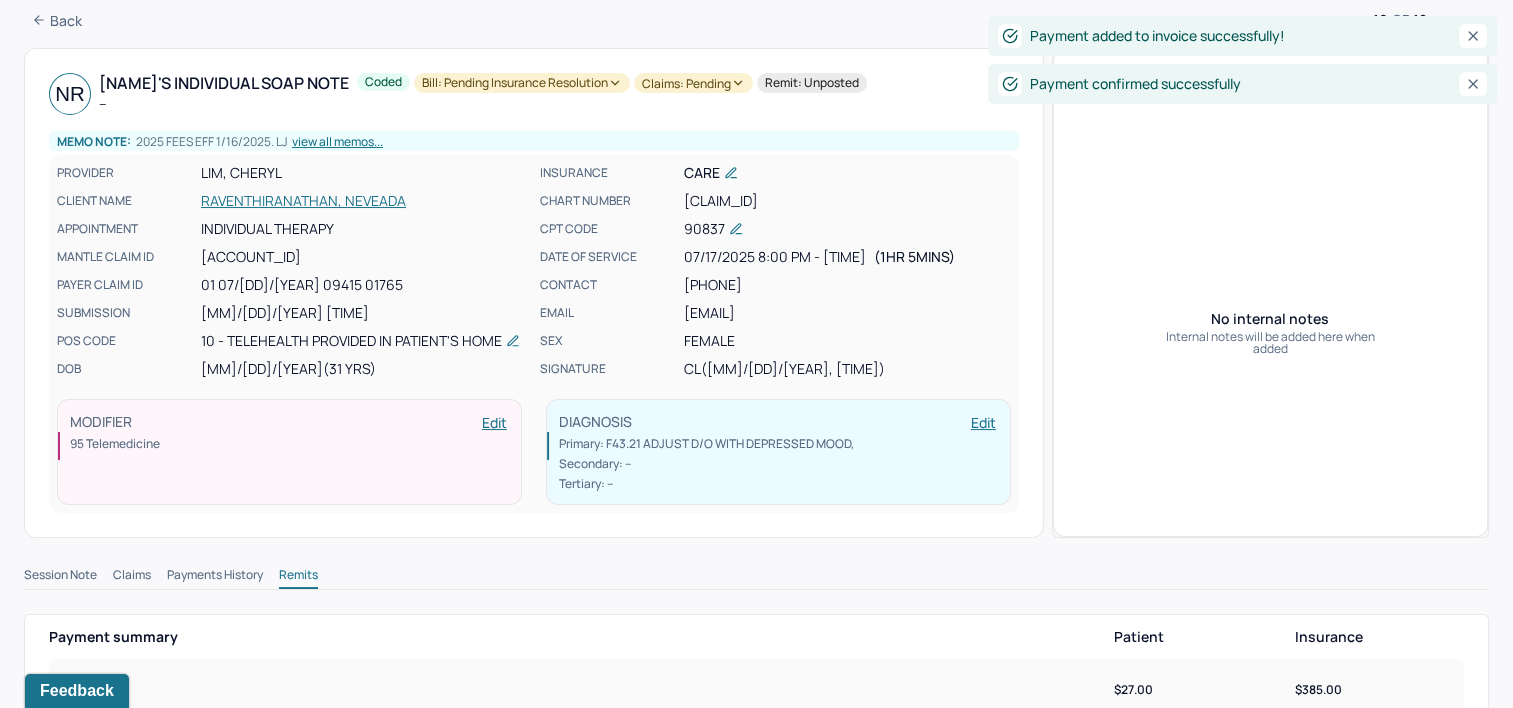 scroll, scrollTop: 0, scrollLeft: 0, axis: both 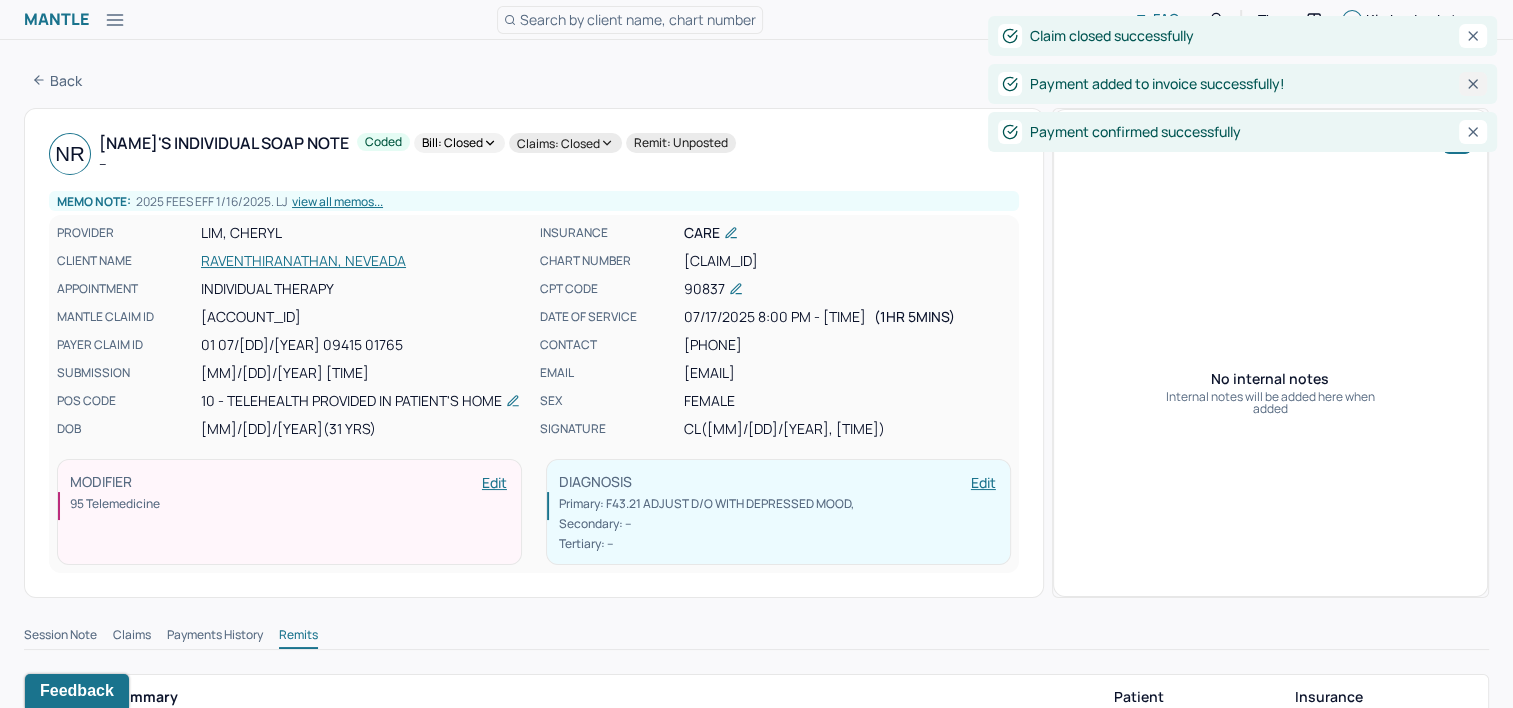click 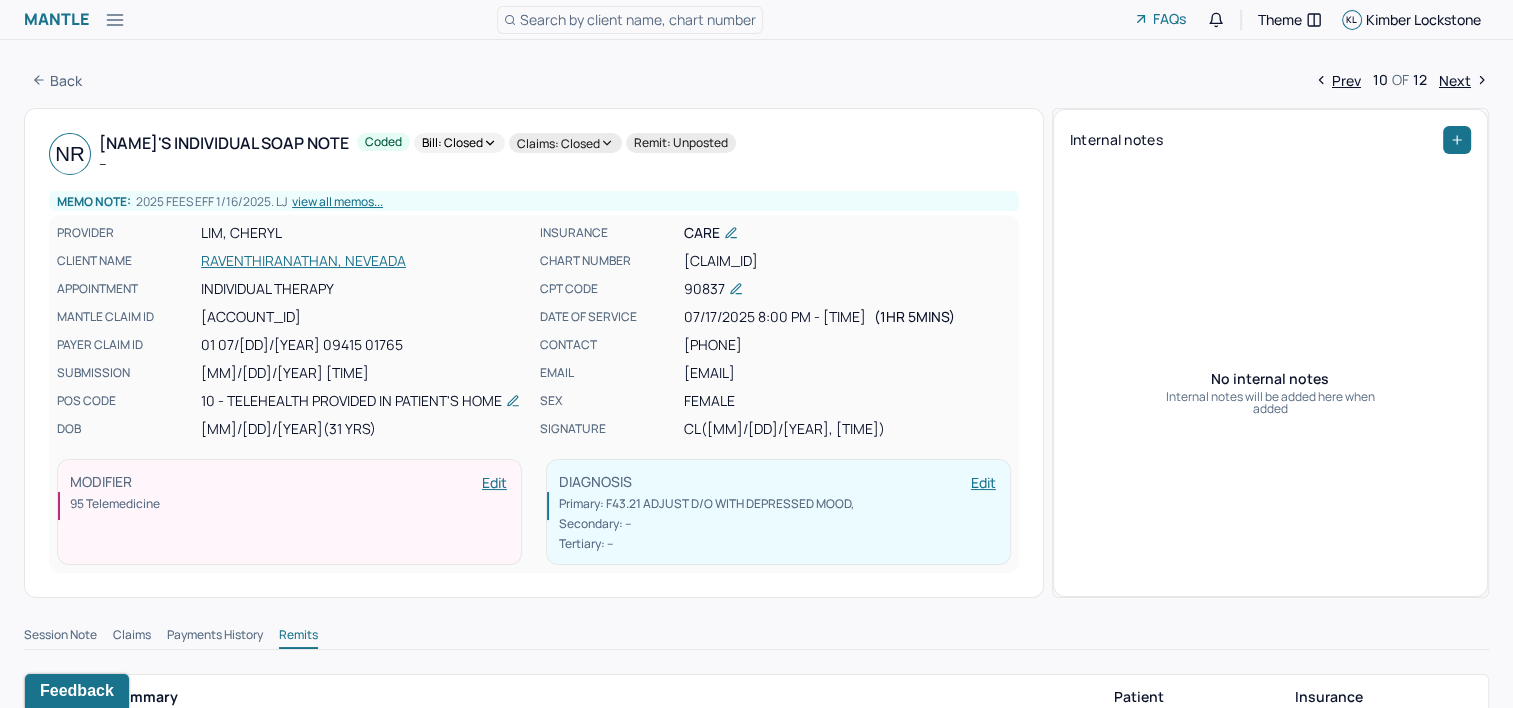click on "Next" at bounding box center [1464, 80] 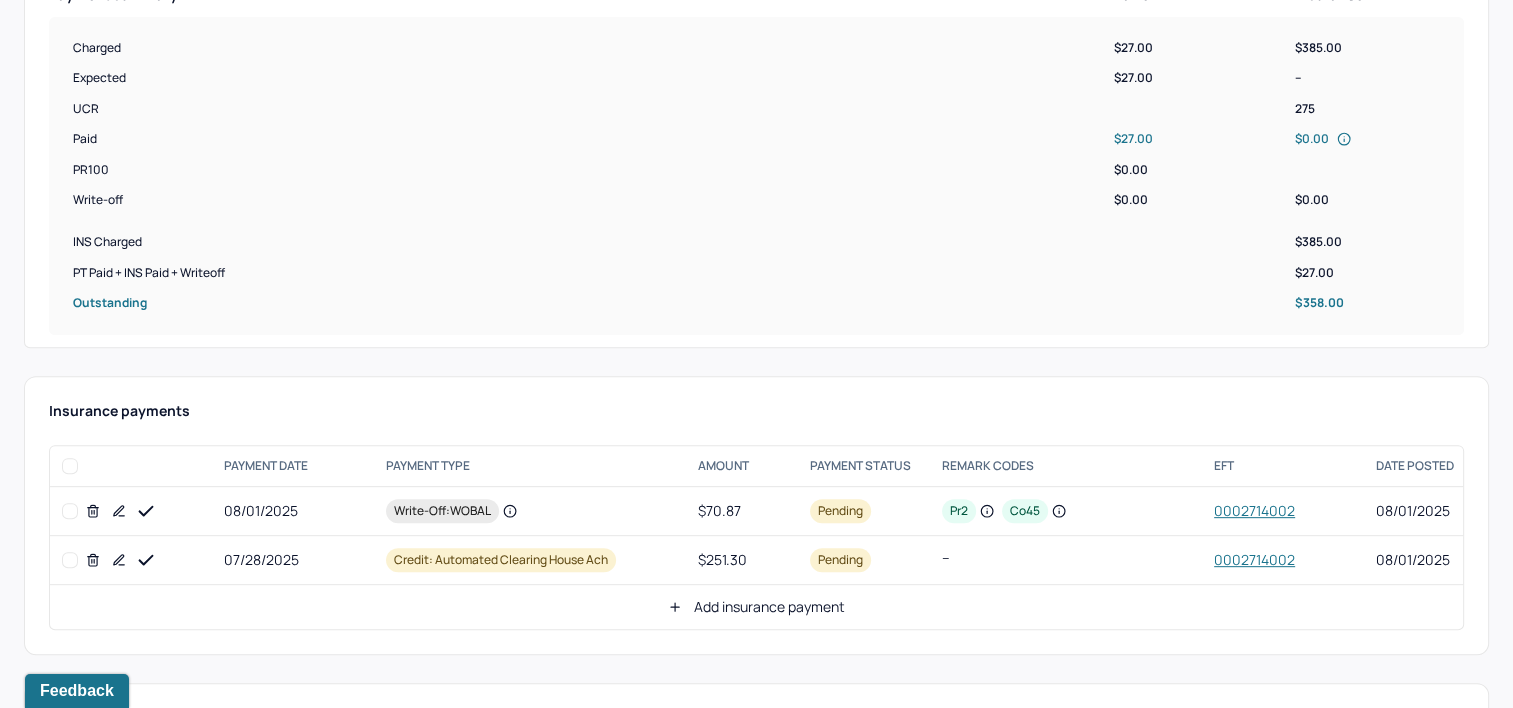 scroll, scrollTop: 988, scrollLeft: 0, axis: vertical 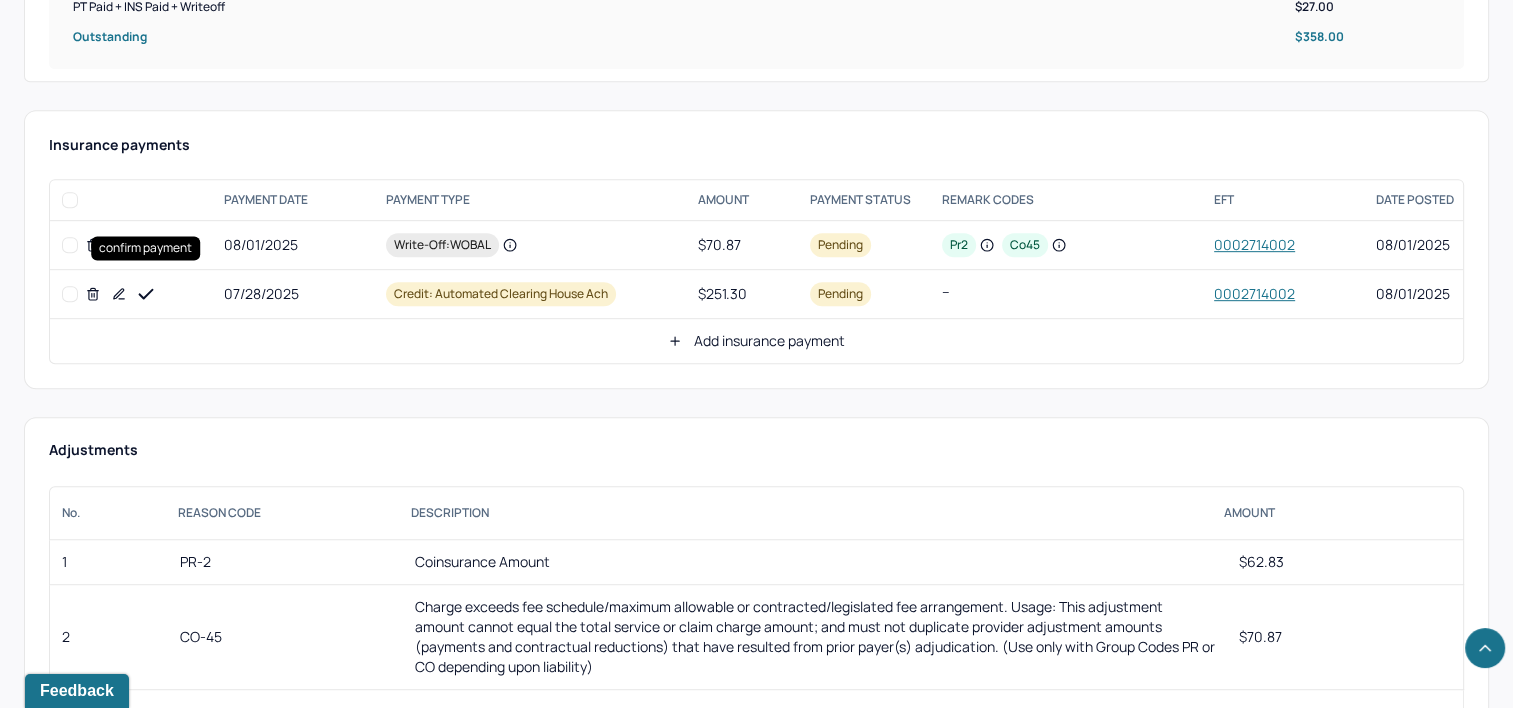 click 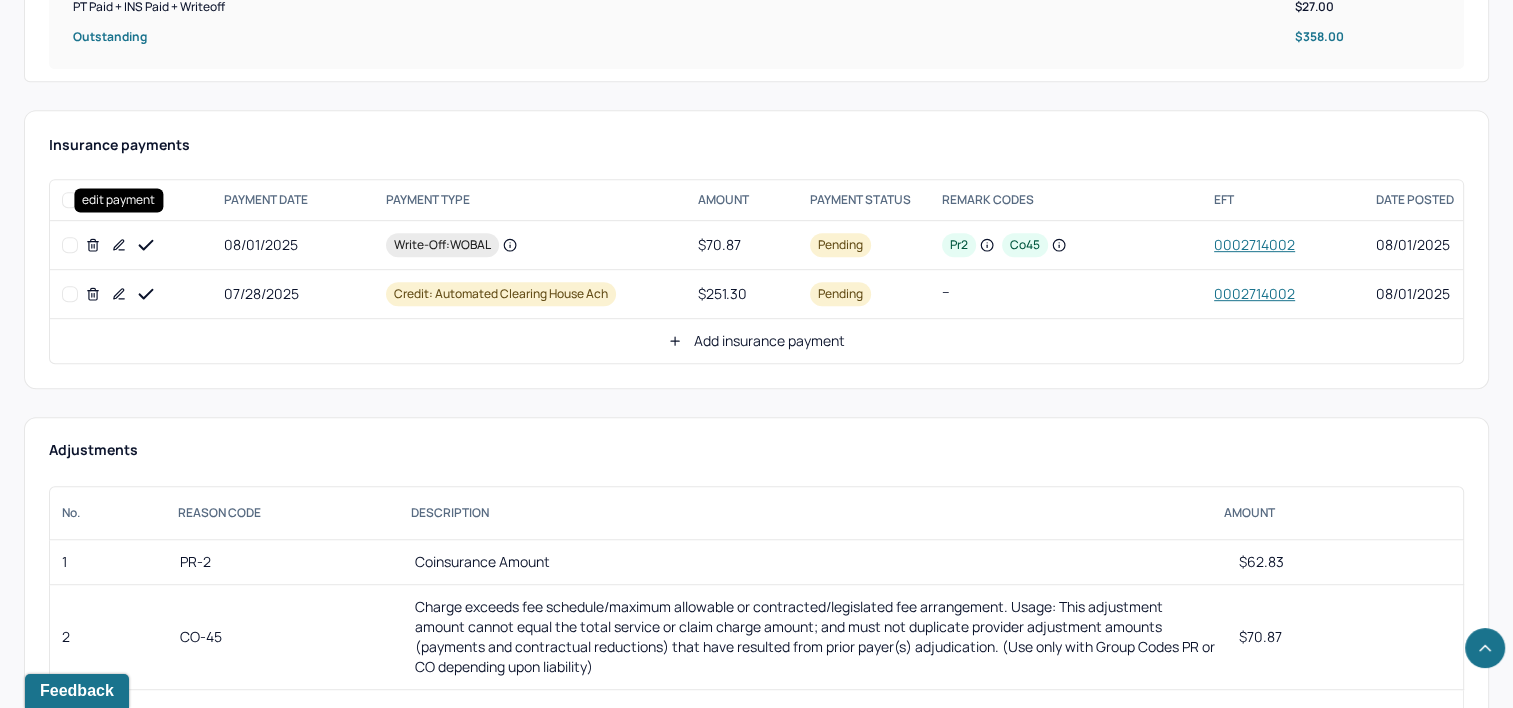click 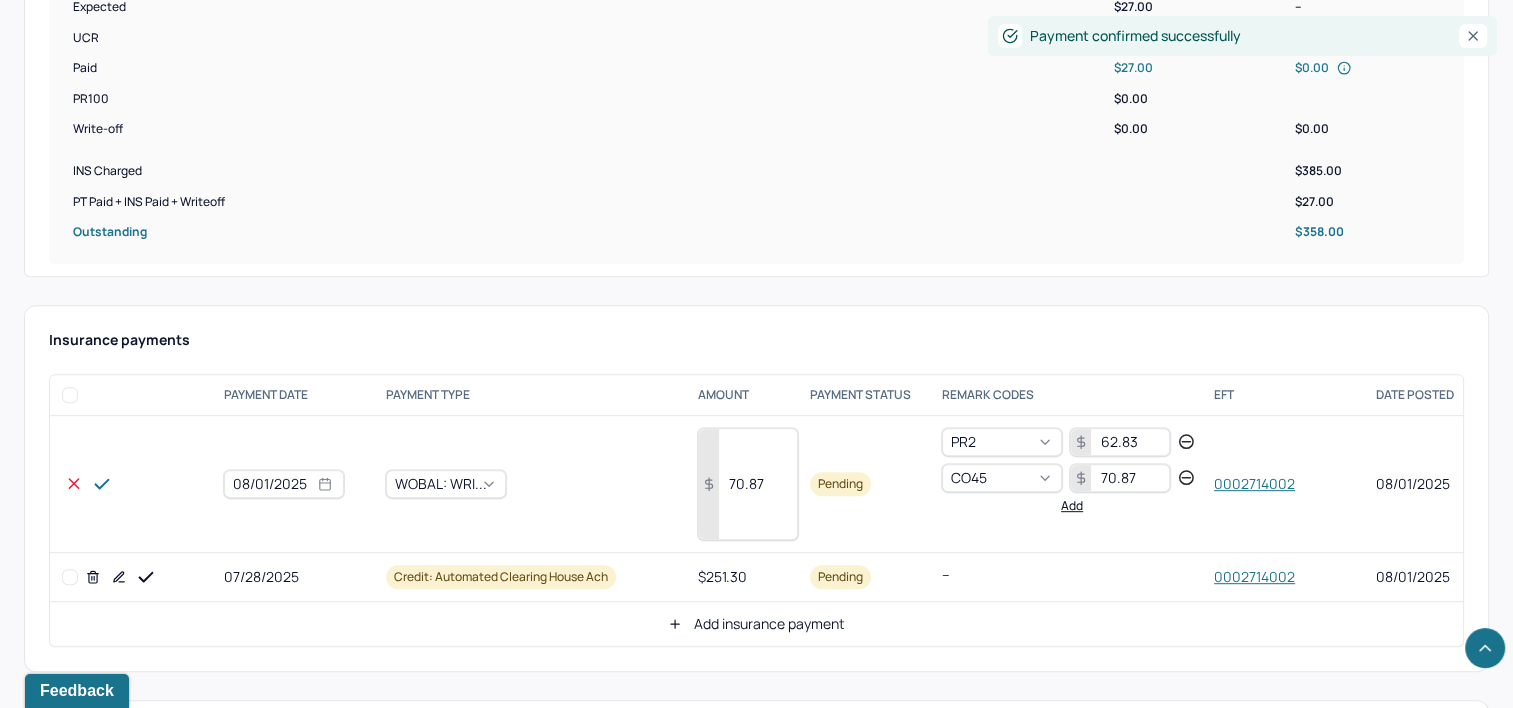 scroll, scrollTop: 788, scrollLeft: 0, axis: vertical 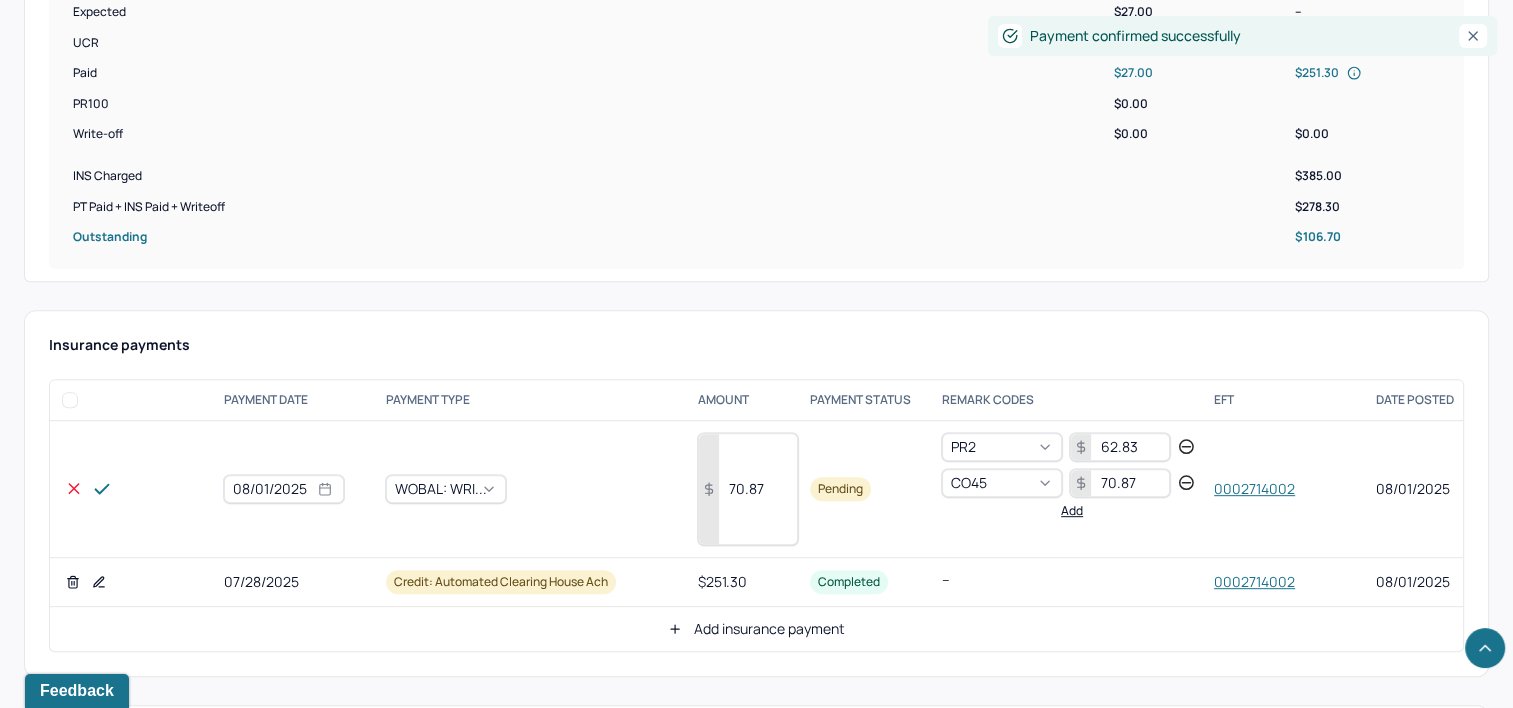 click on "70.87" at bounding box center [748, 489] 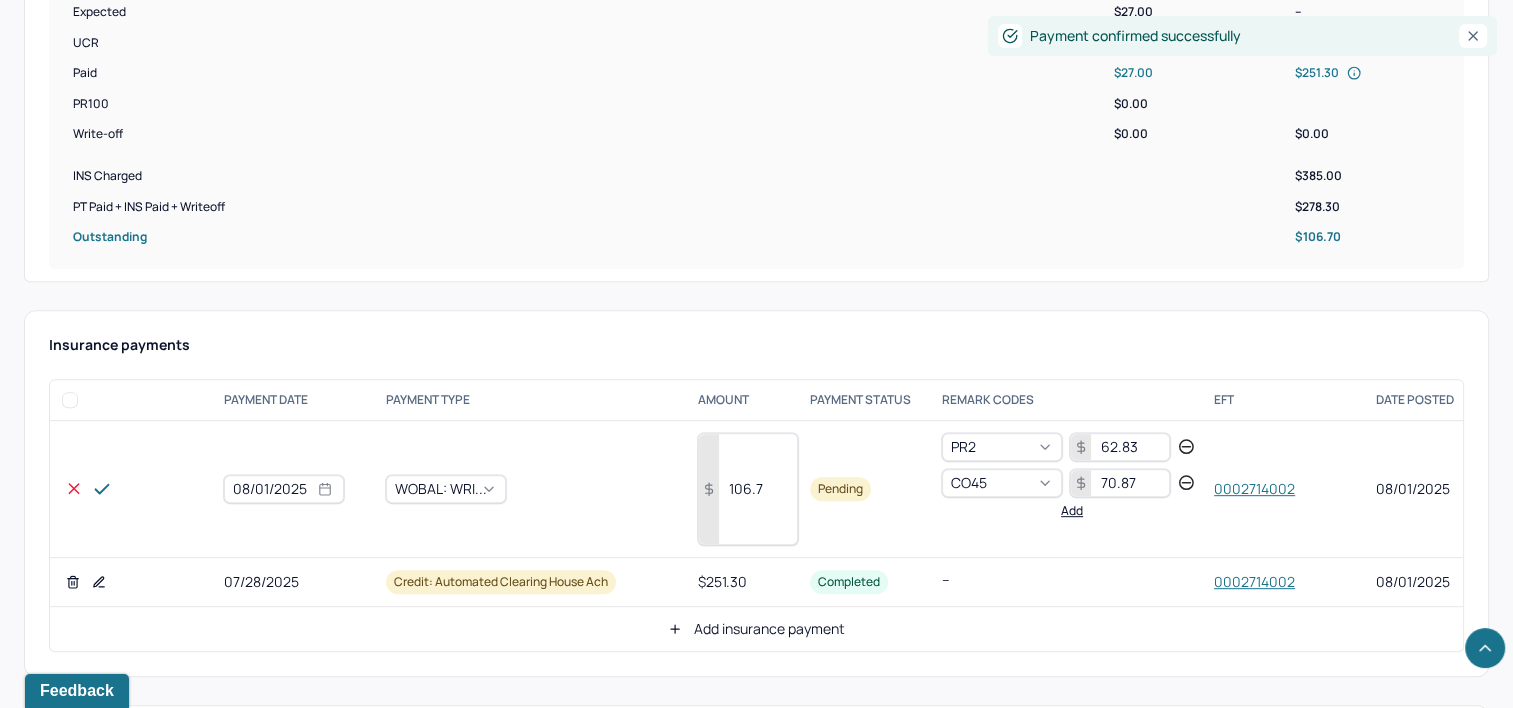 type on "106.7" 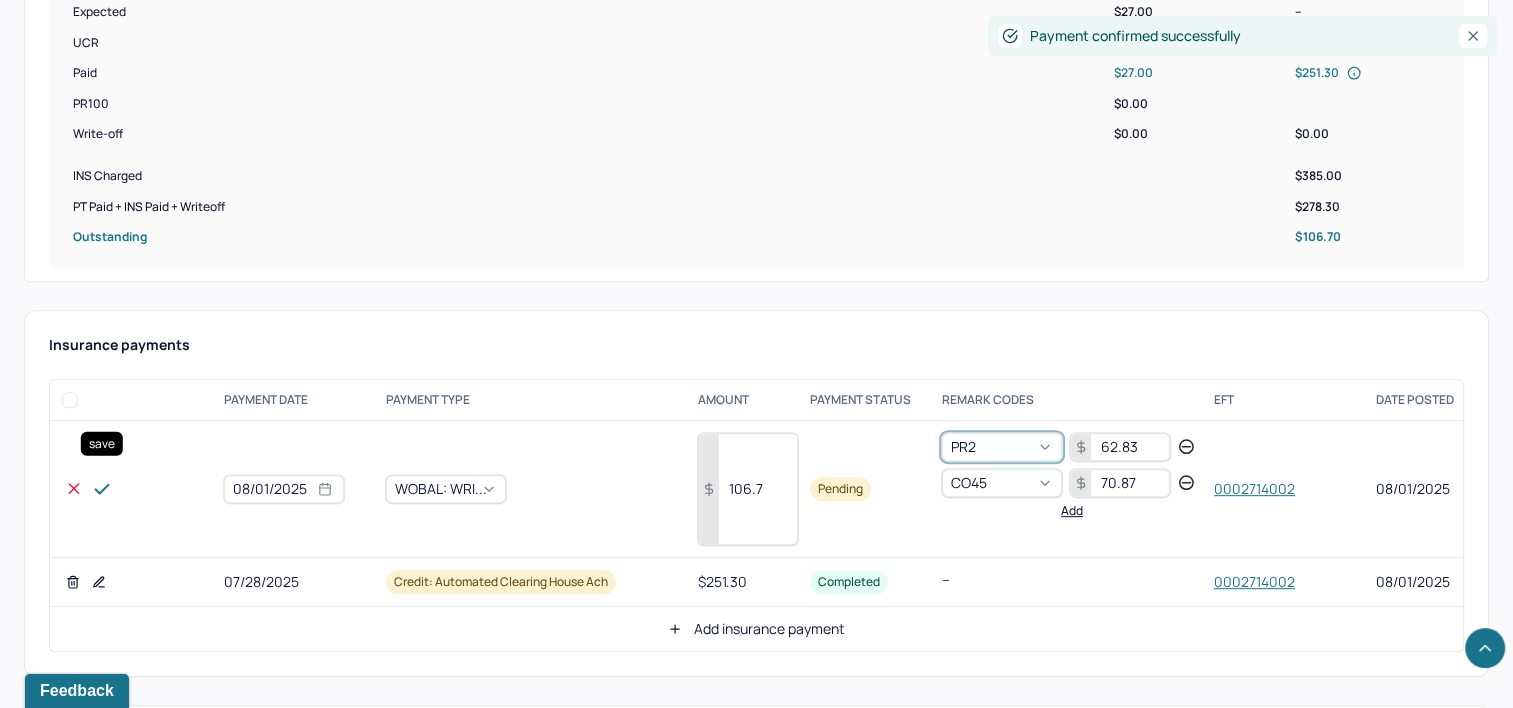 click 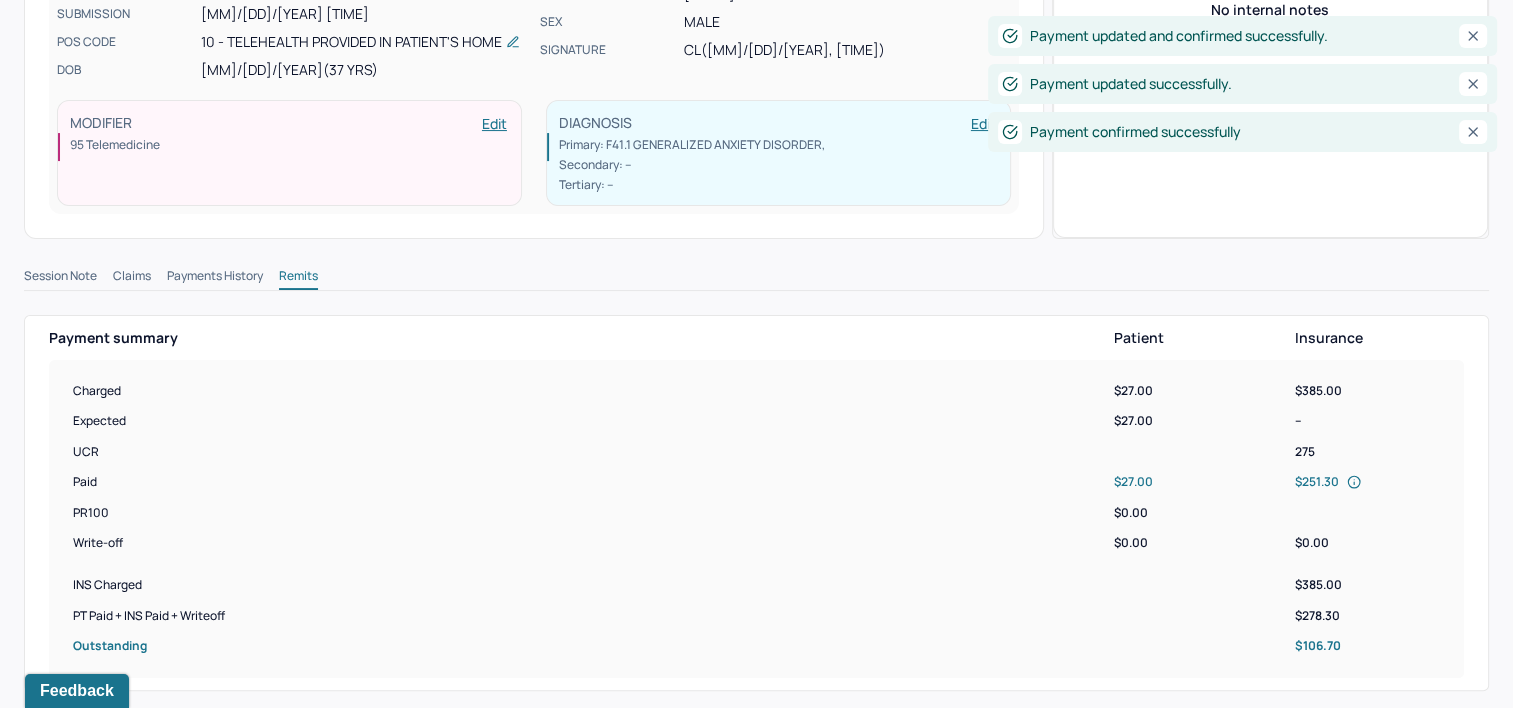 scroll, scrollTop: 0, scrollLeft: 0, axis: both 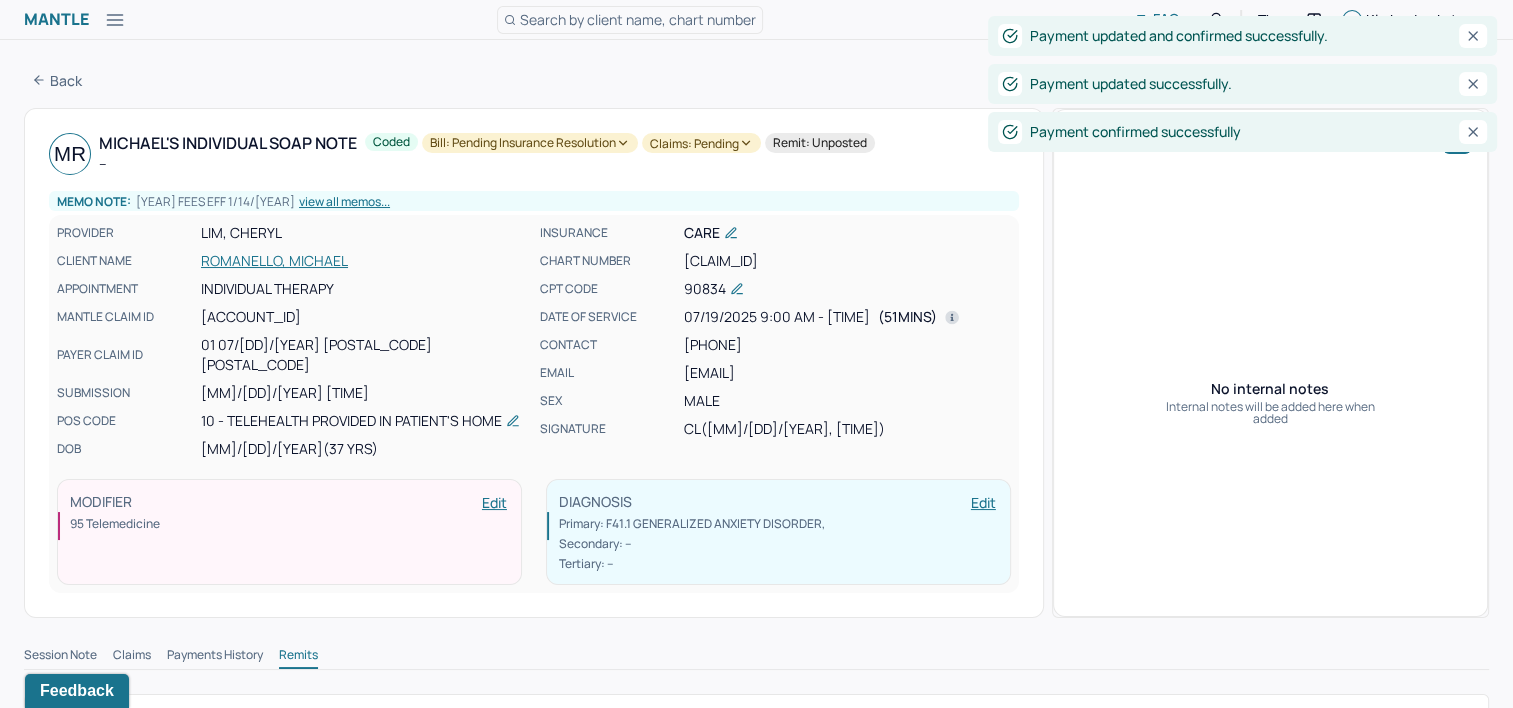 click on "Bill: Pending Insurance Resolution" at bounding box center [530, 143] 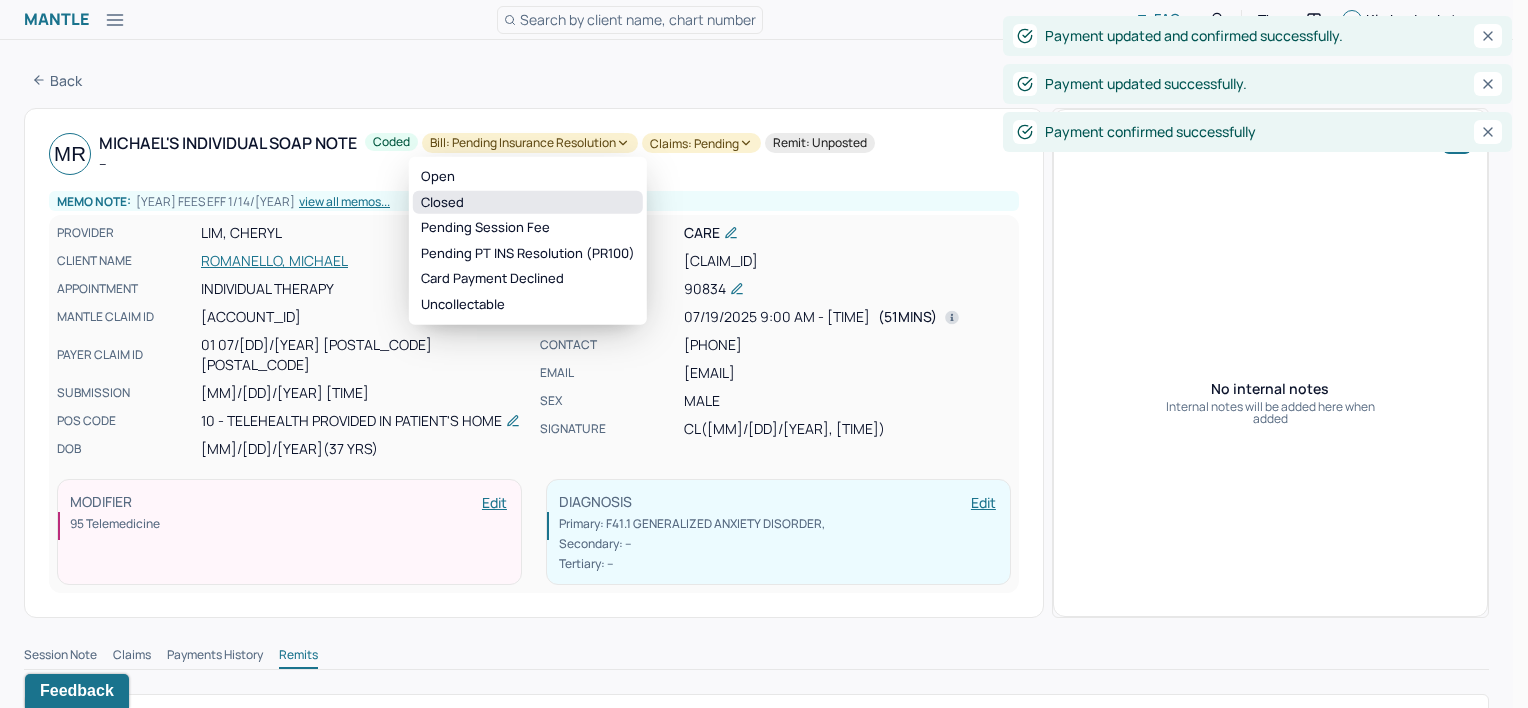 click on "Closed" at bounding box center [528, 202] 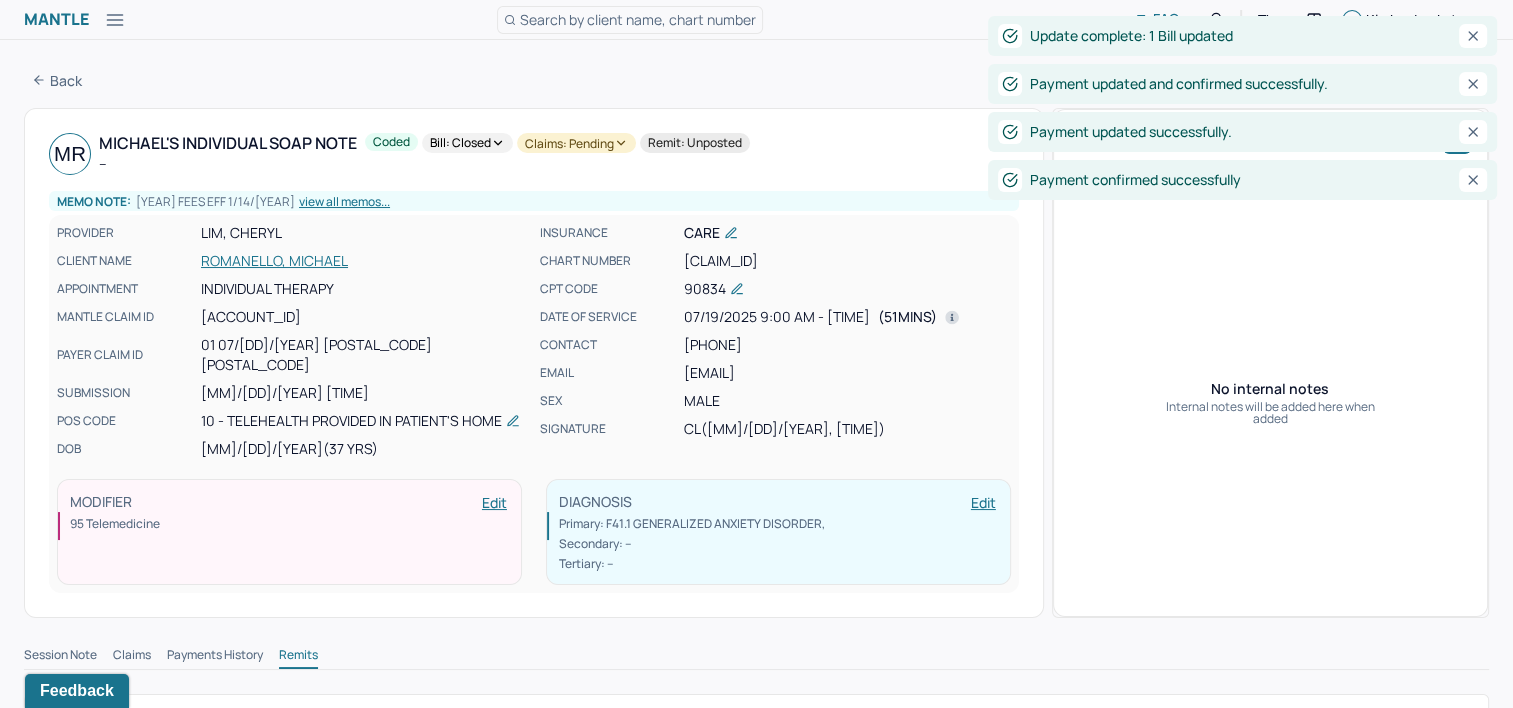 click on "Claims: pending" at bounding box center [576, 143] 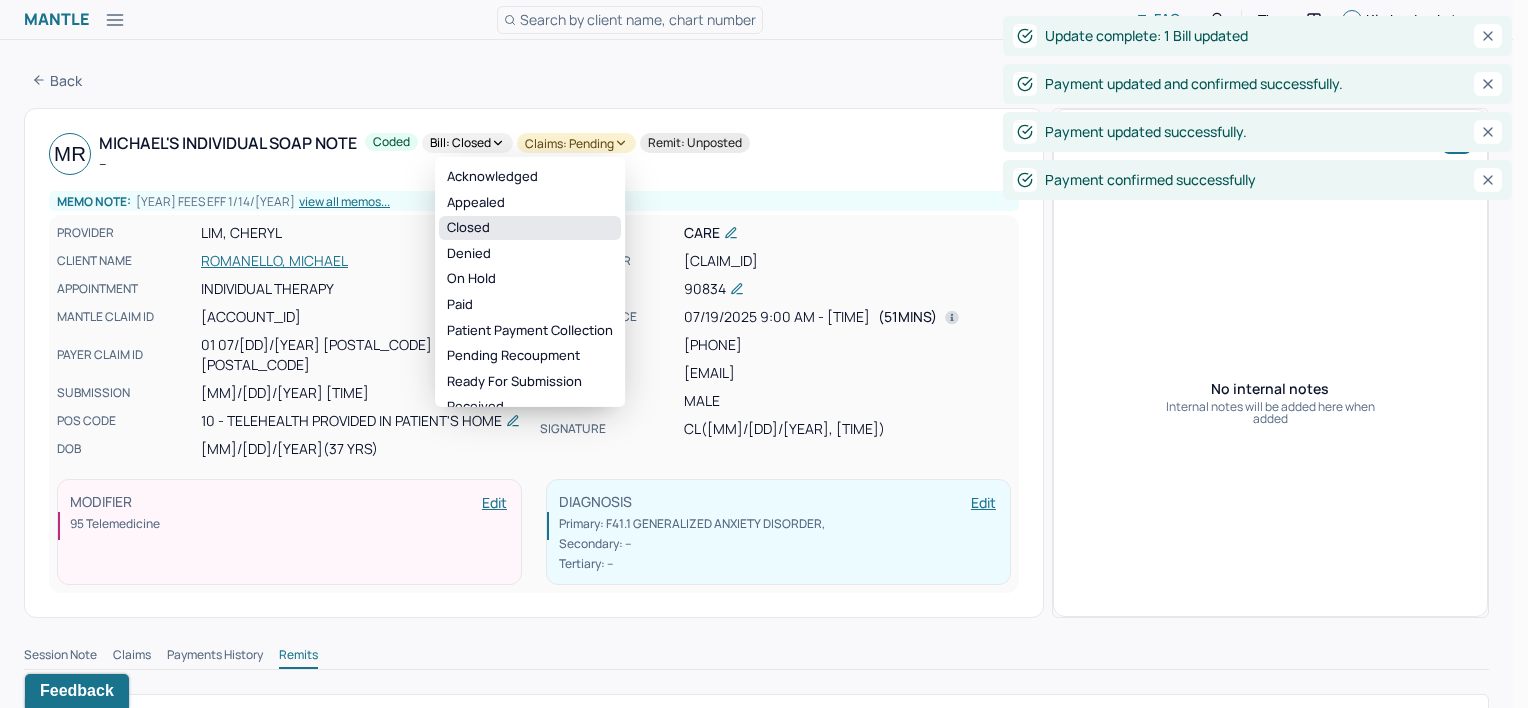 click on "Closed" at bounding box center (530, 228) 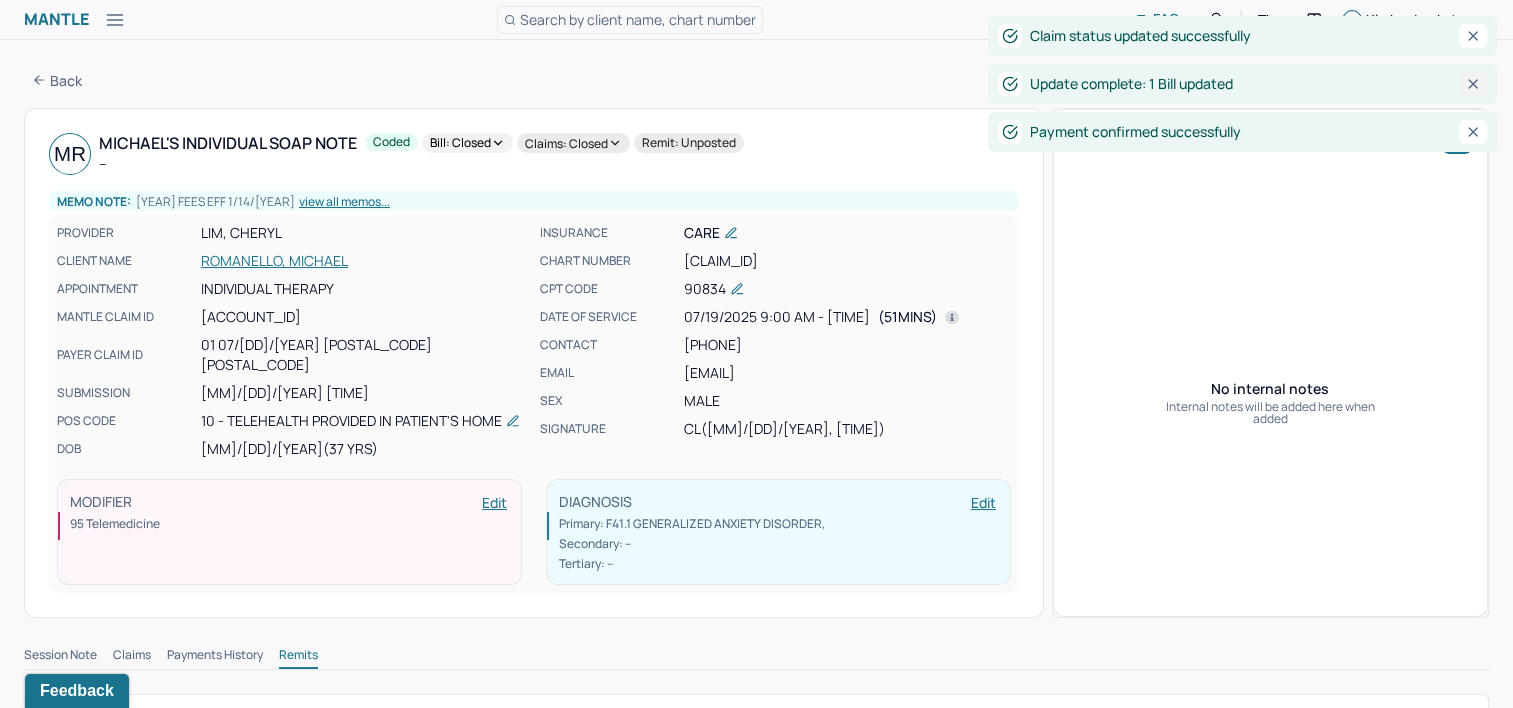 click 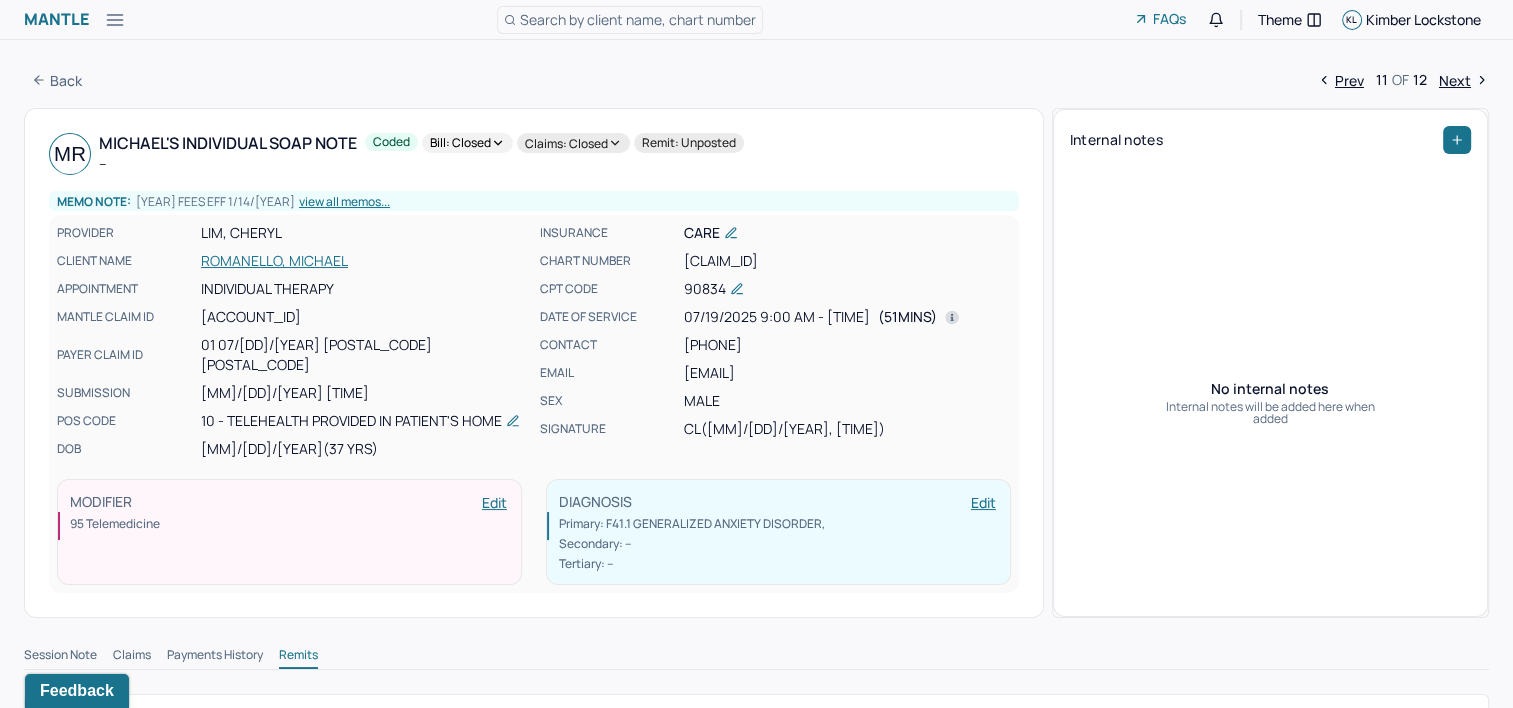 drag, startPoint x: 1472, startPoint y: 82, endPoint x: 1312, endPoint y: 104, distance: 161.50542 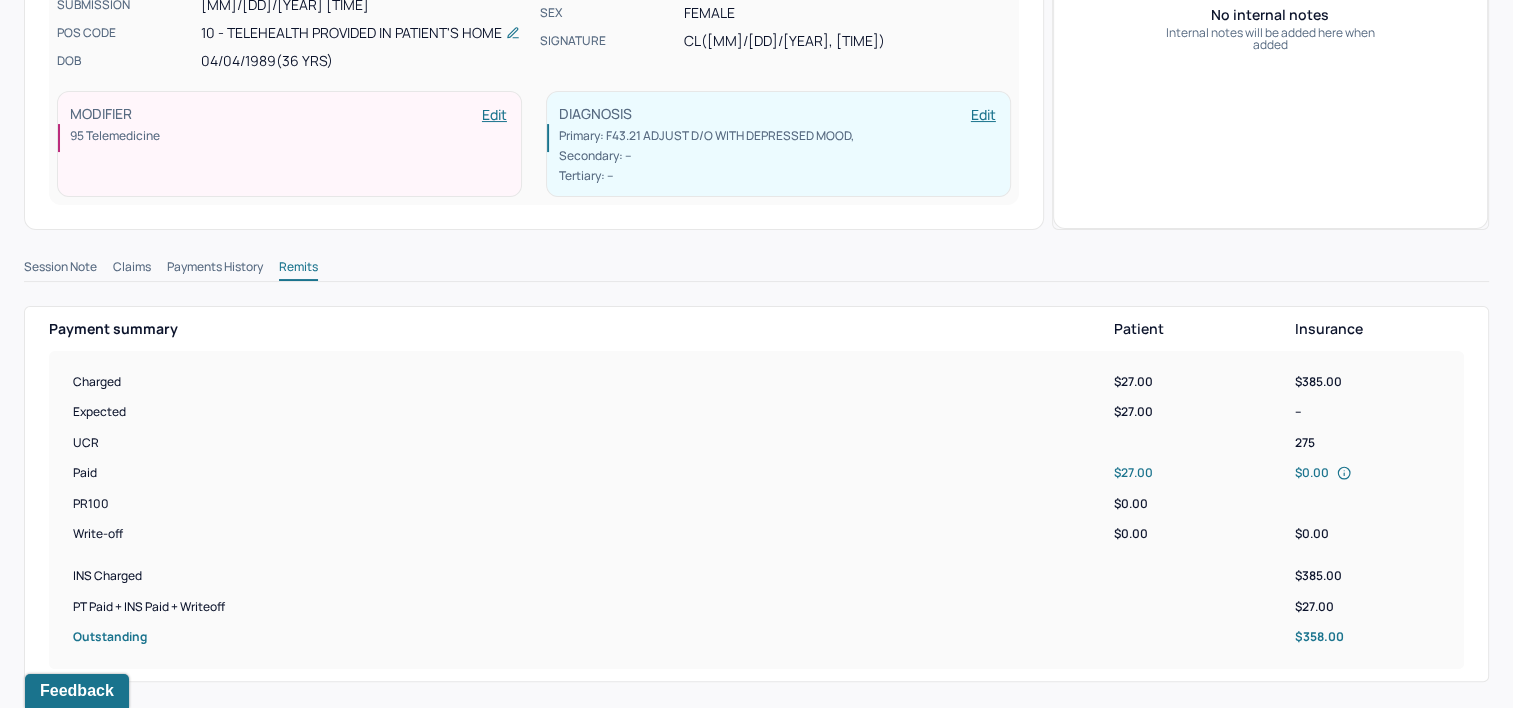 scroll, scrollTop: 660, scrollLeft: 0, axis: vertical 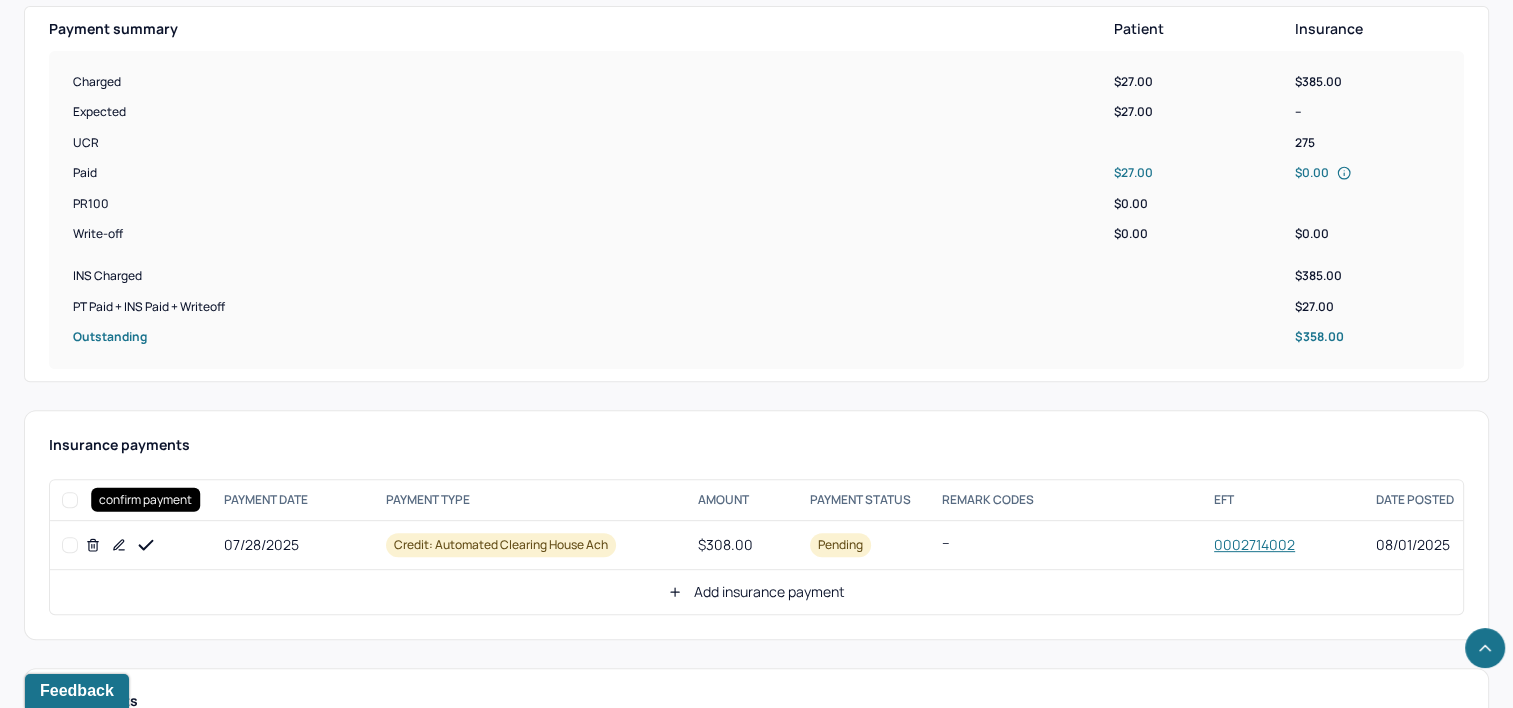 click 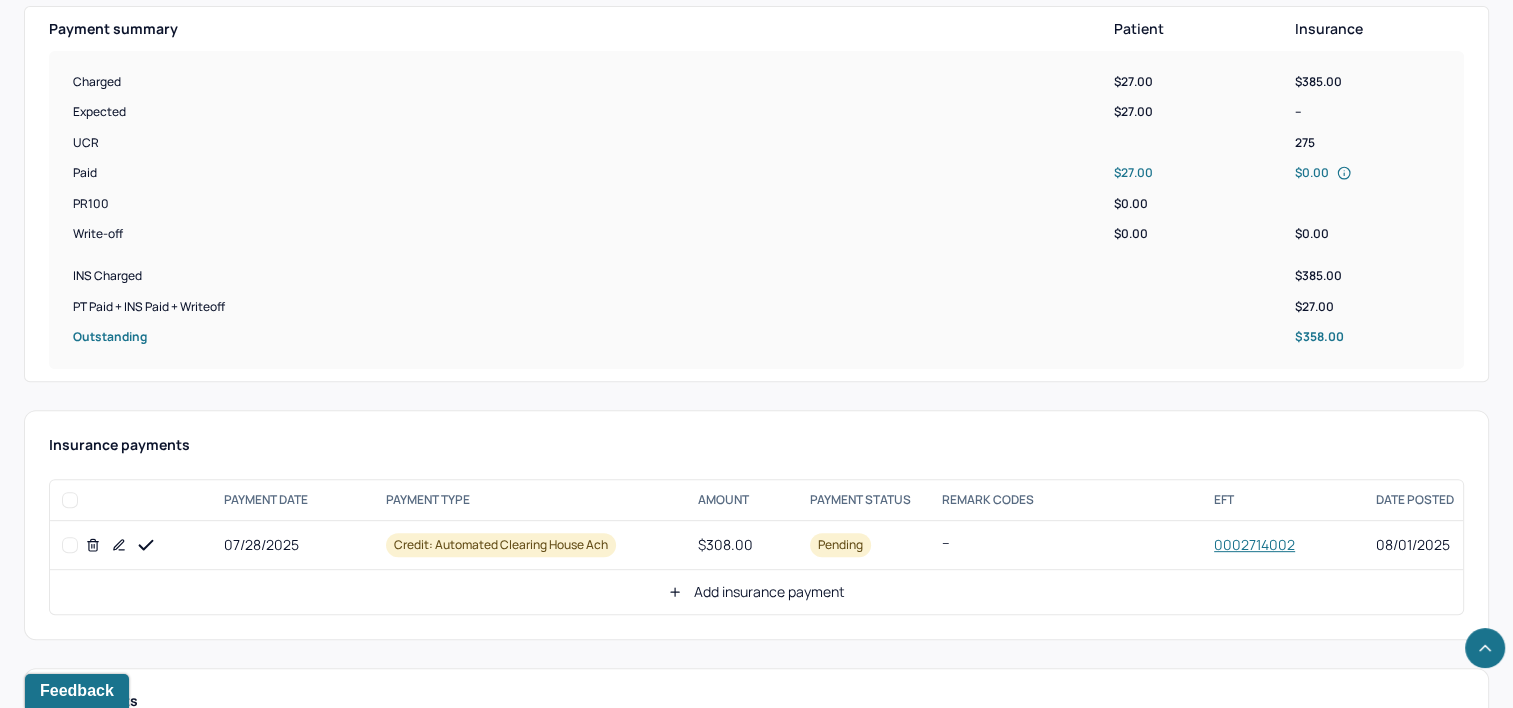 click on "Add insurance payment" at bounding box center (756, 592) 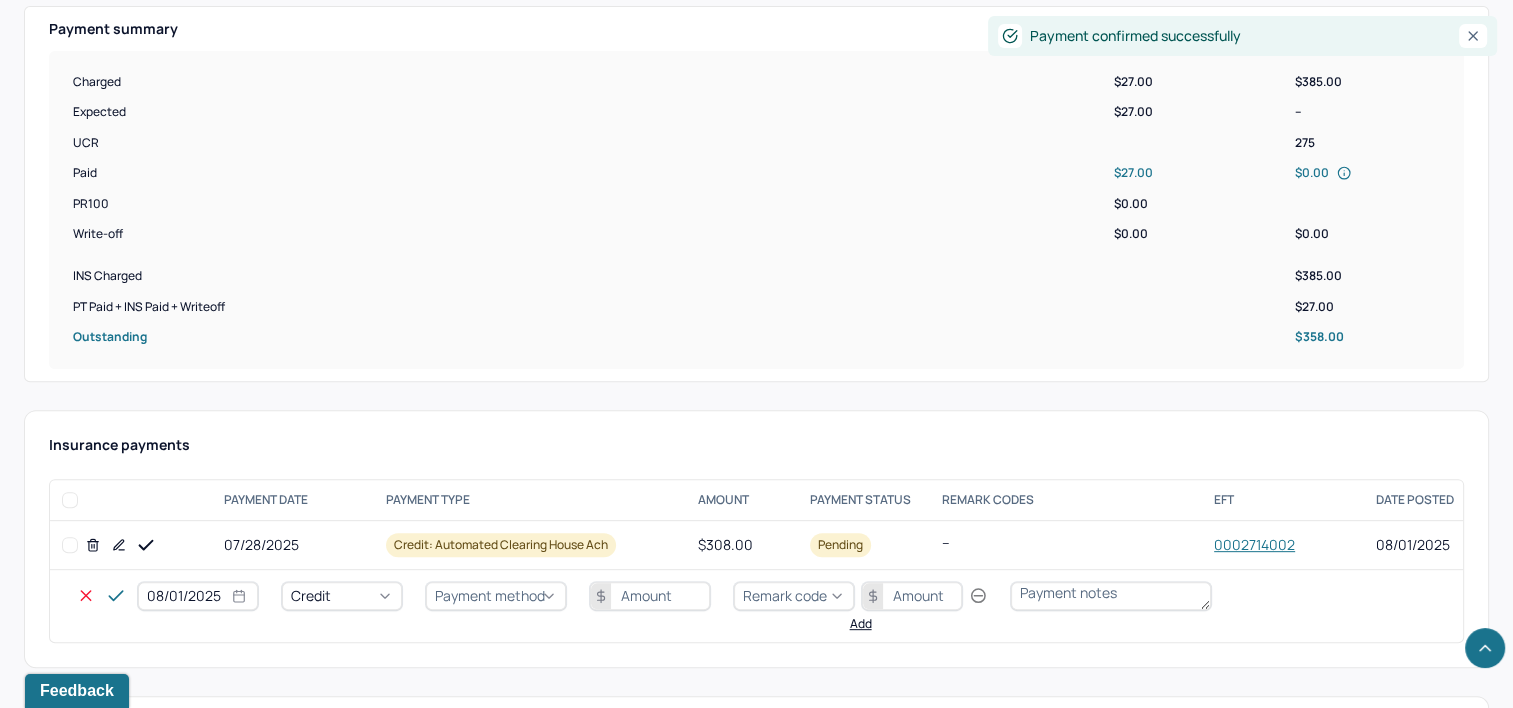 click on "08/01/2025" at bounding box center [198, 596] 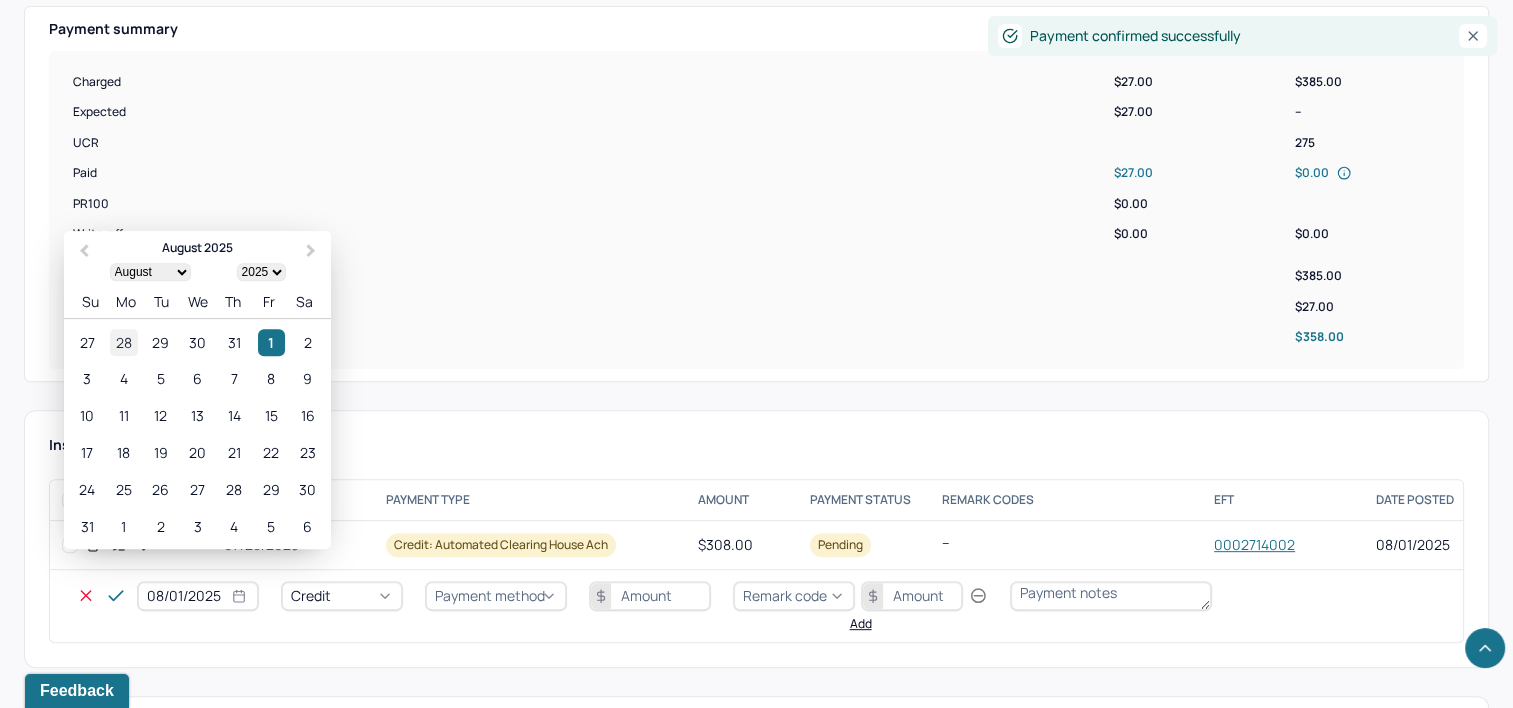click on "28" at bounding box center [123, 342] 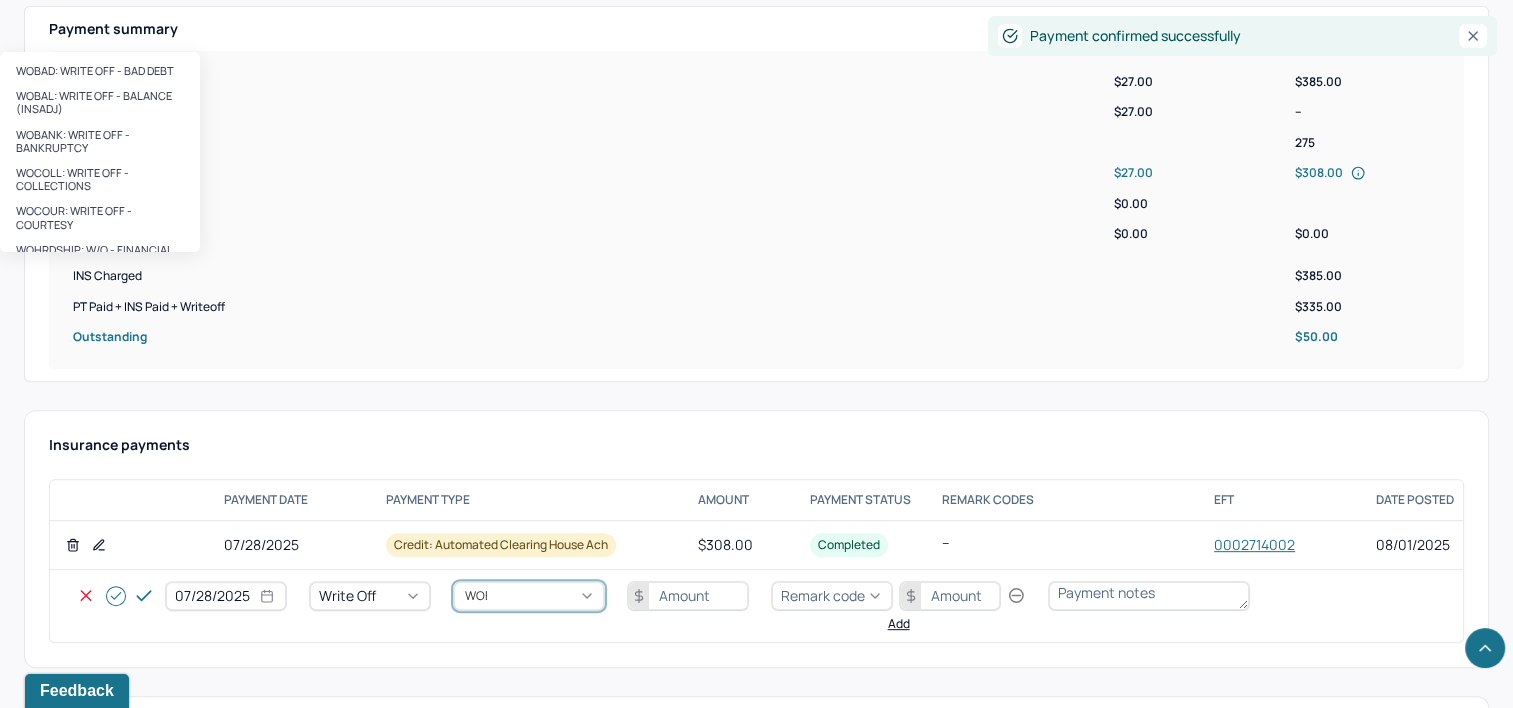 type on "WOBAL" 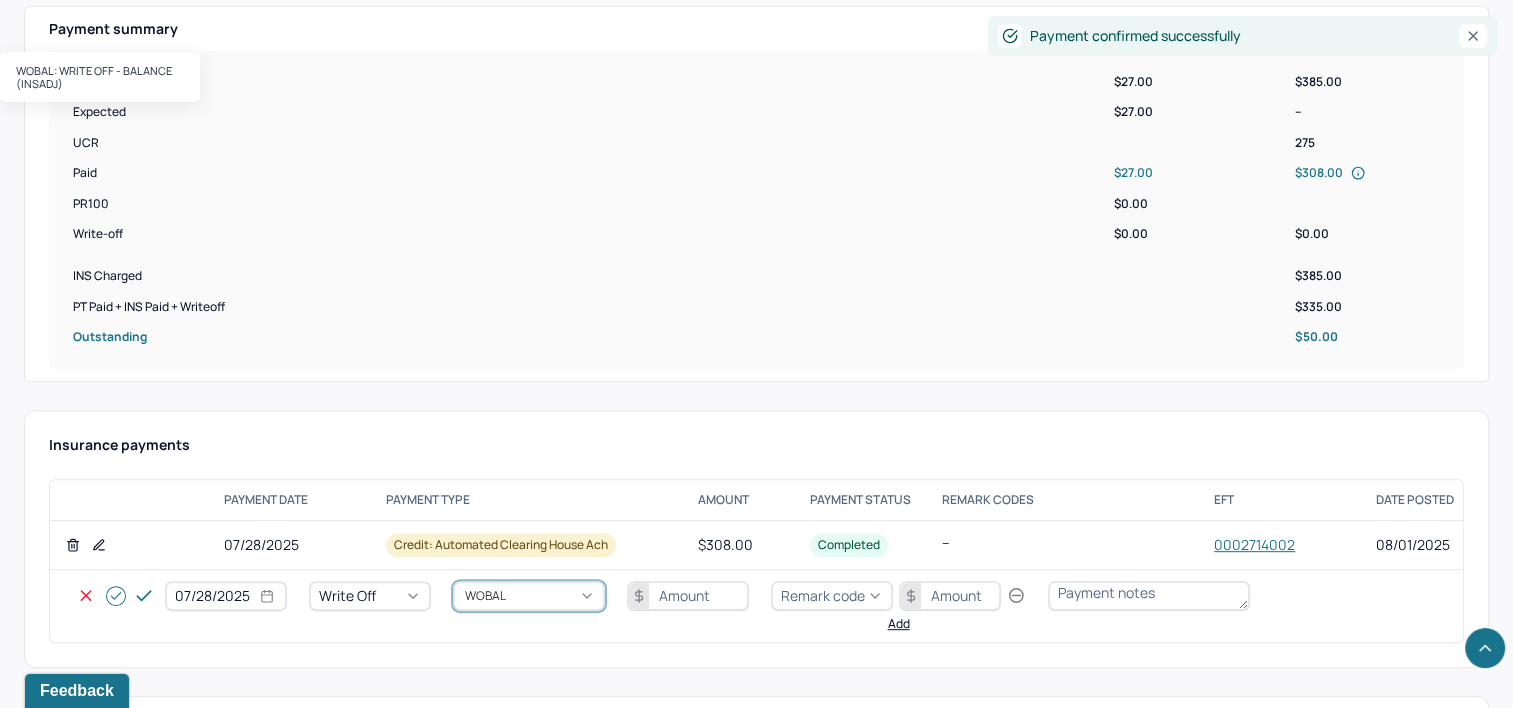 type 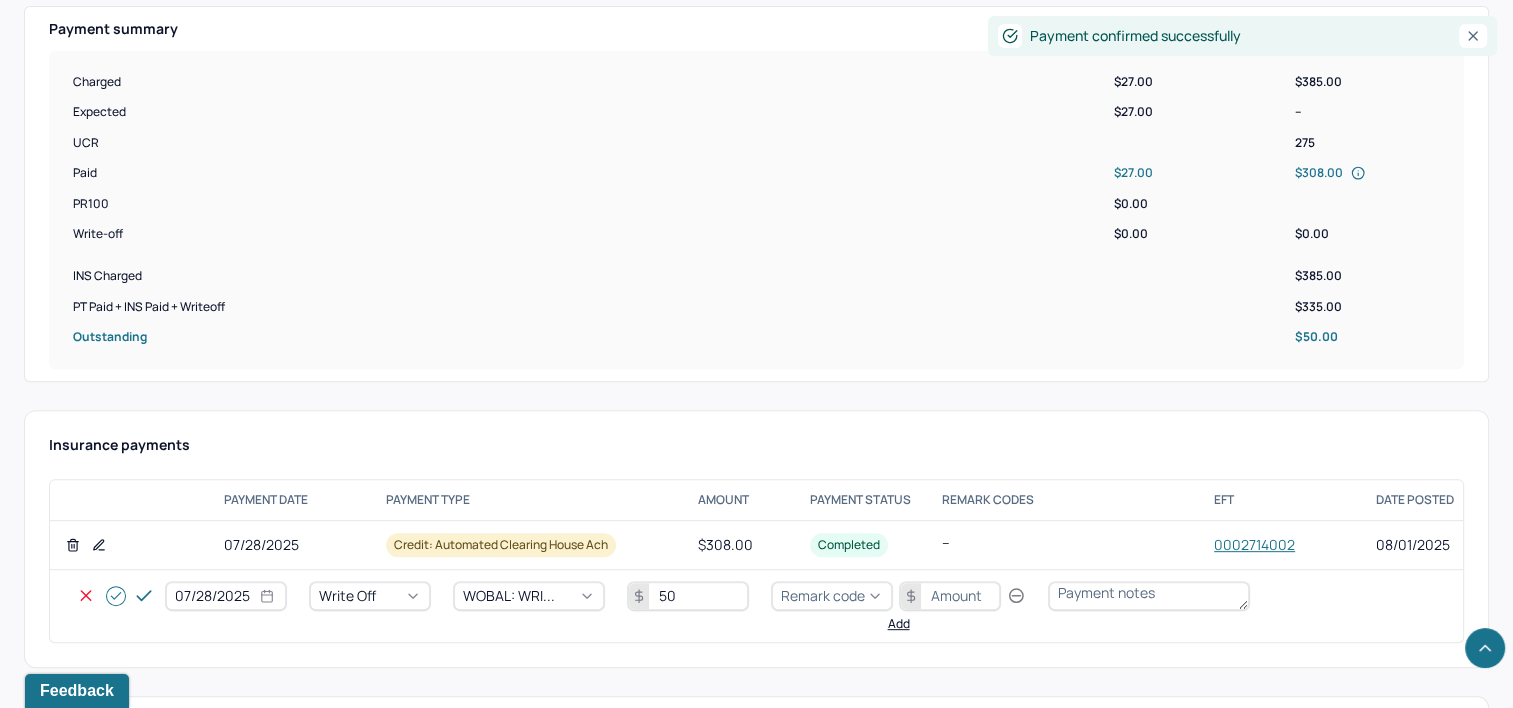 type on "50" 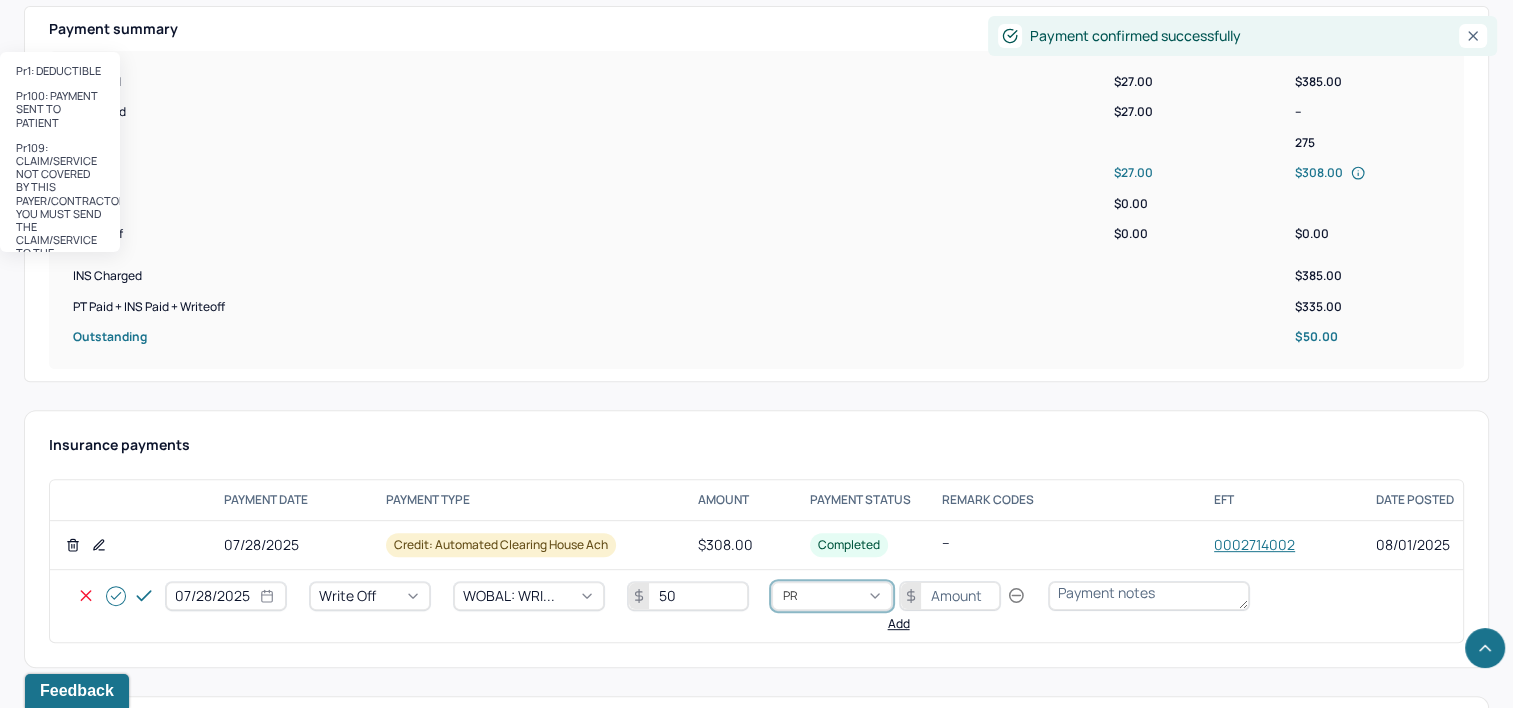 type on "PR2" 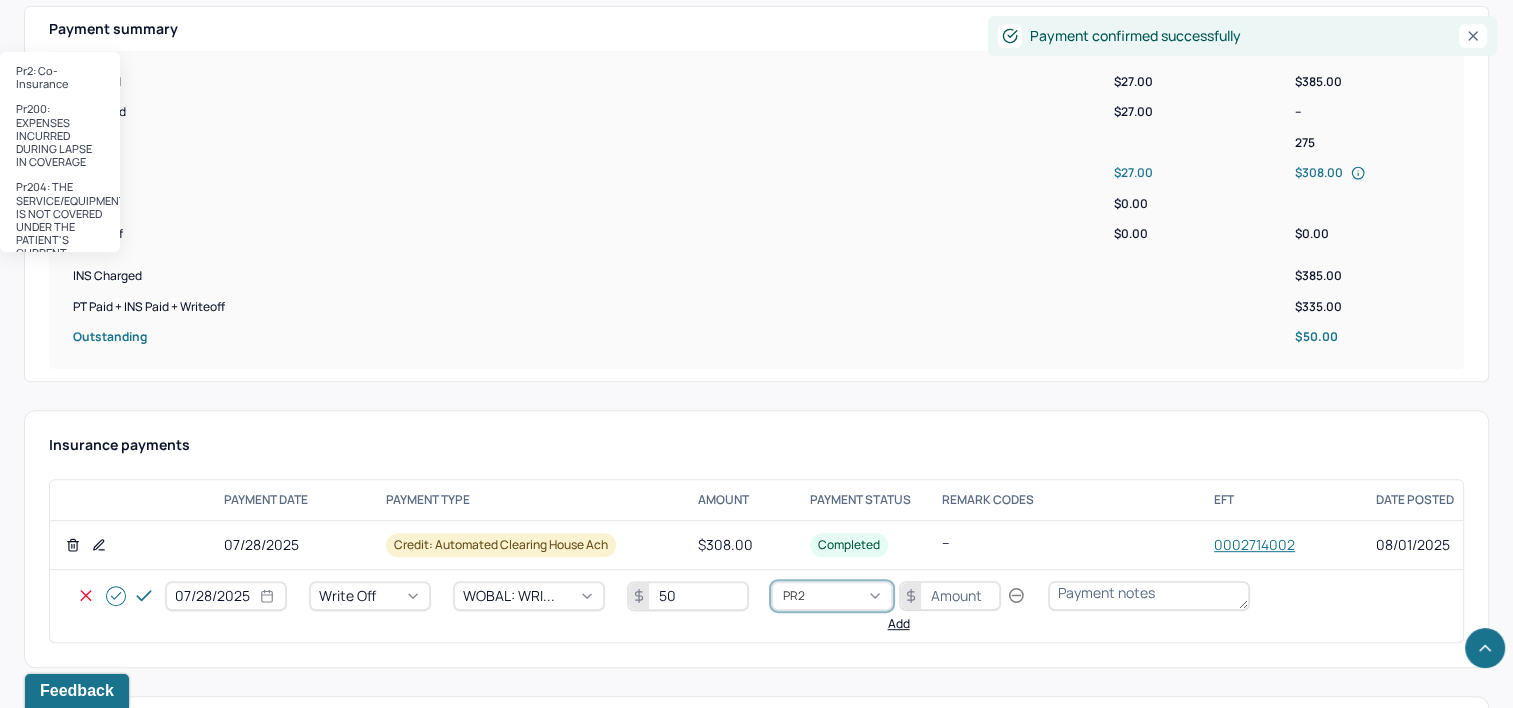 type 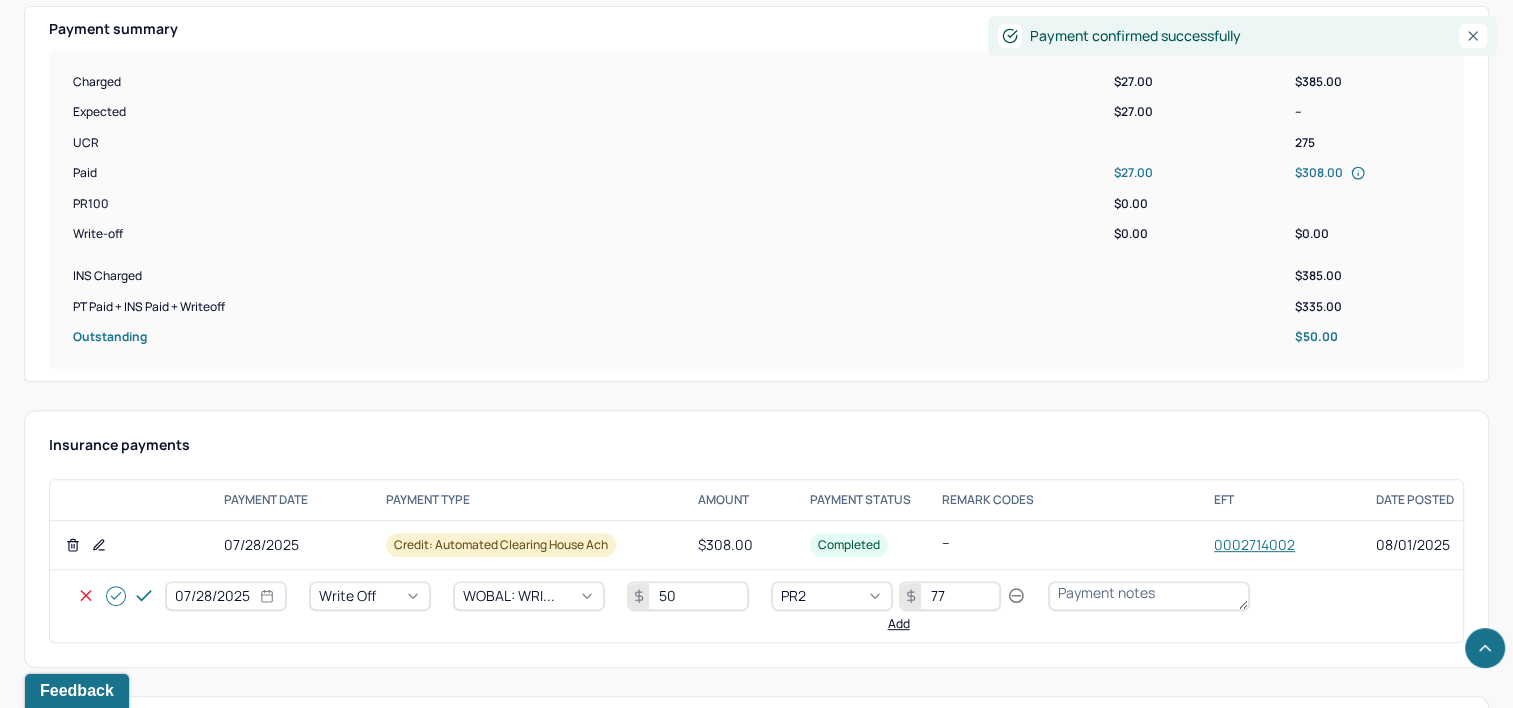 type on "77" 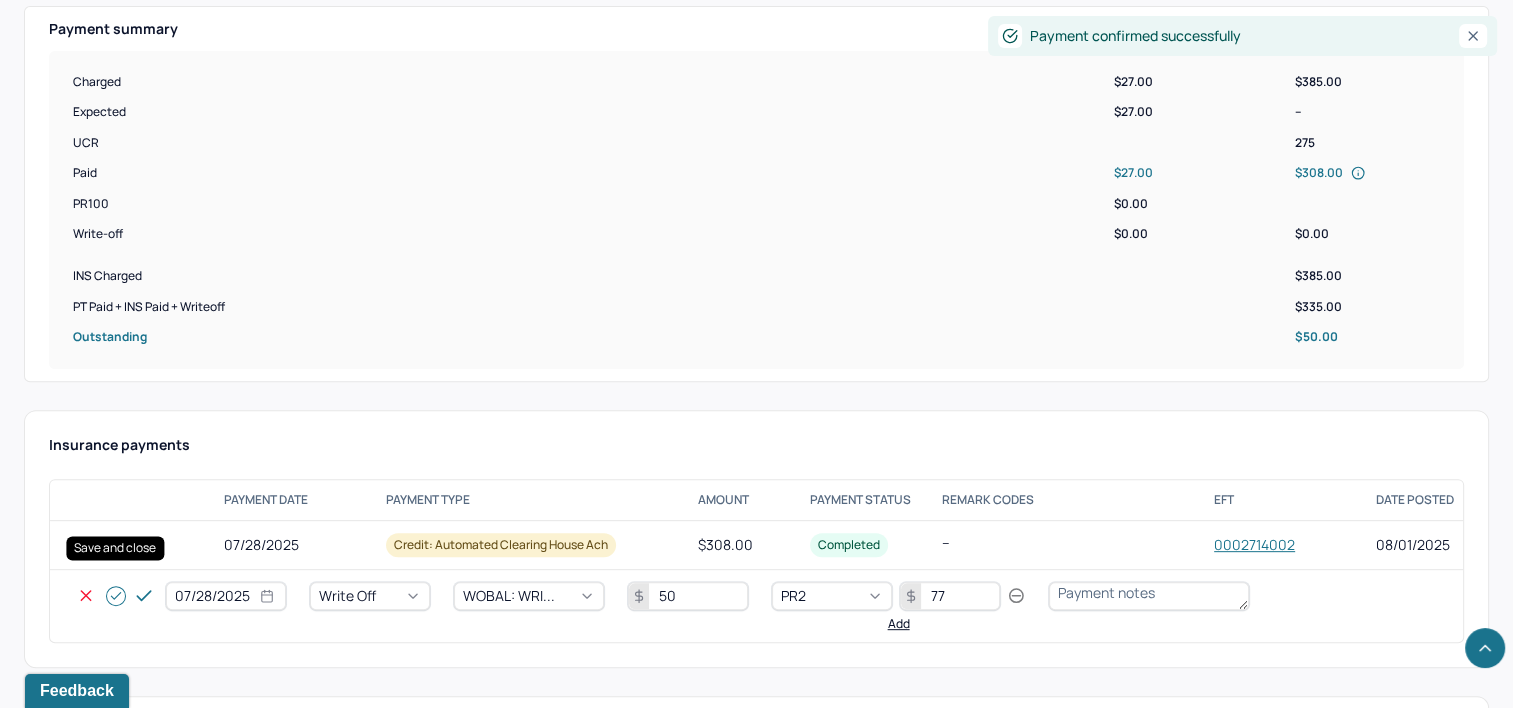 click 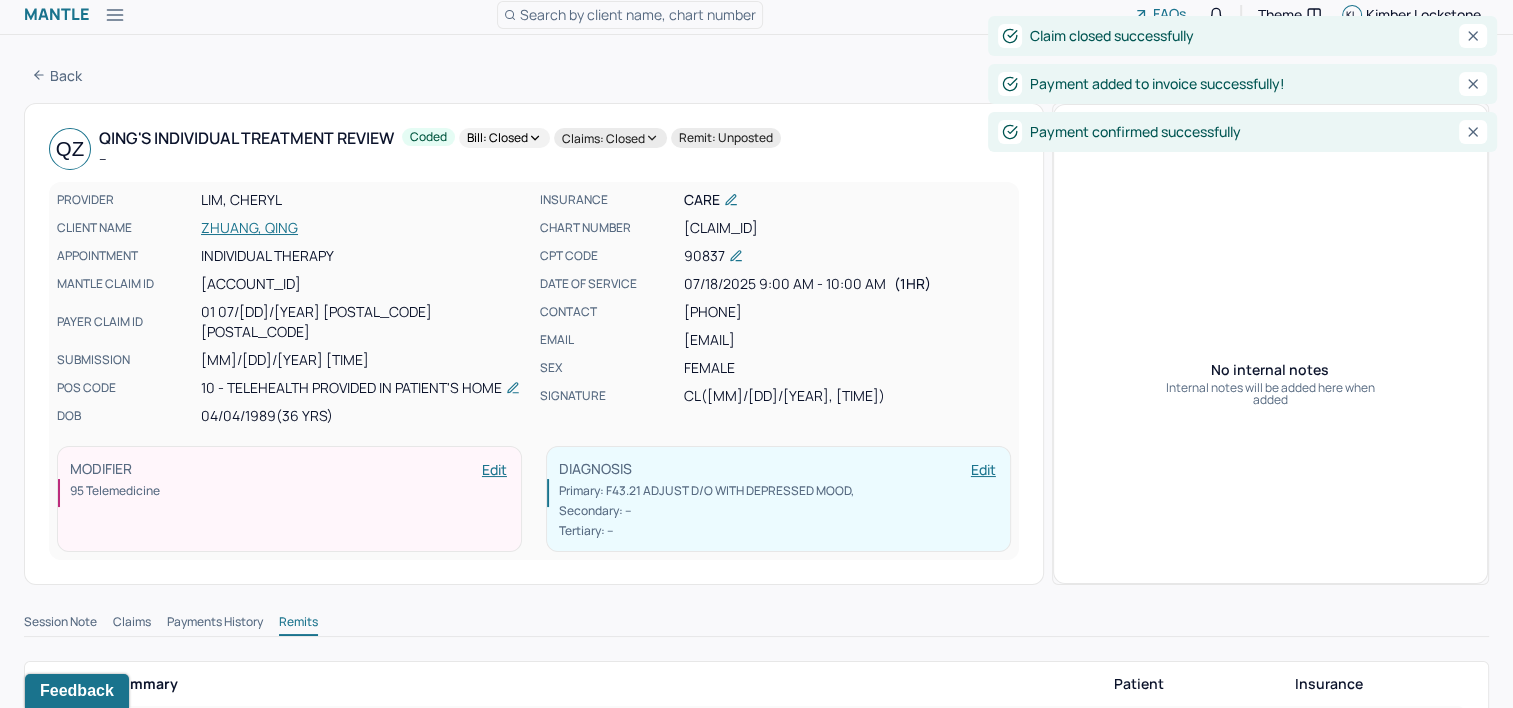 scroll, scrollTop: 0, scrollLeft: 0, axis: both 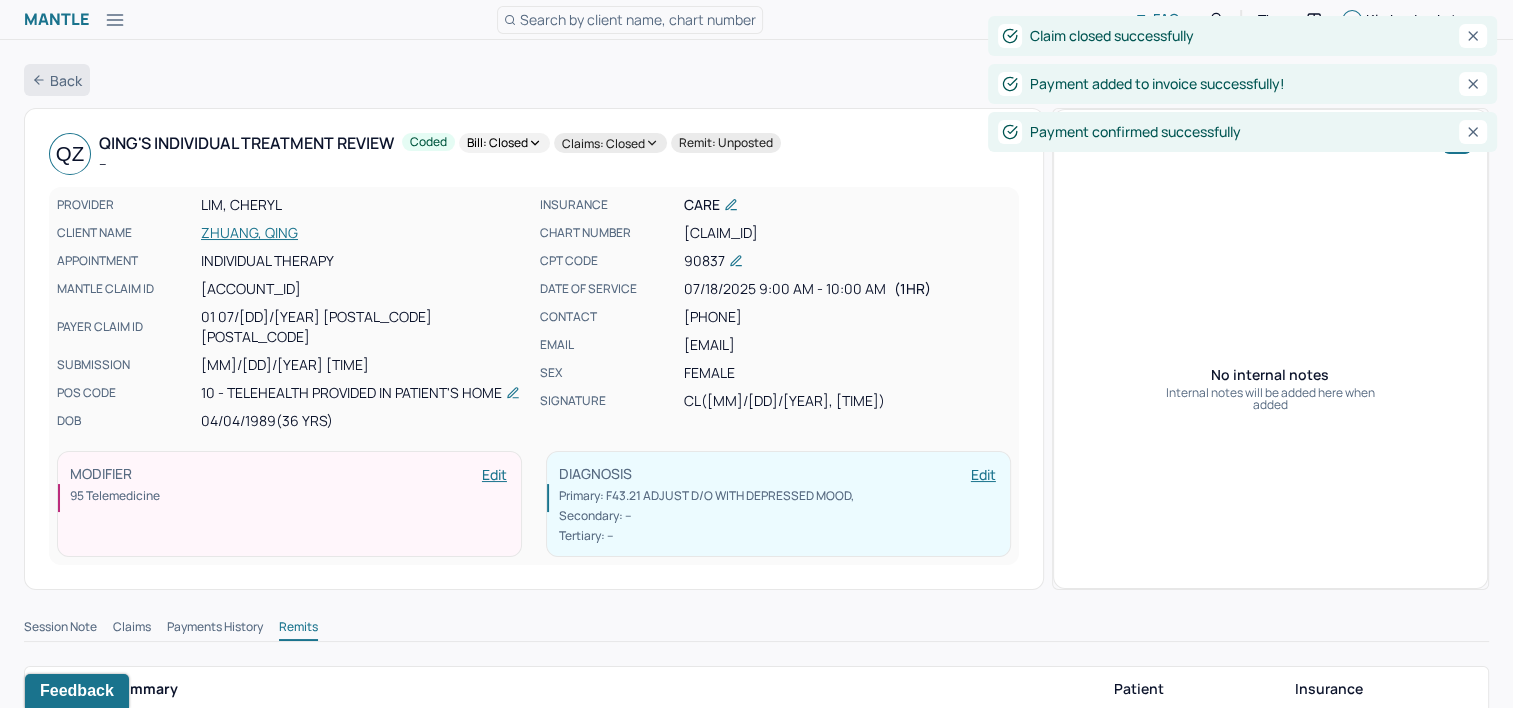 click 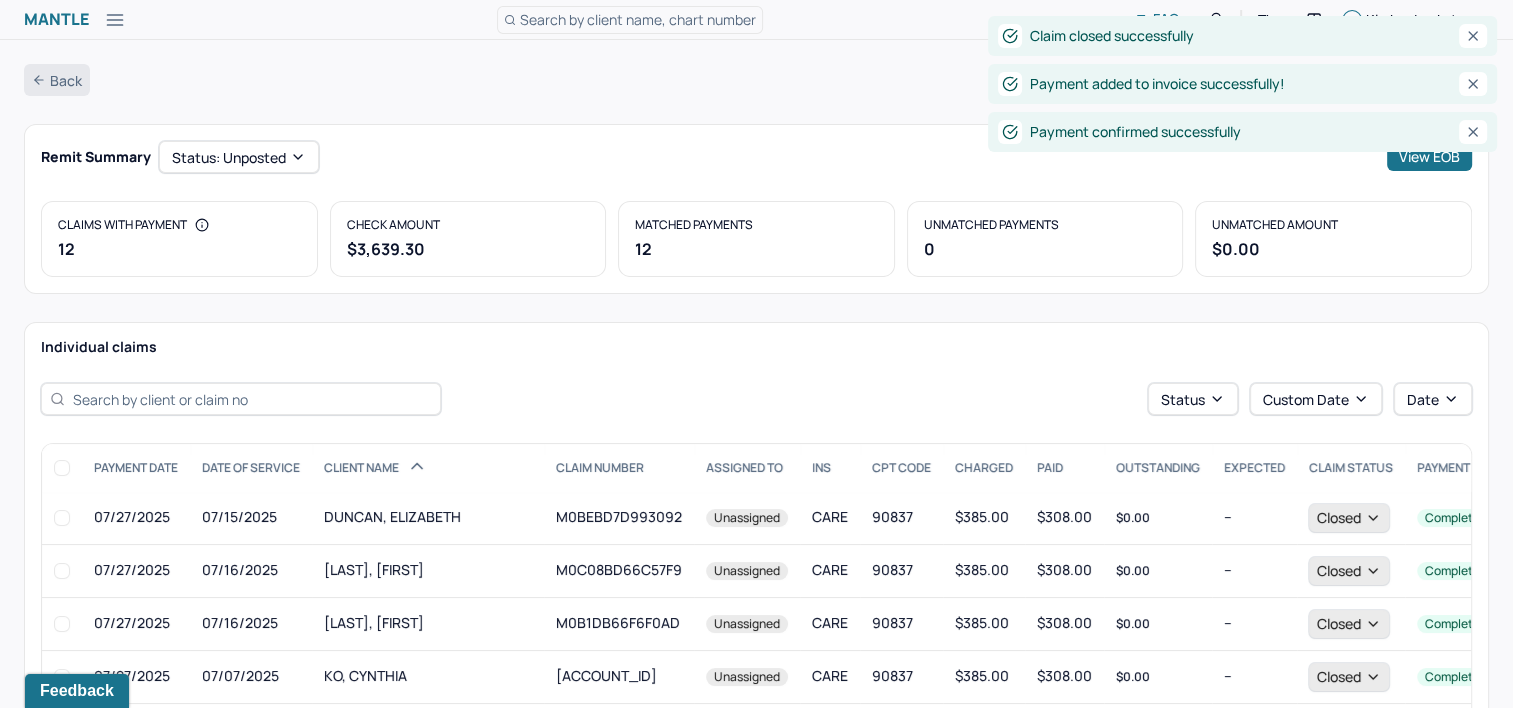 click on "Back" at bounding box center [57, 80] 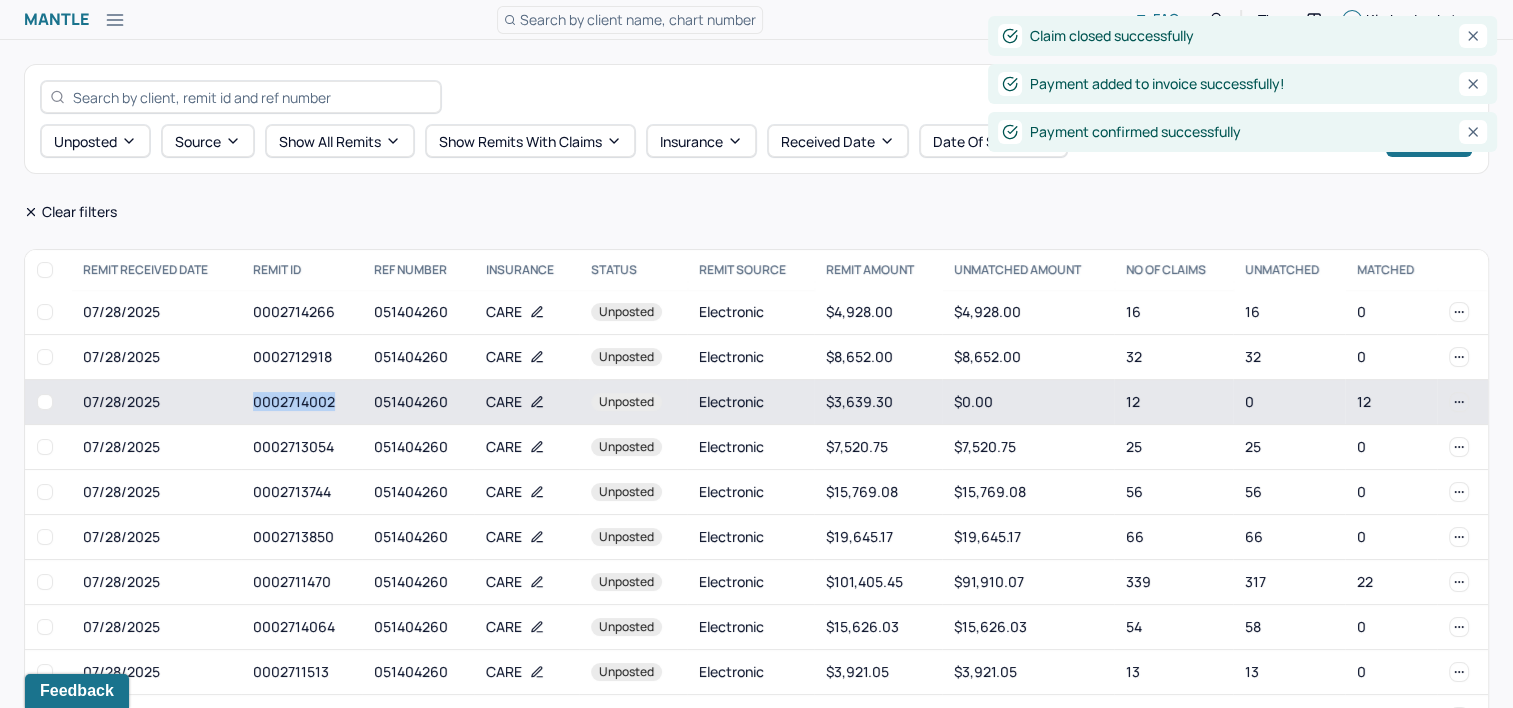 drag, startPoint x: 250, startPoint y: 402, endPoint x: 349, endPoint y: 405, distance: 99.04544 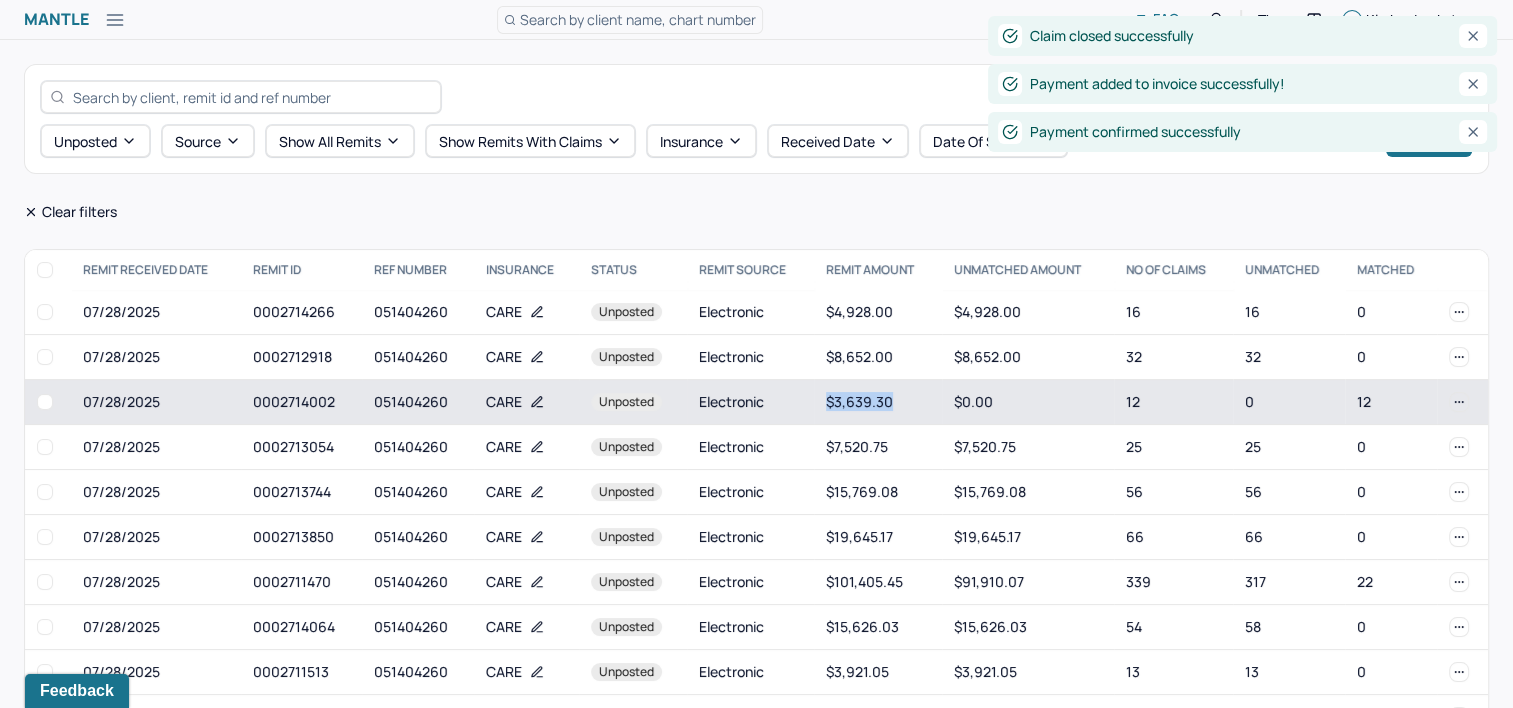 drag, startPoint x: 819, startPoint y: 396, endPoint x: 892, endPoint y: 409, distance: 74.1485 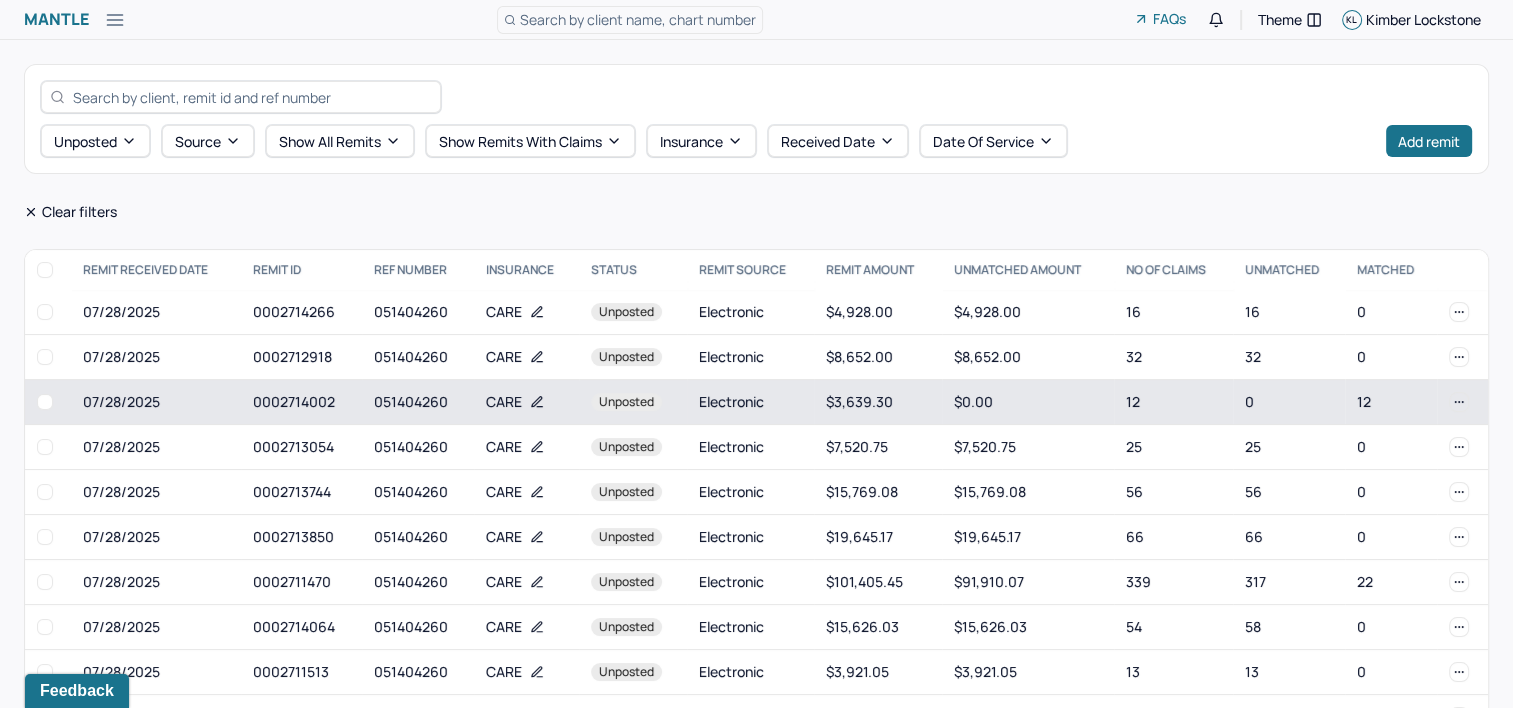 click at bounding box center (45, 402) 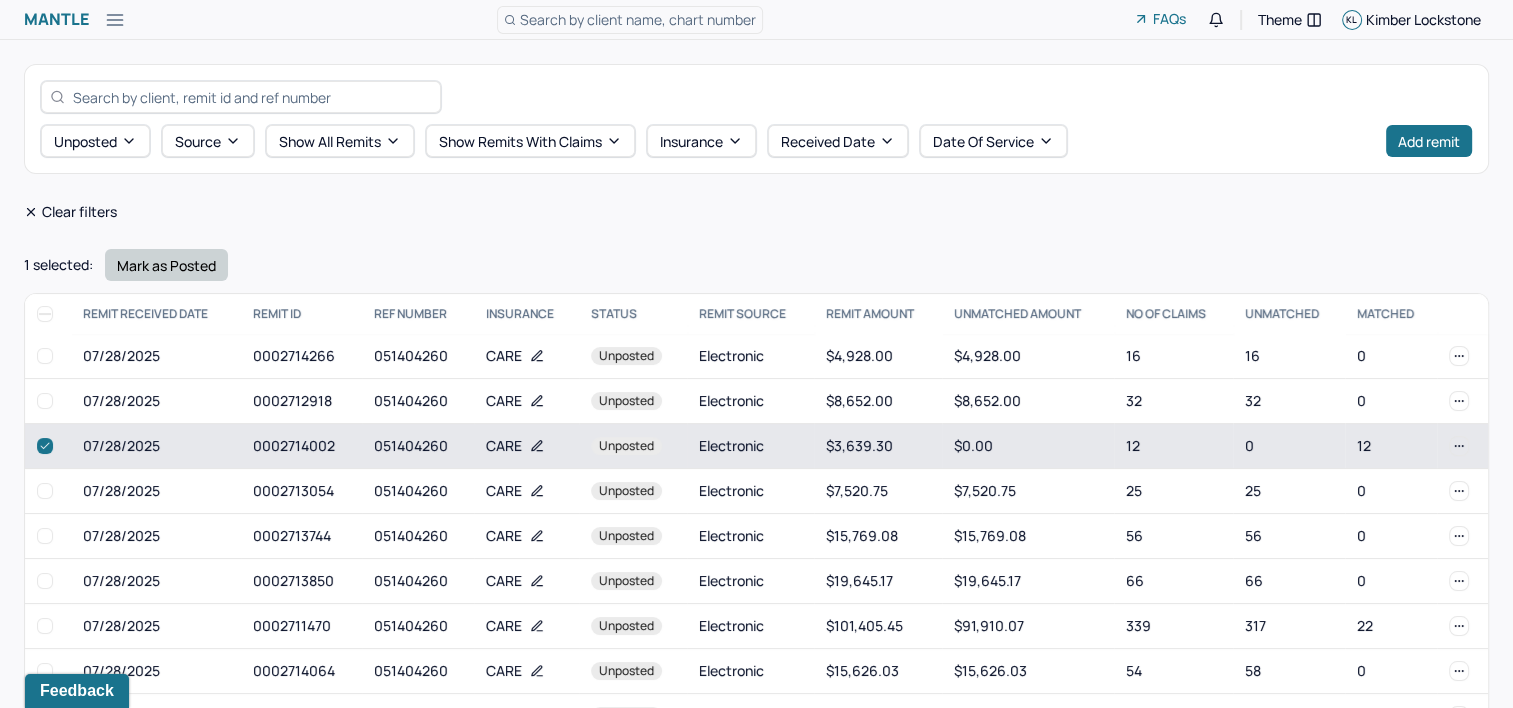 click on "Mark as Posted" at bounding box center (166, 265) 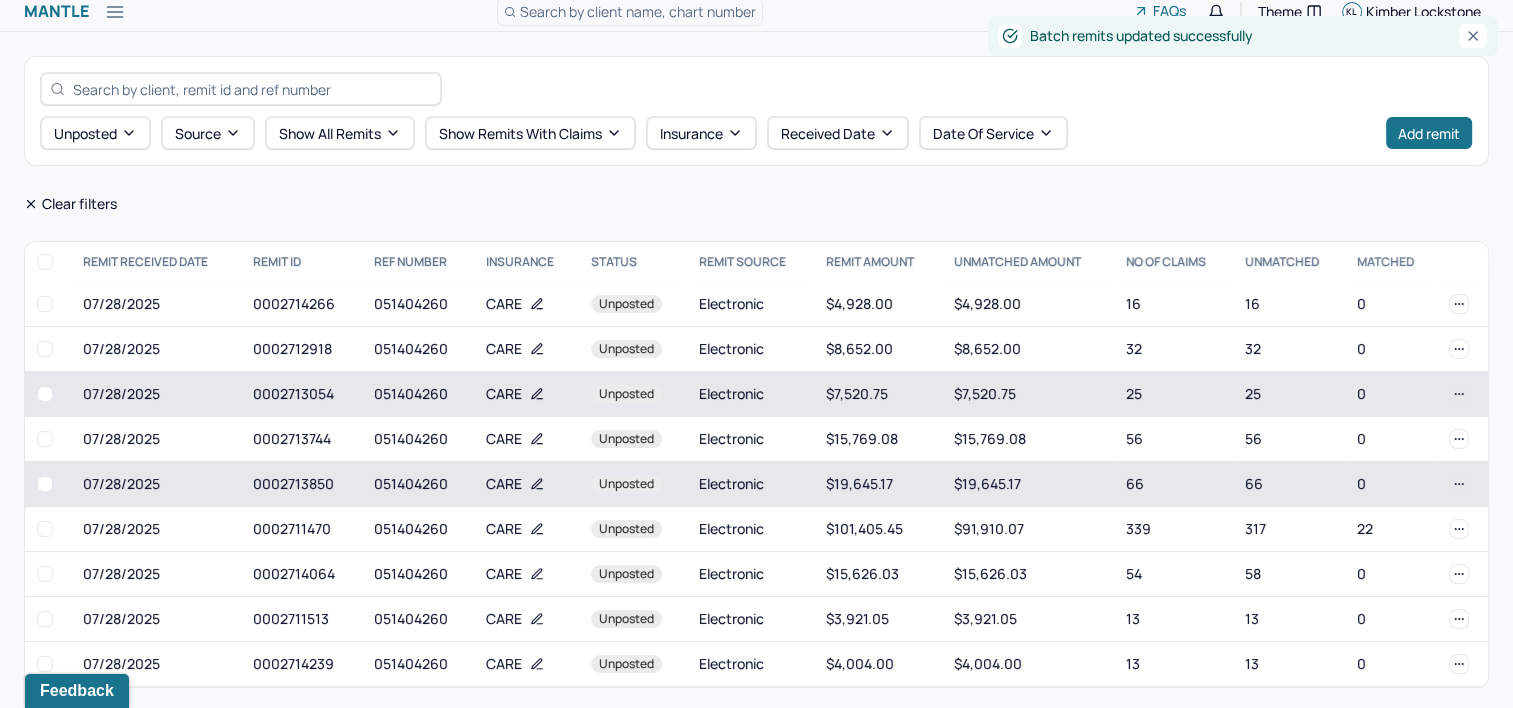 scroll, scrollTop: 9, scrollLeft: 0, axis: vertical 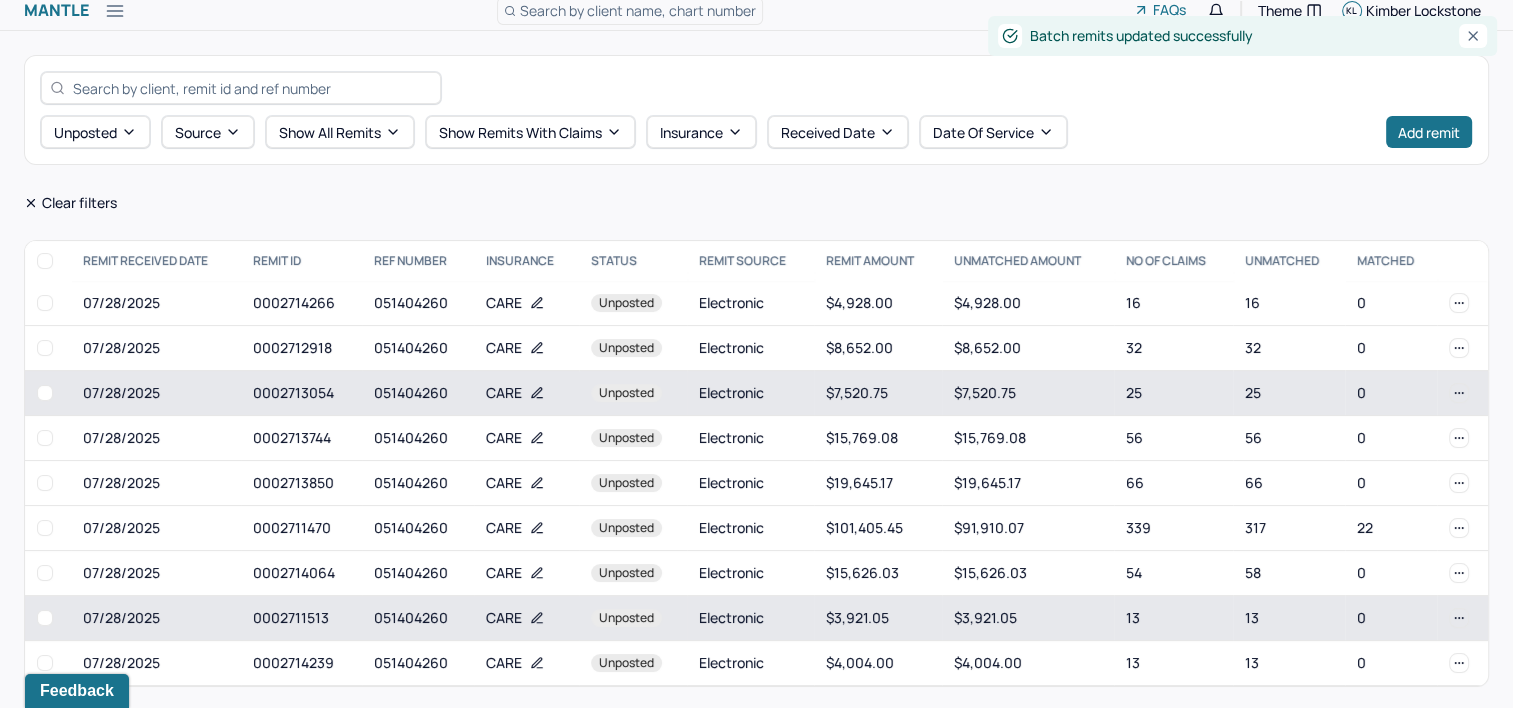 click on "051404260" at bounding box center (418, 618) 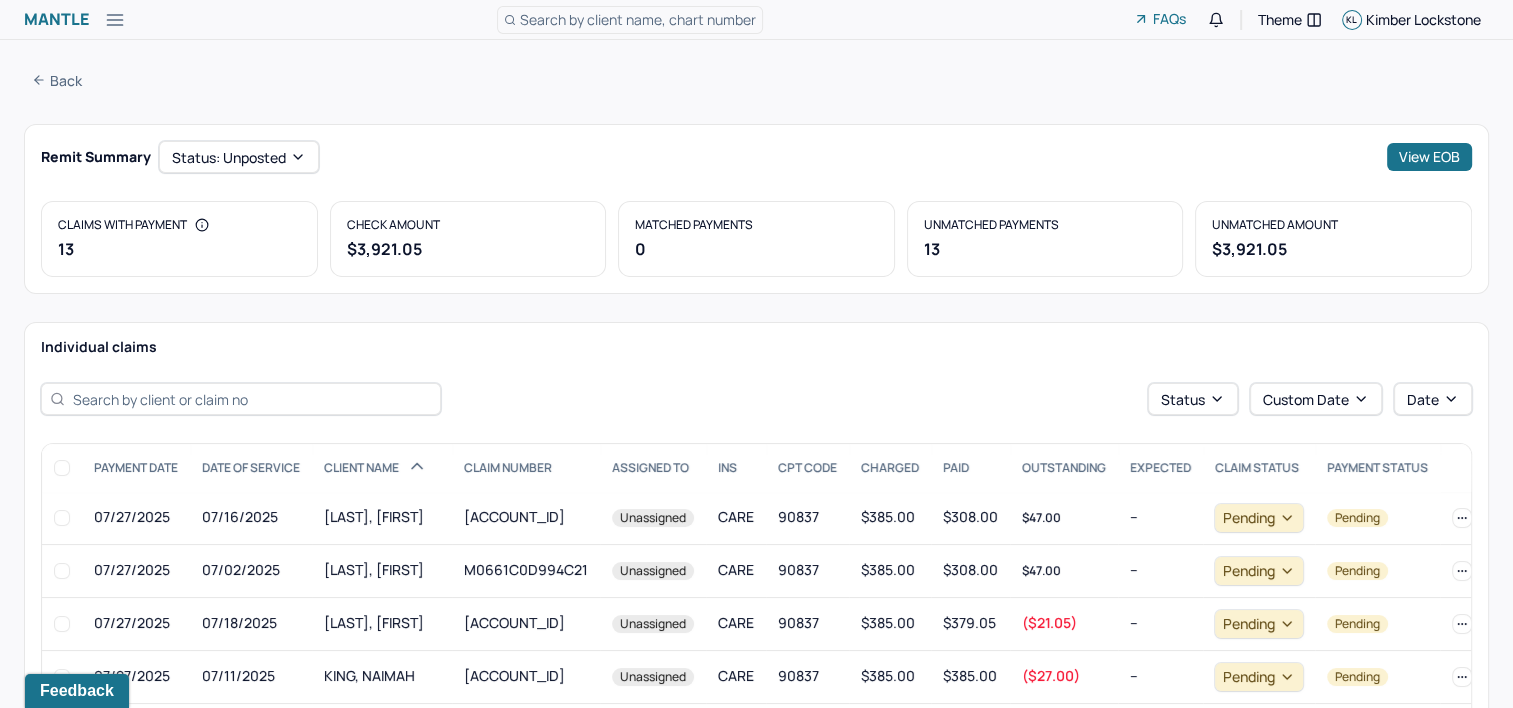 type 